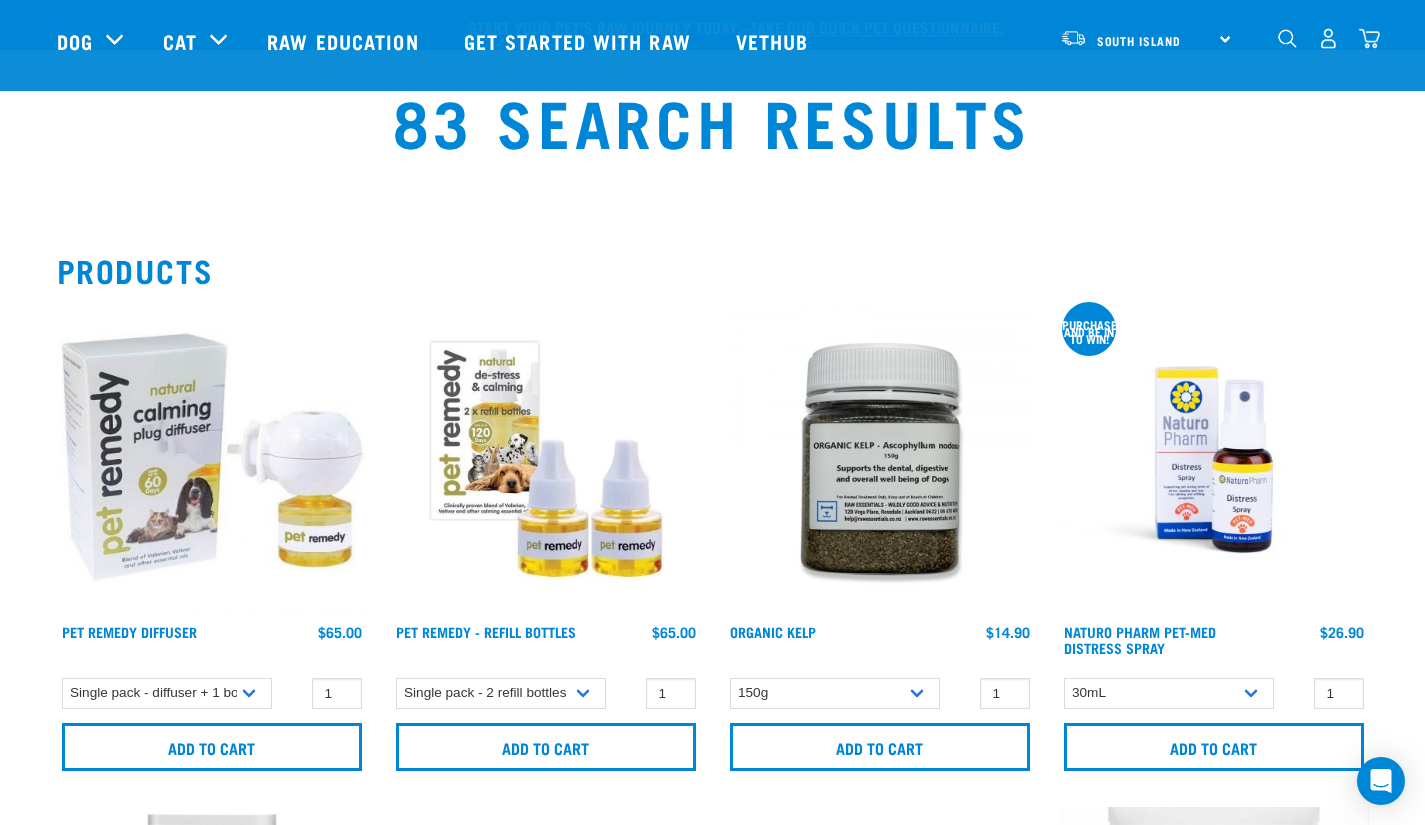 scroll, scrollTop: 2103, scrollLeft: 0, axis: vertical 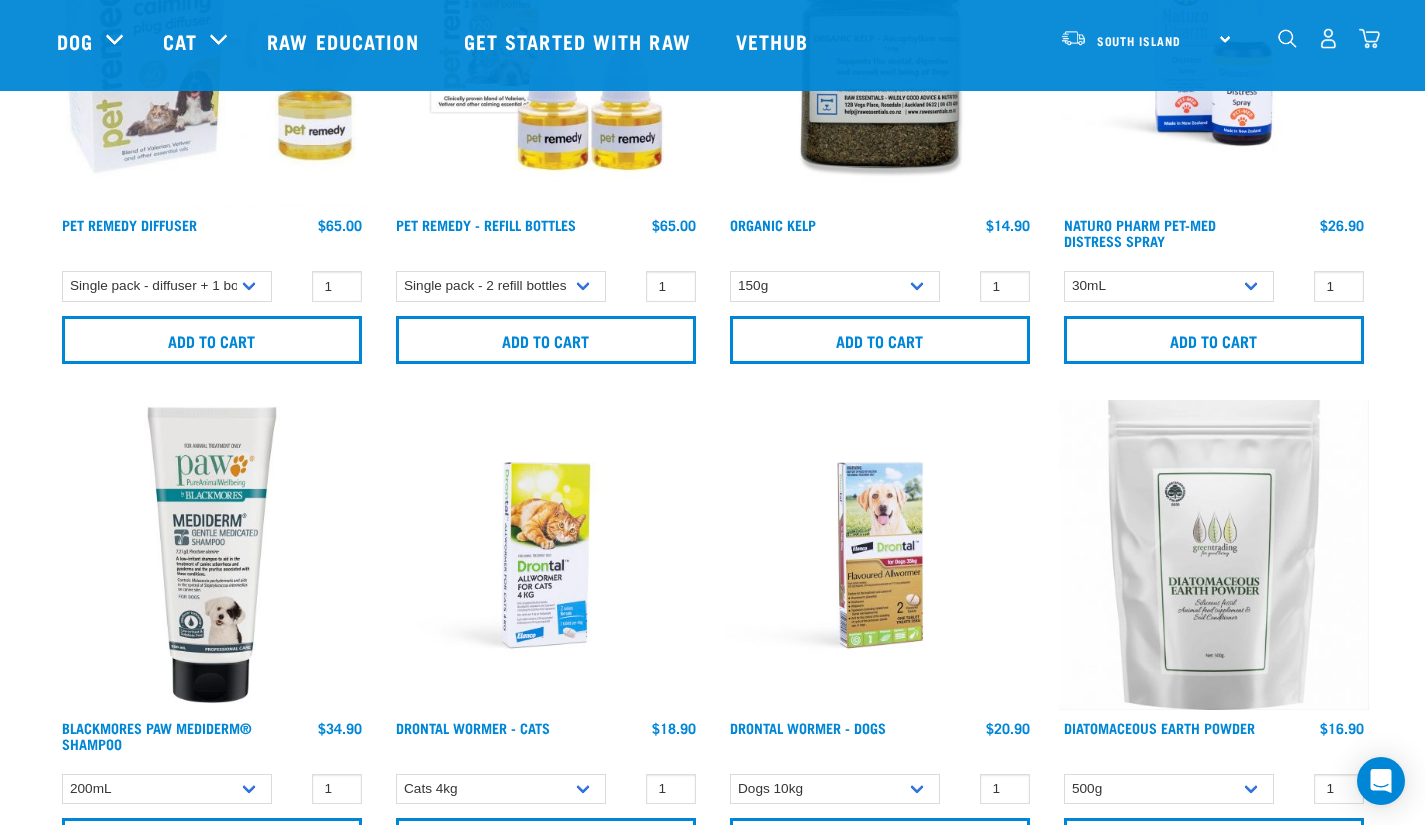 click at bounding box center [1287, 38] 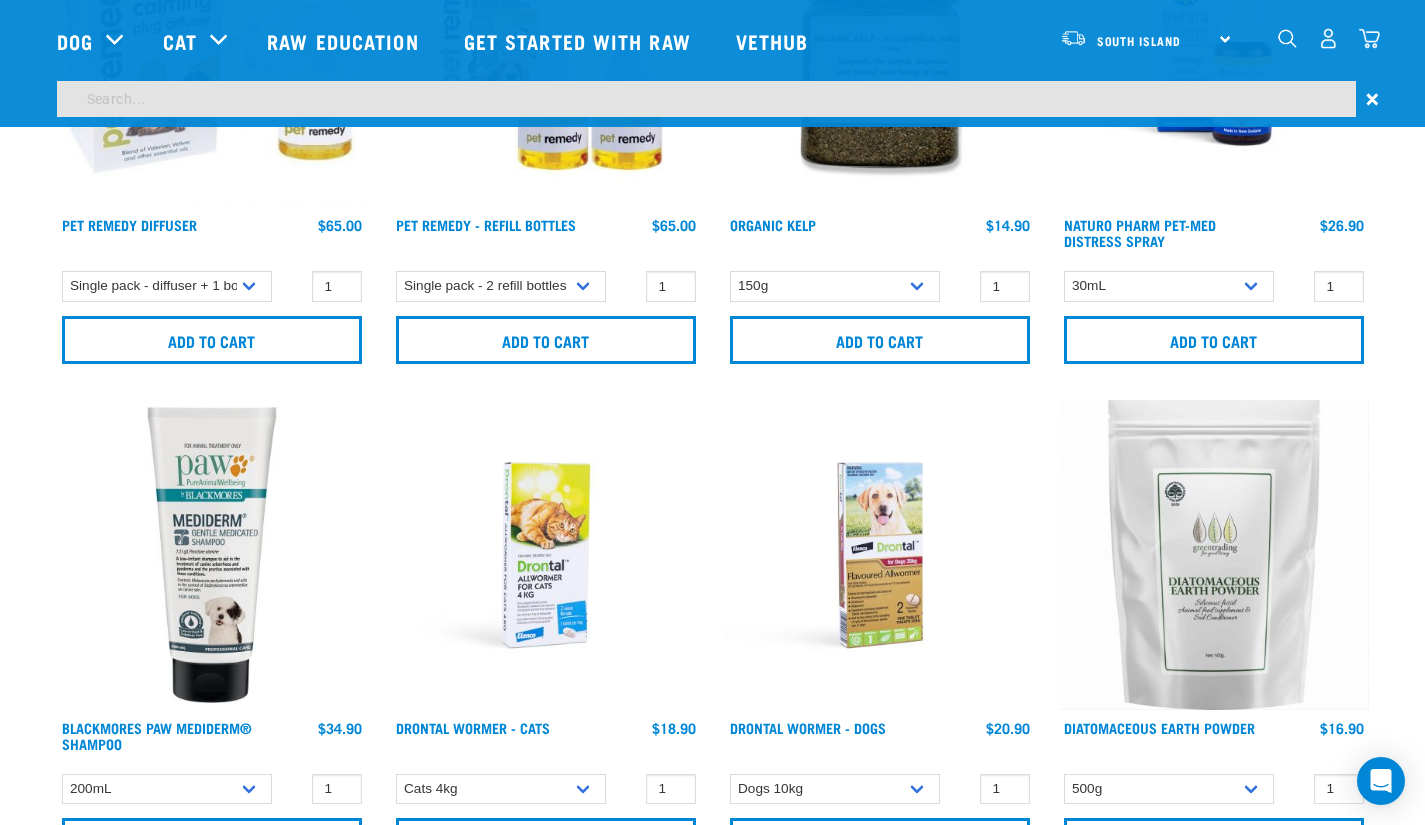 scroll, scrollTop: 347, scrollLeft: 0, axis: vertical 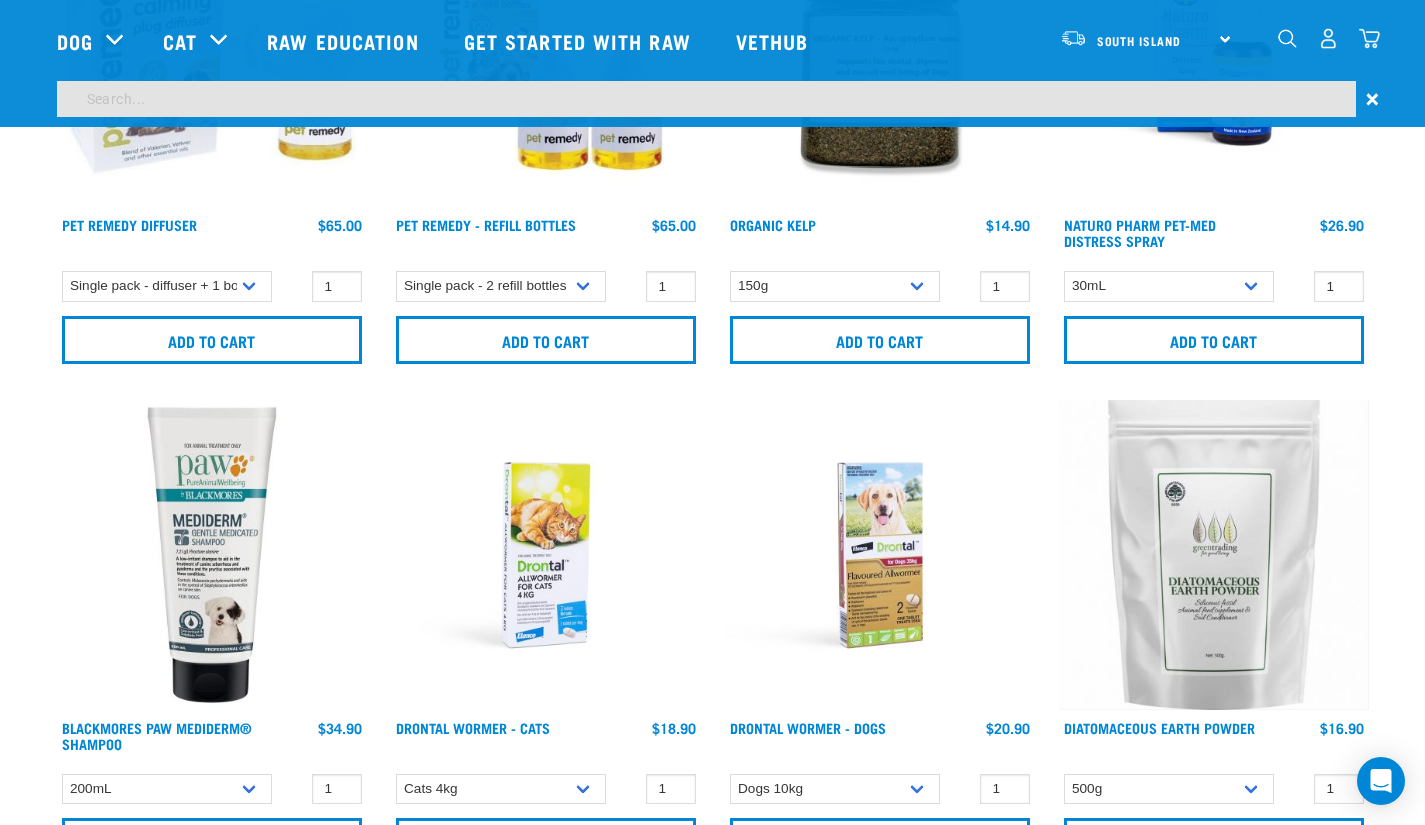 click at bounding box center [706, 99] 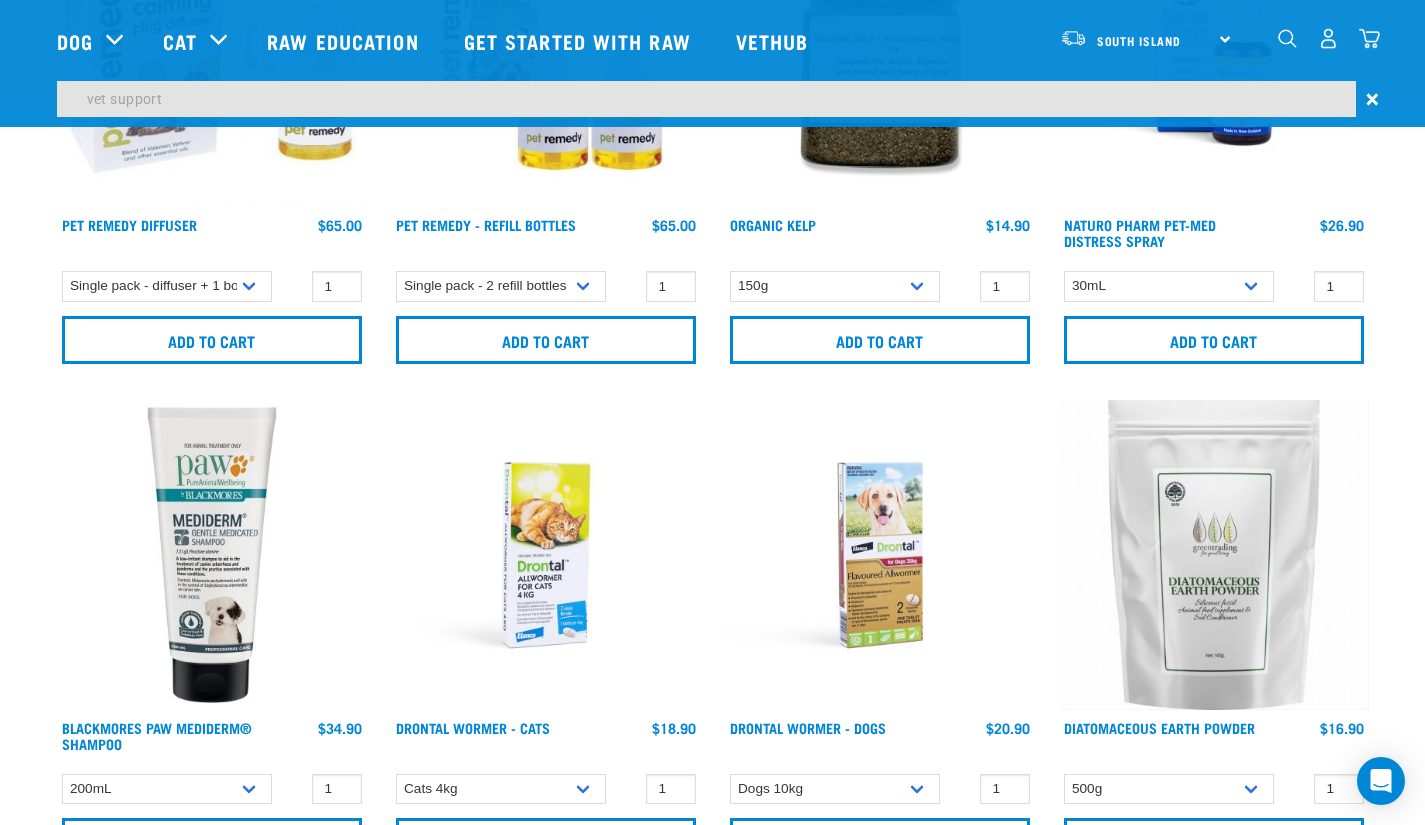 type on "vet support" 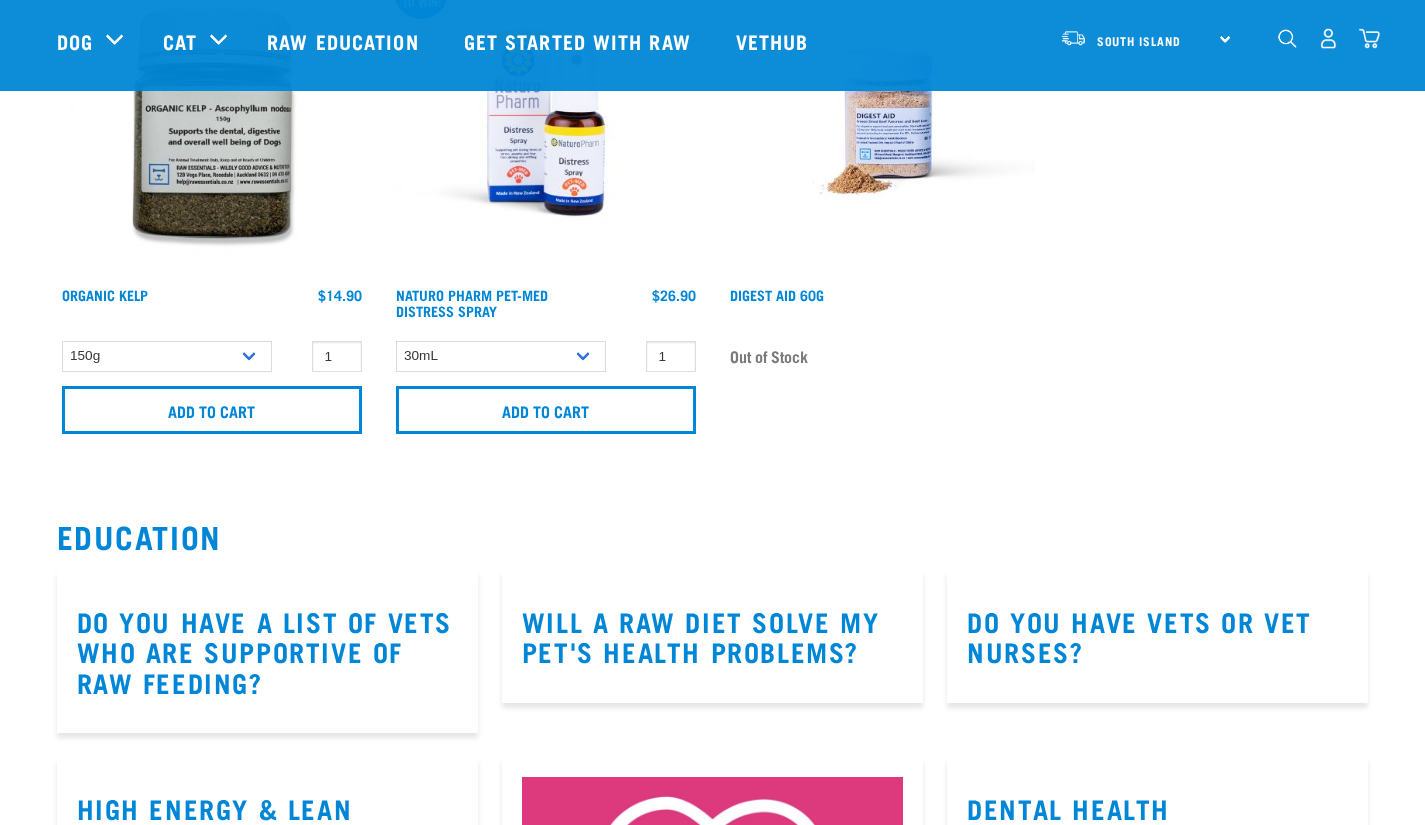 scroll, scrollTop: 372, scrollLeft: 0, axis: vertical 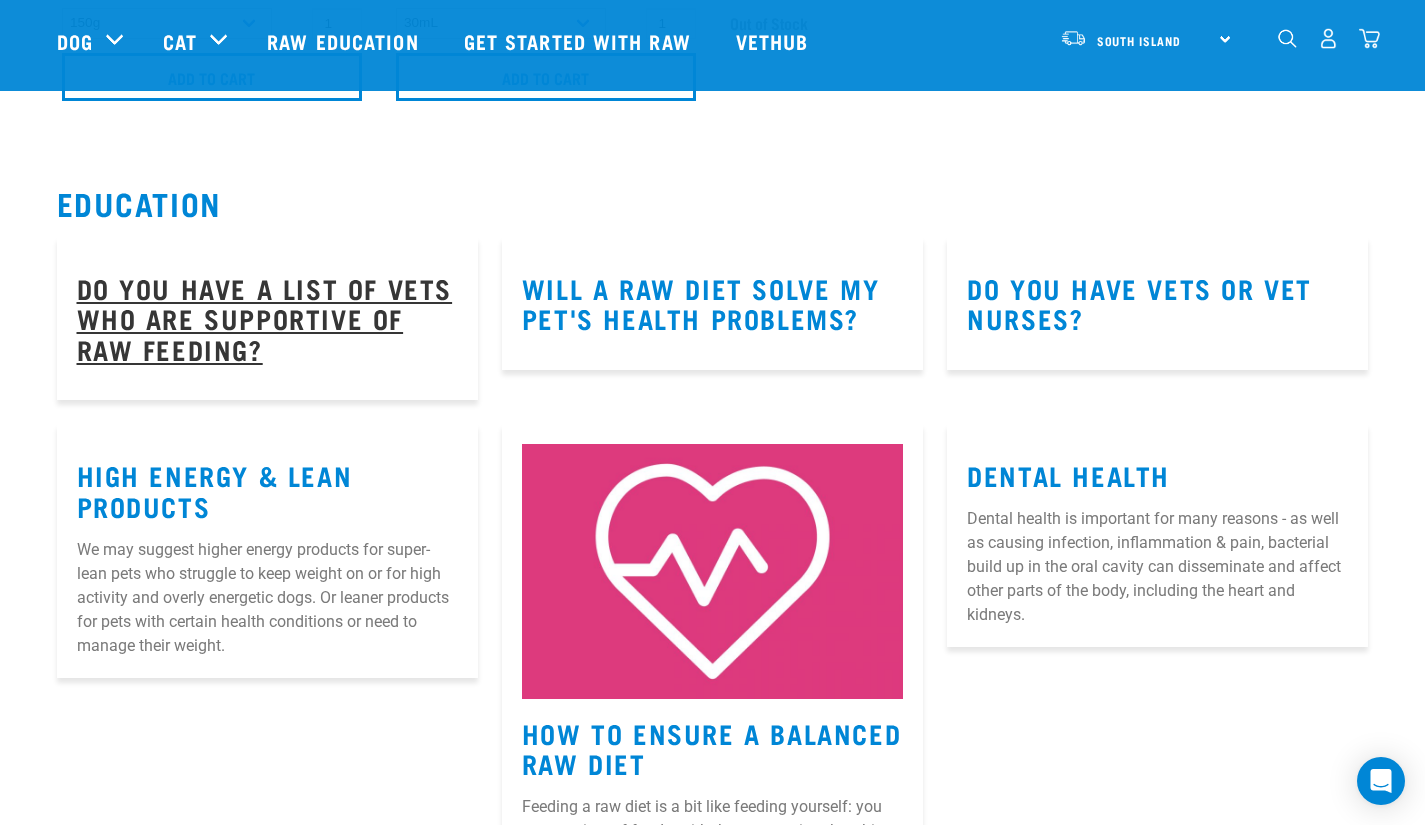 click on "Do you have a list of vets who are supportive of raw feeding?" at bounding box center [265, 318] 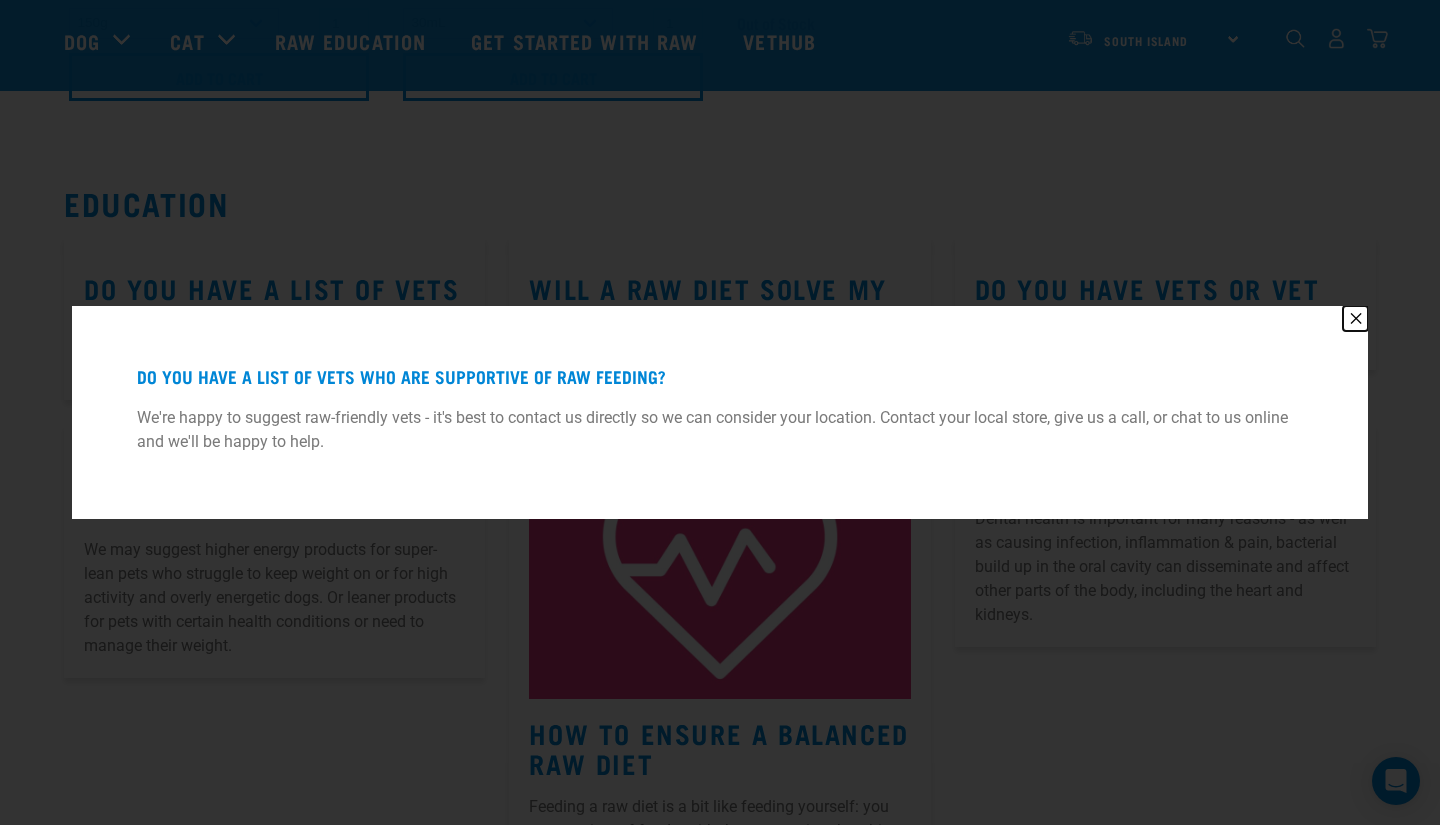 click on "✕" at bounding box center [1355, 318] 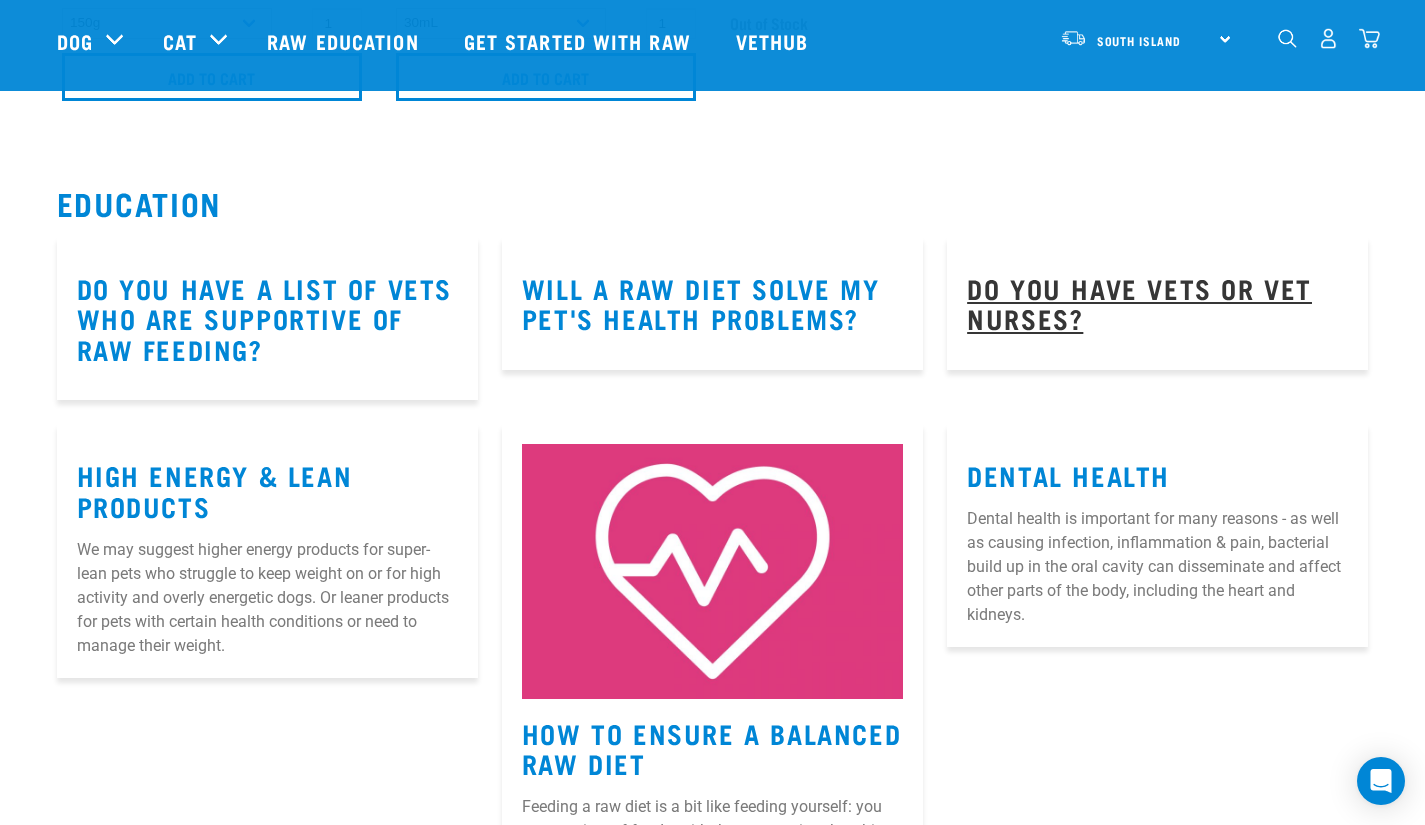 click on "Do you have vets or vet nurses?" at bounding box center [1139, 303] 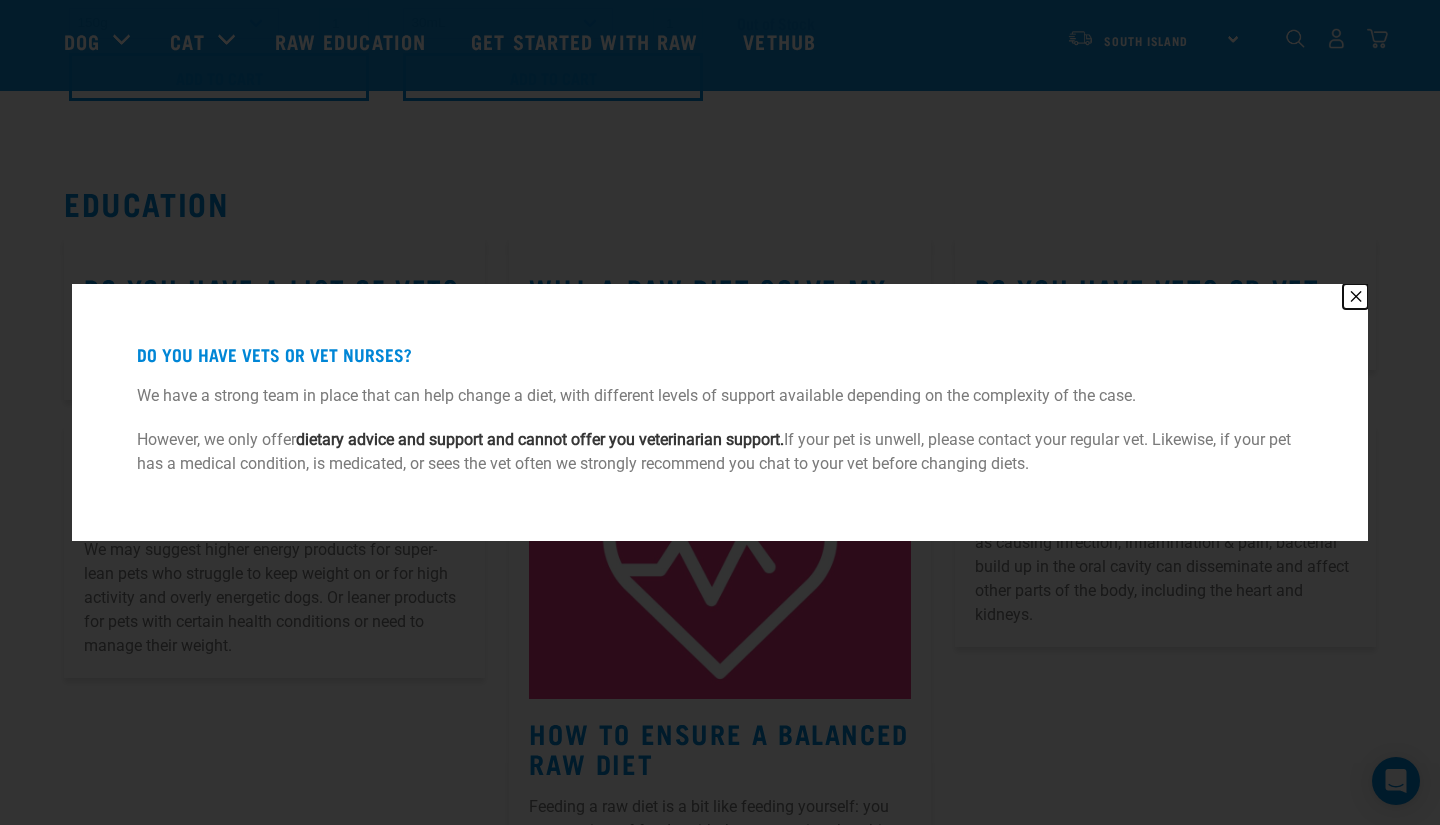 click on "✕" at bounding box center (1355, 296) 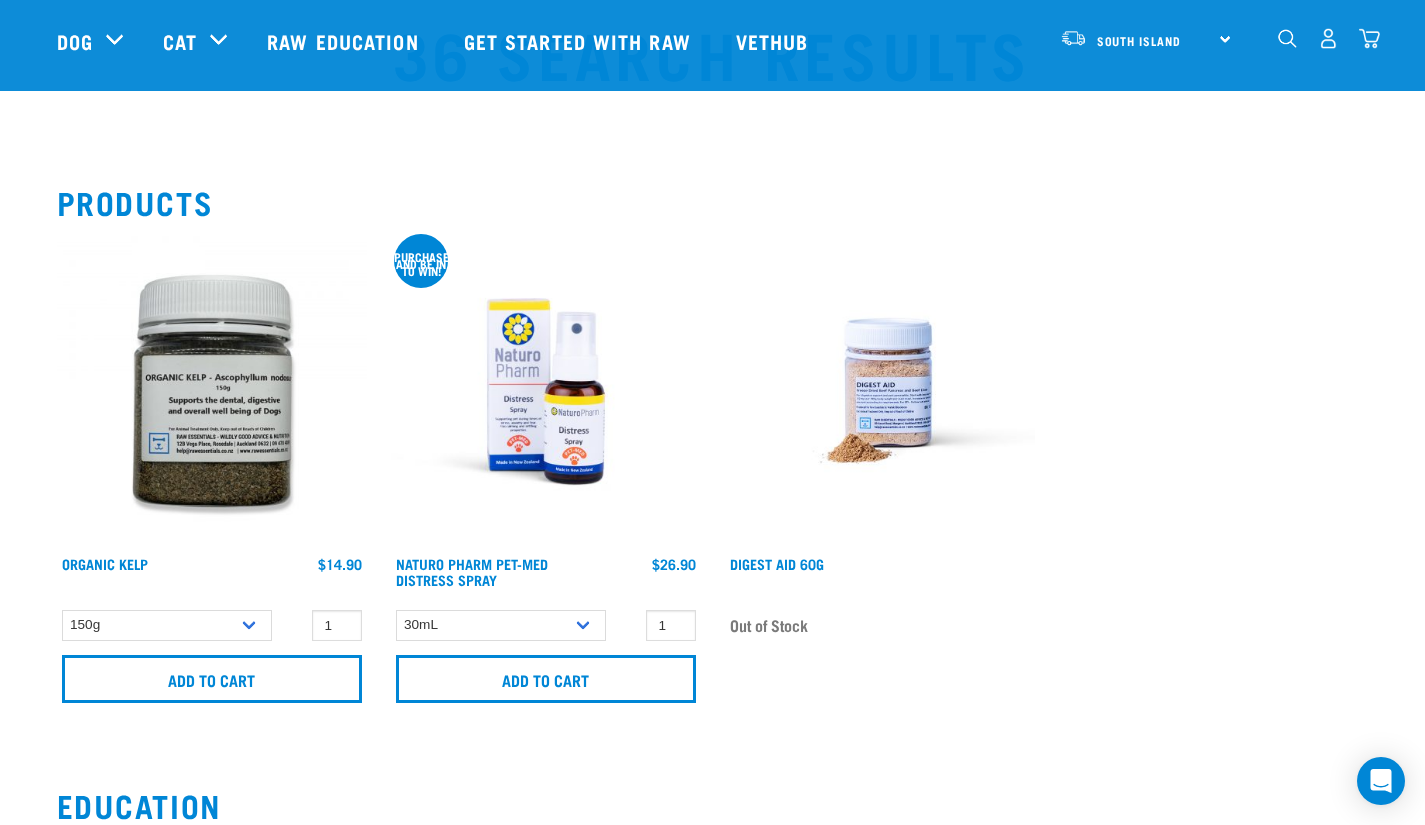scroll, scrollTop: 0, scrollLeft: 0, axis: both 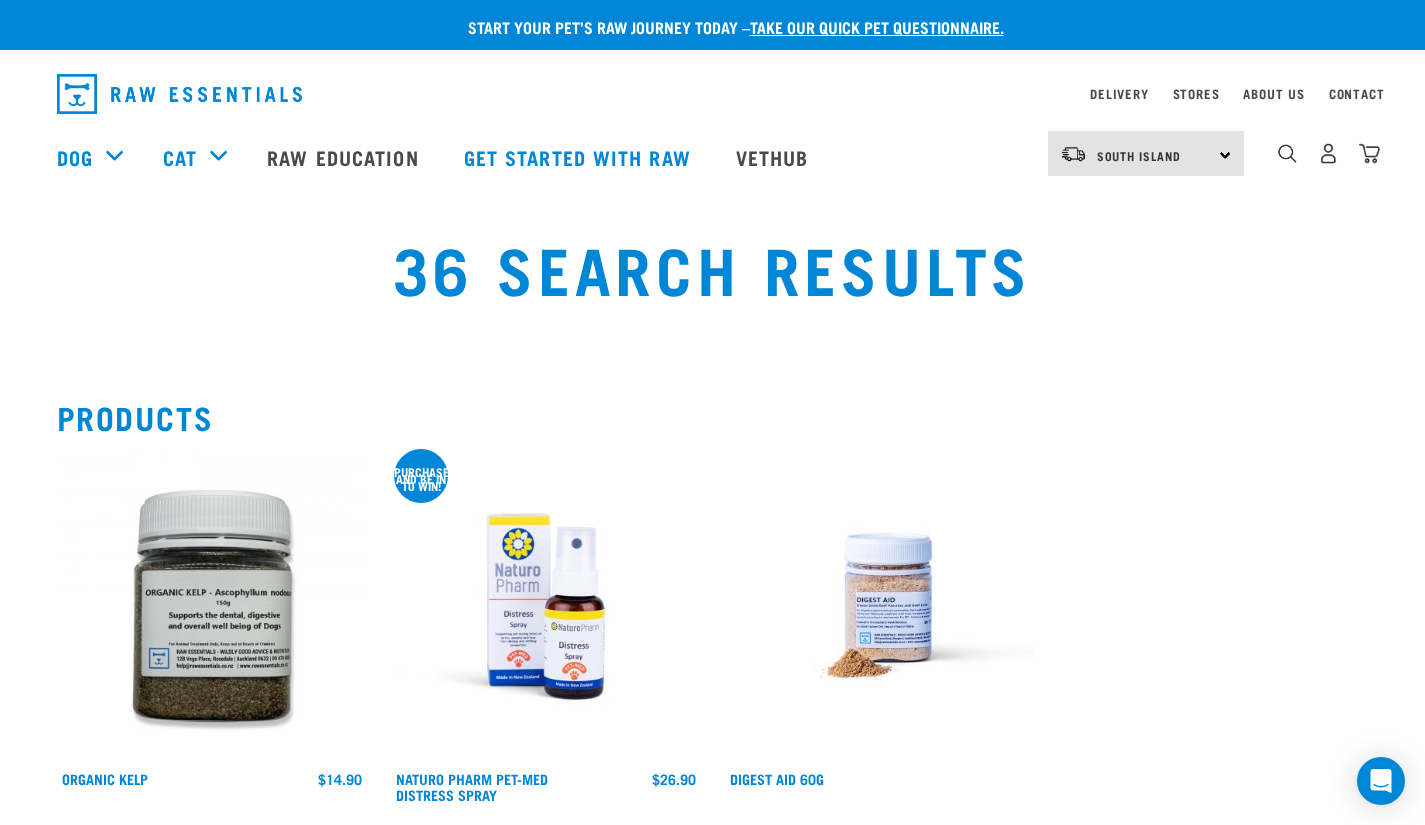 click at bounding box center [179, 94] 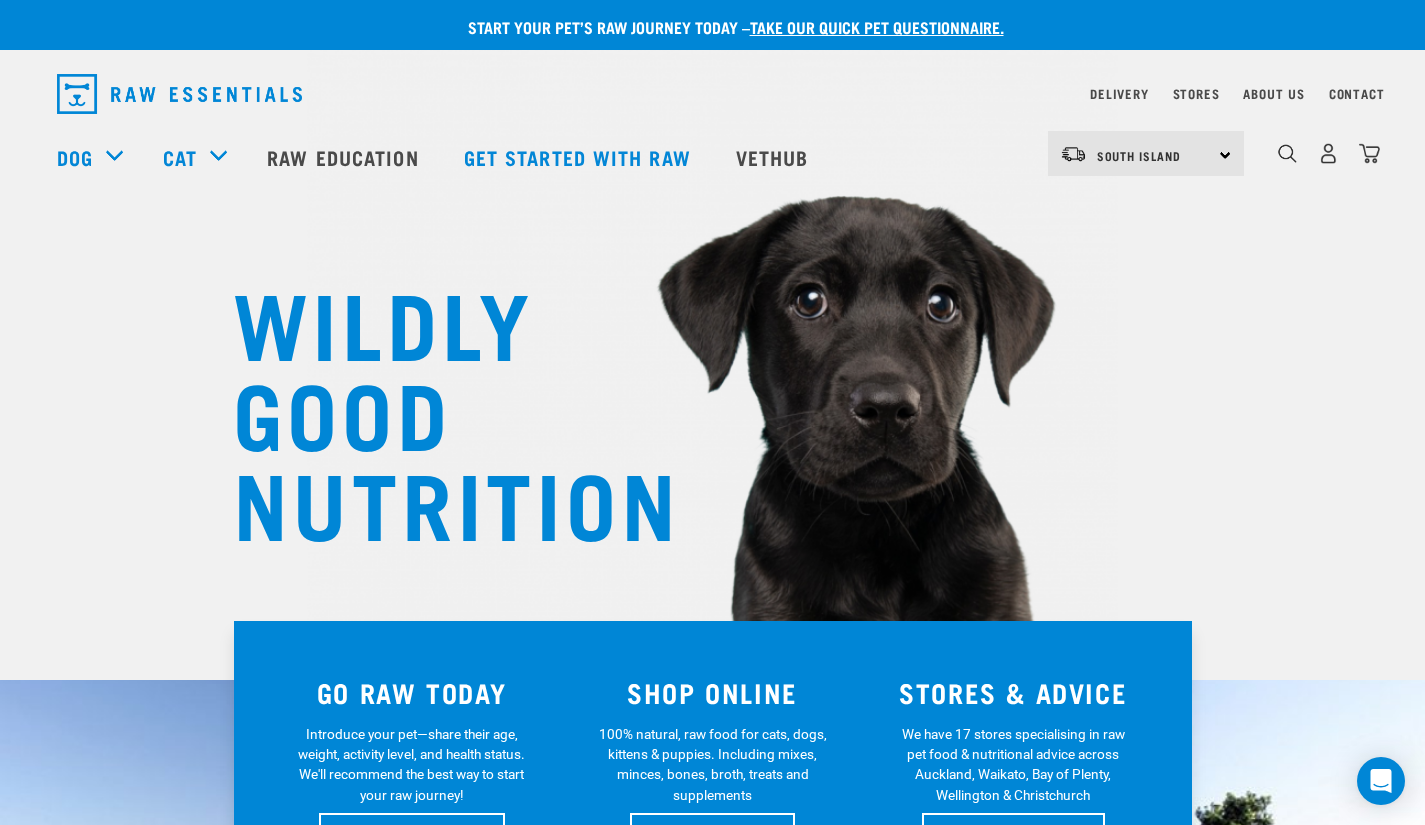 scroll, scrollTop: 0, scrollLeft: 0, axis: both 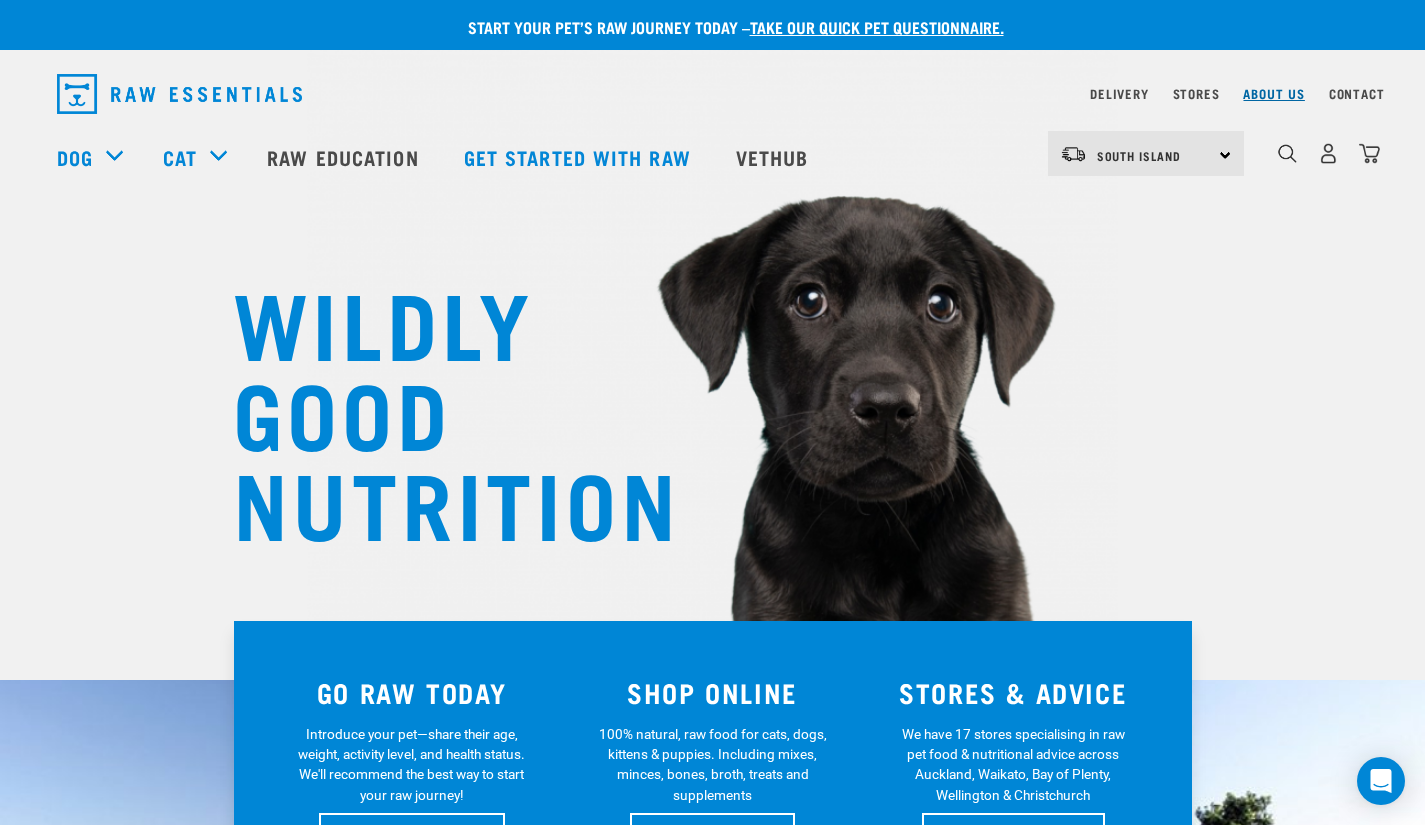 click on "About Us" at bounding box center [1273, 93] 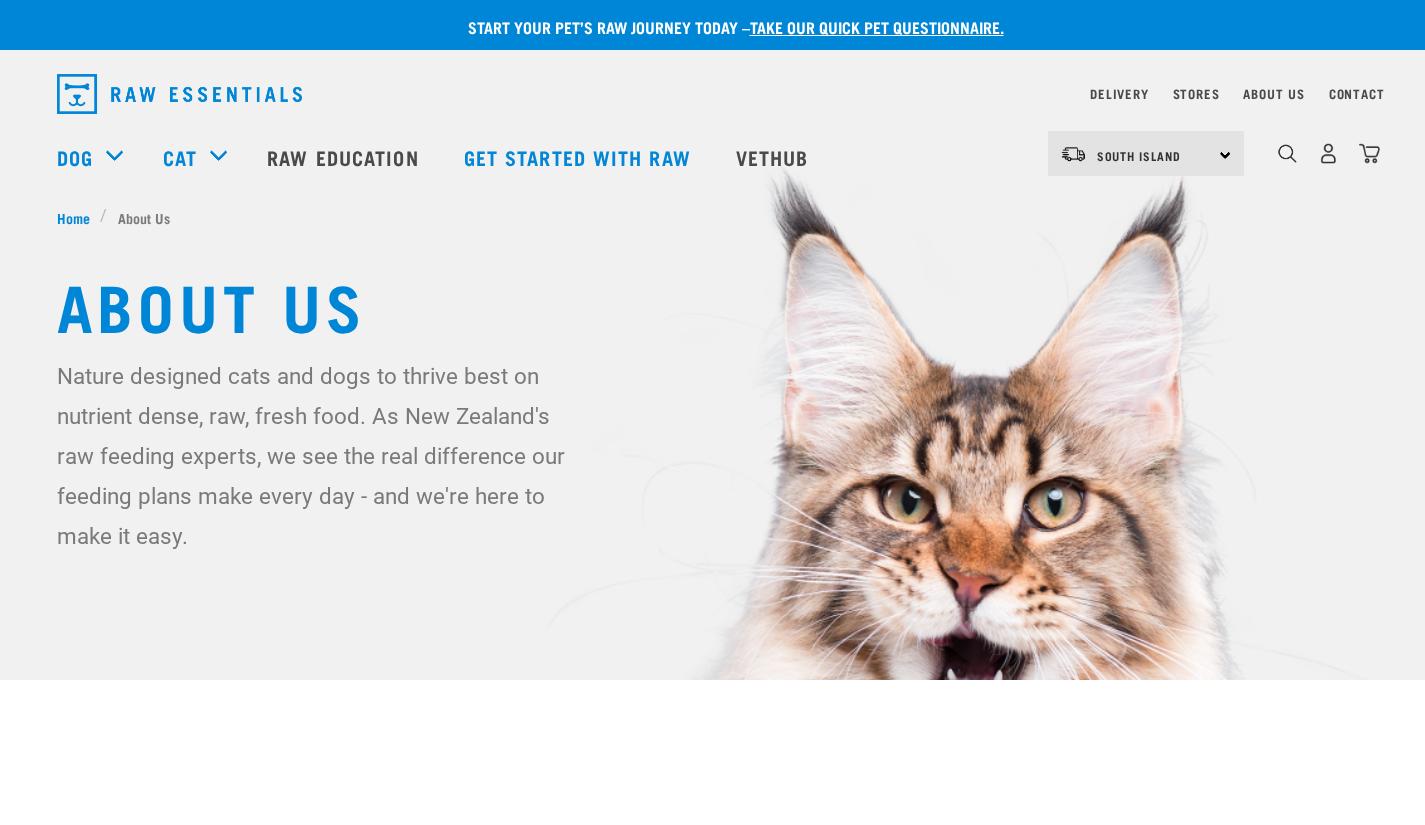 scroll, scrollTop: 0, scrollLeft: 0, axis: both 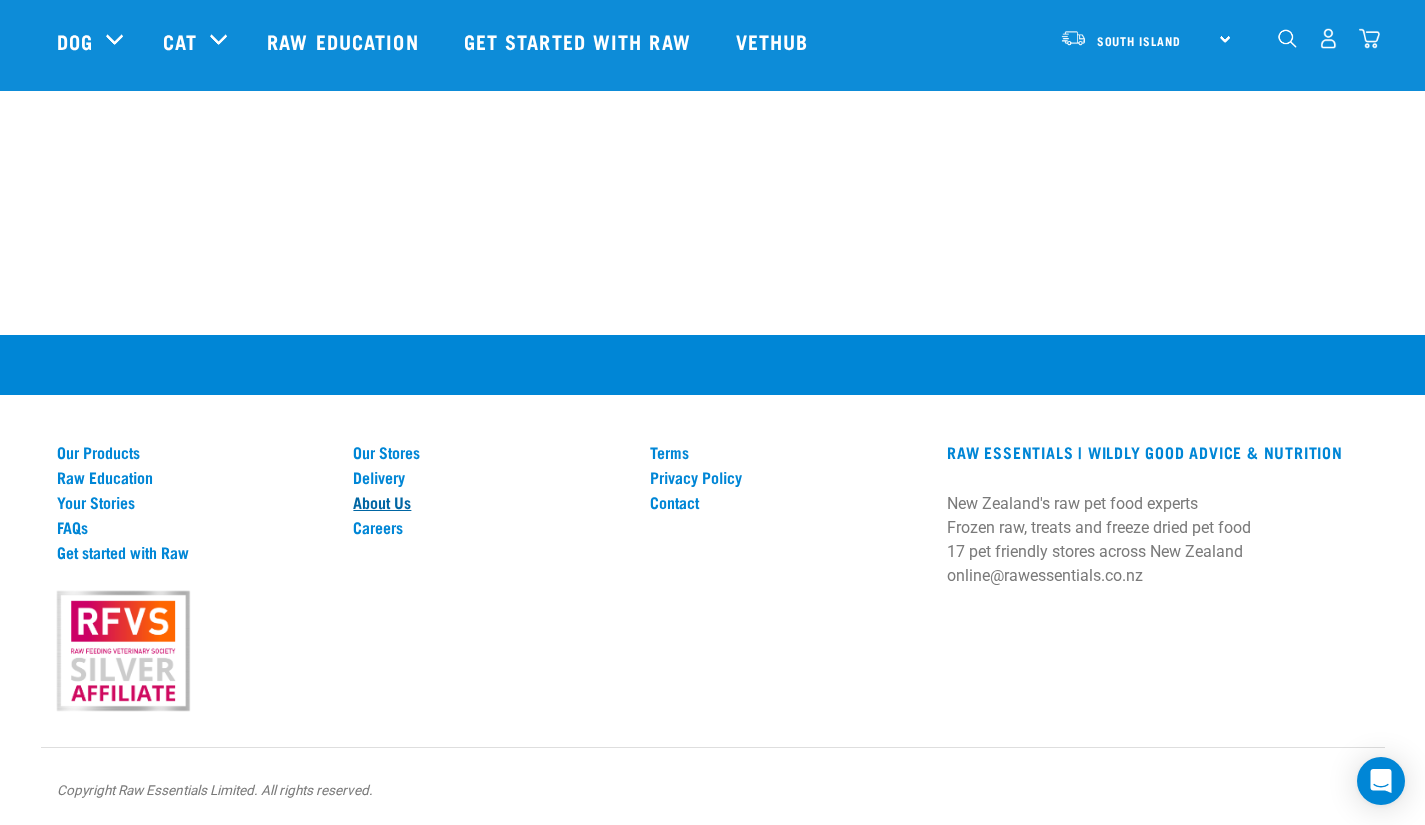 click on "About Us" at bounding box center [489, 502] 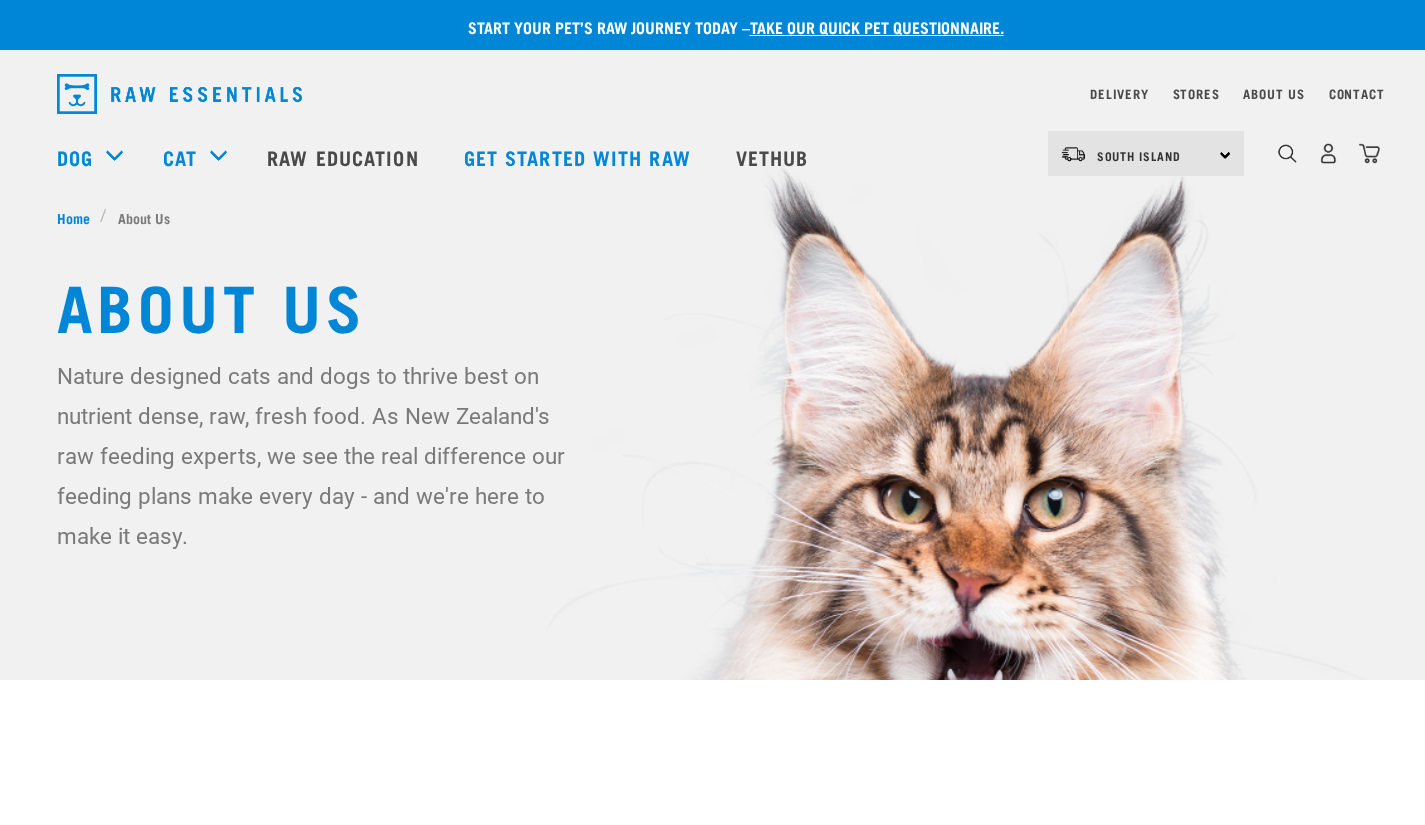 scroll, scrollTop: 0, scrollLeft: 0, axis: both 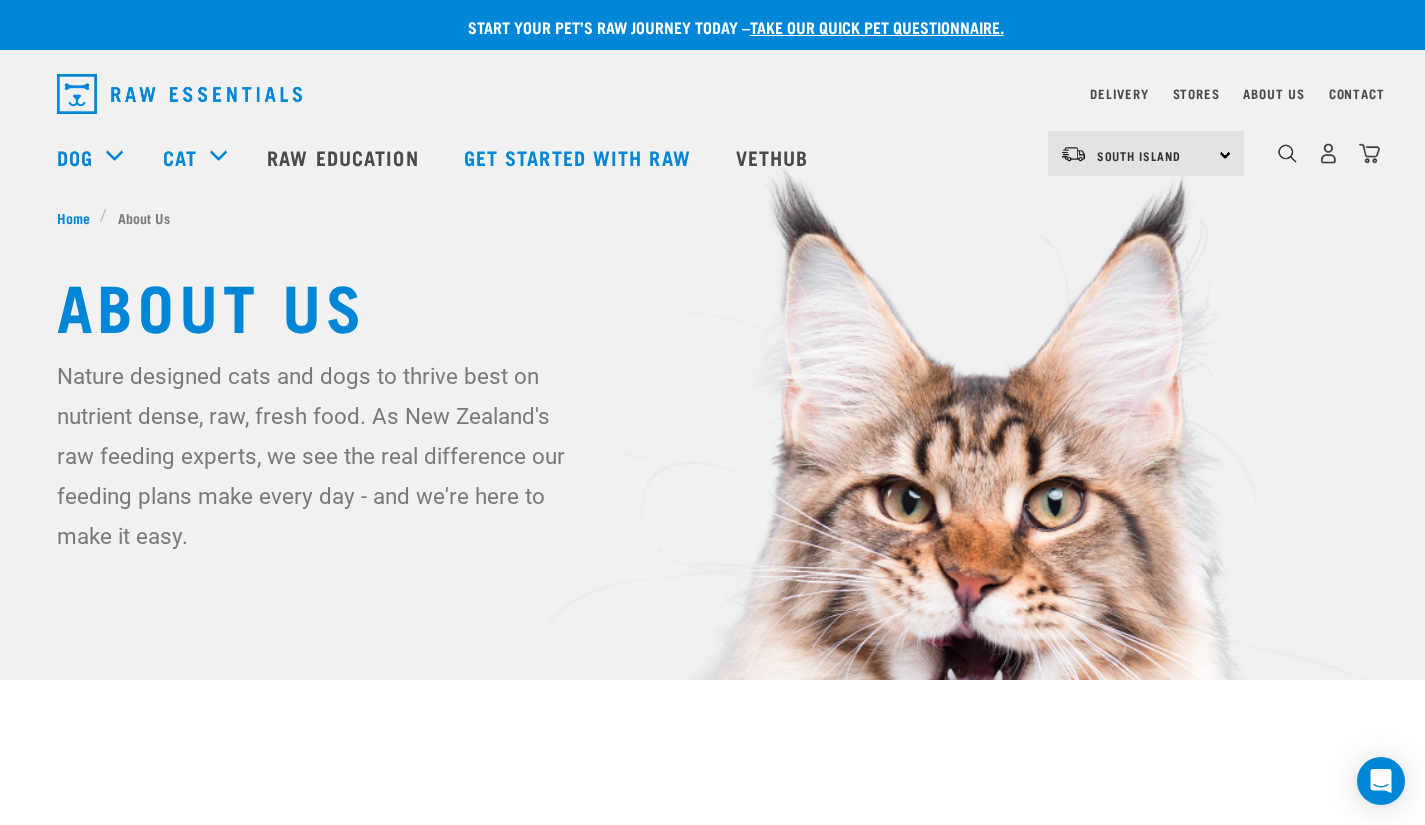 click at bounding box center (179, 94) 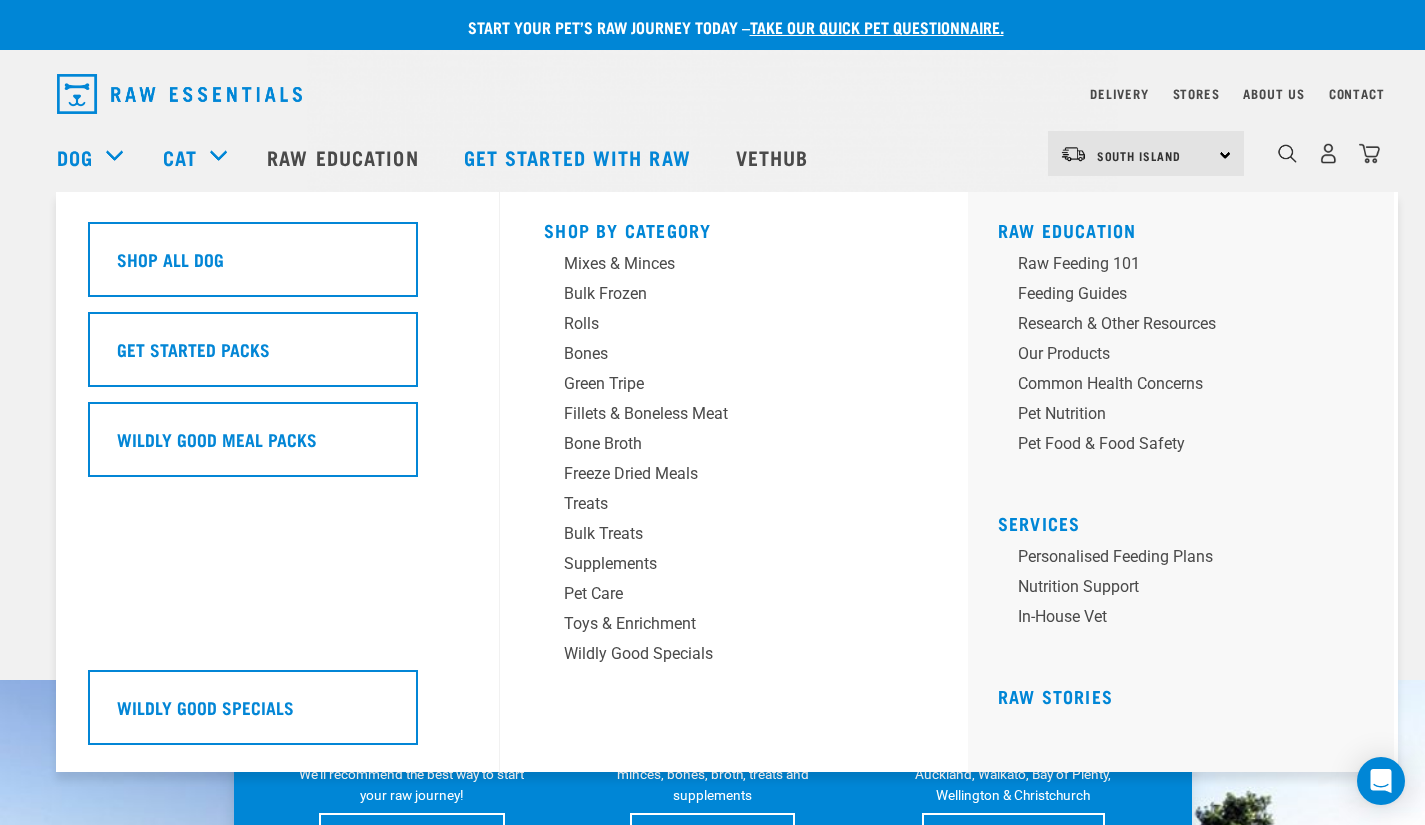 scroll, scrollTop: 0, scrollLeft: 0, axis: both 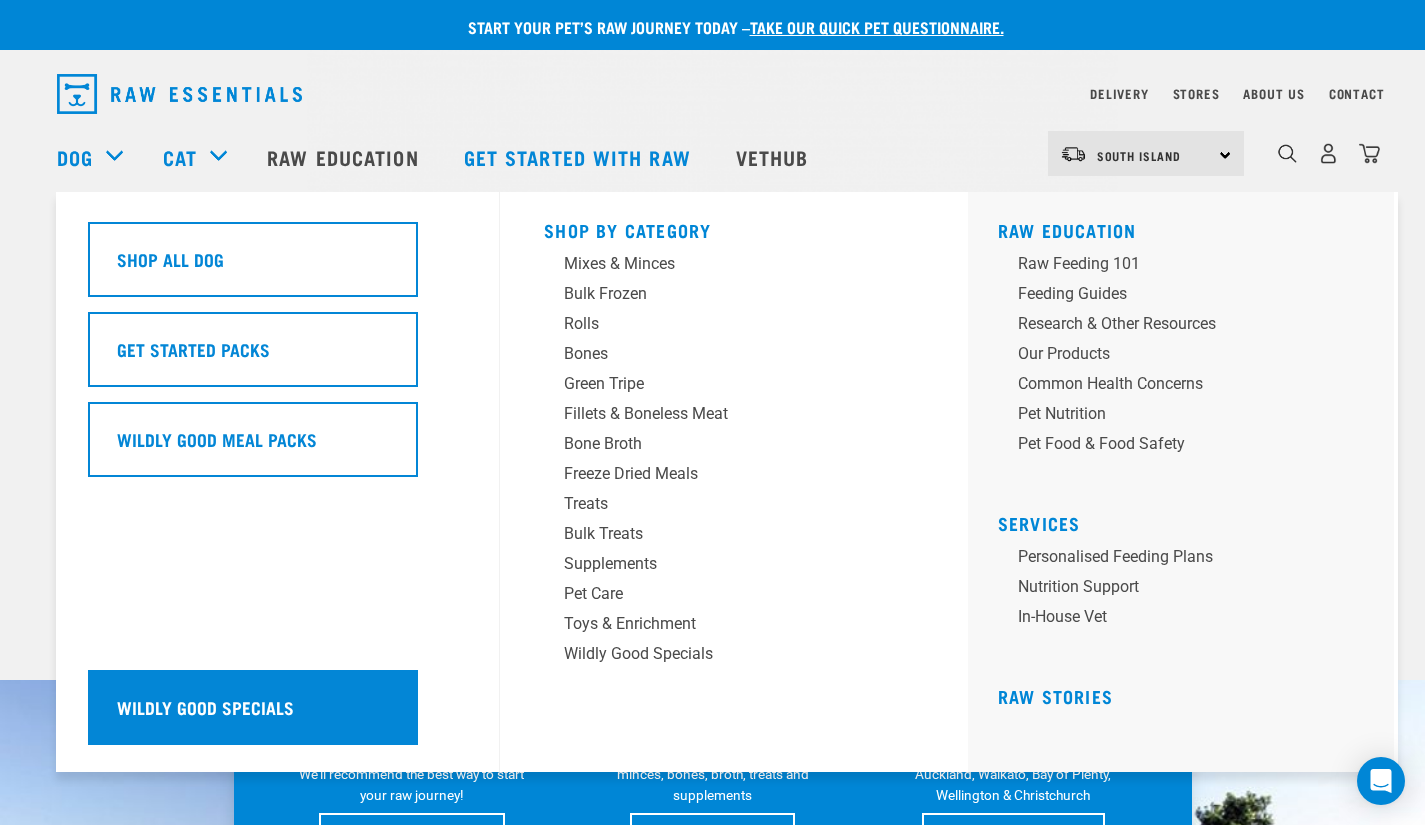 click on "Wildly Good Specials" at bounding box center (205, 707) 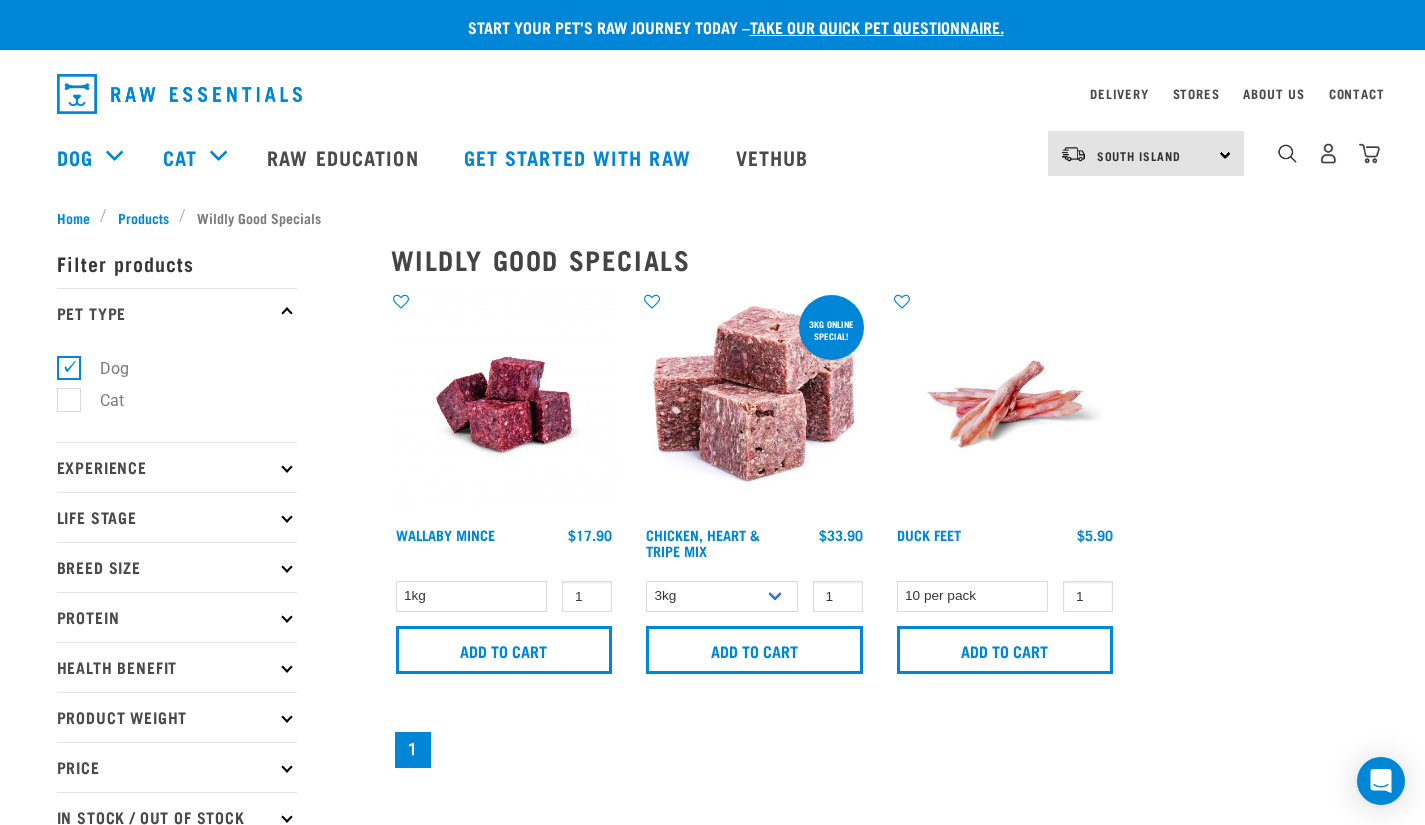 scroll, scrollTop: 0, scrollLeft: 0, axis: both 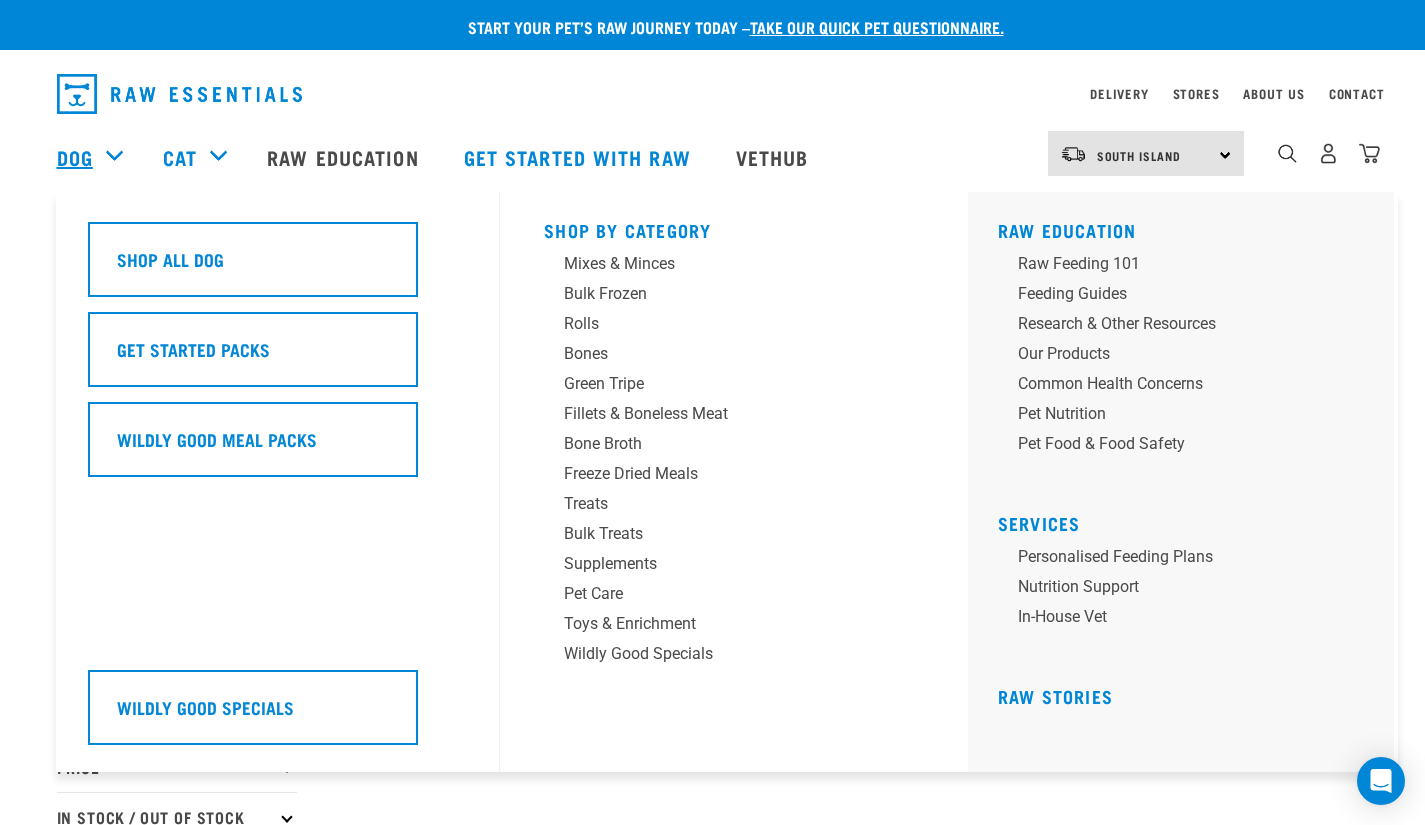 click on "Dog" at bounding box center (75, 157) 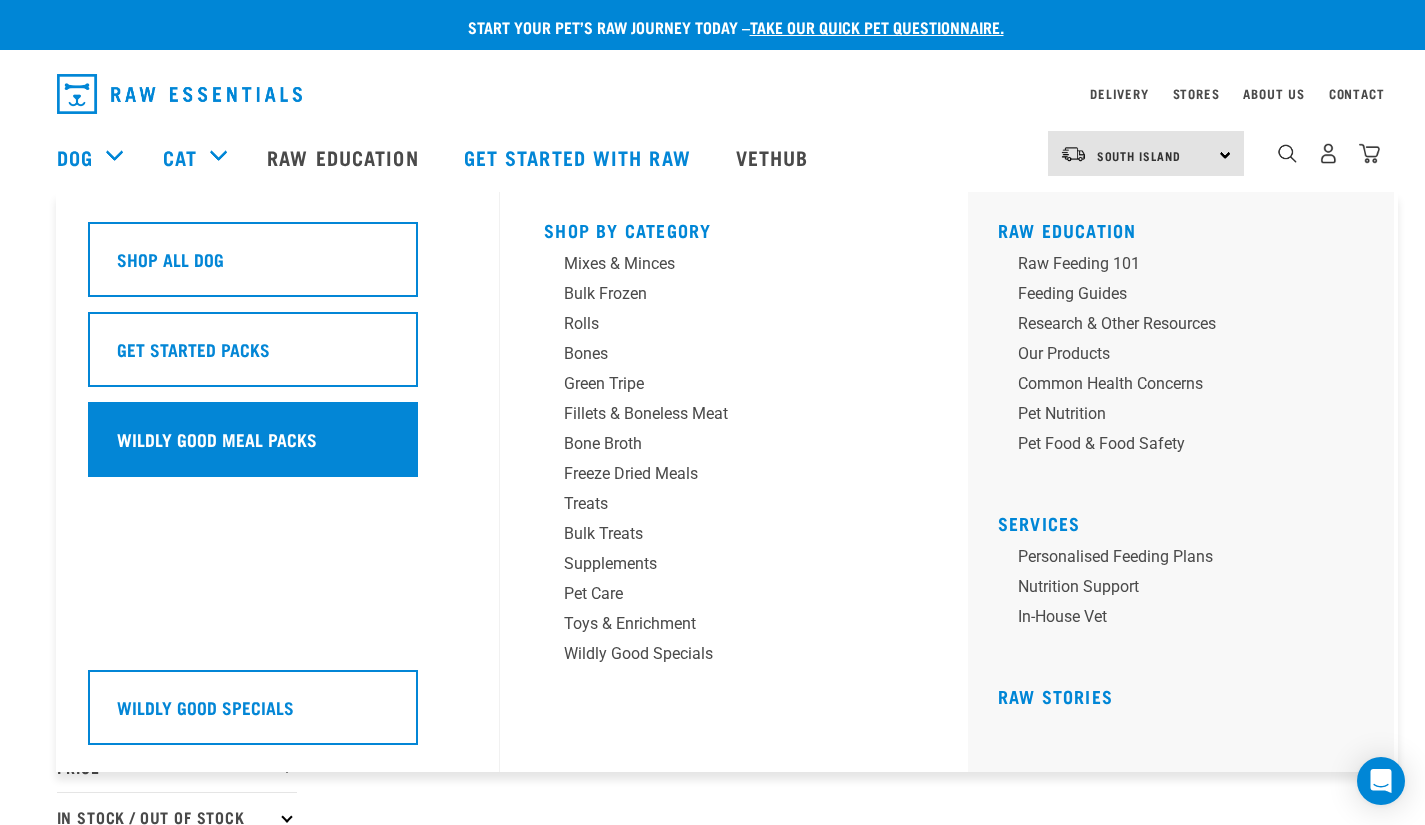 click on "Wildly Good Meal Packs" at bounding box center (253, 439) 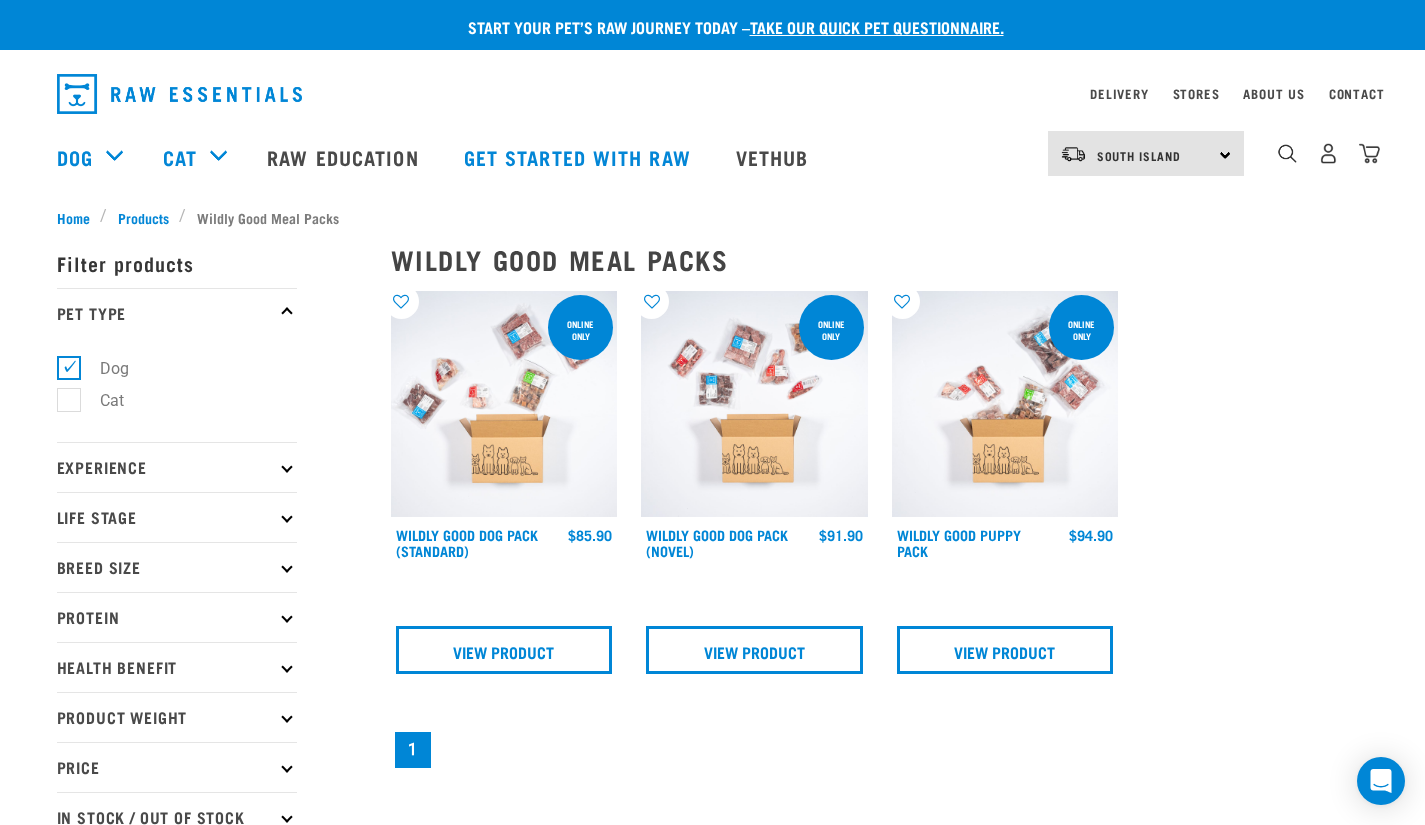 scroll, scrollTop: 0, scrollLeft: 0, axis: both 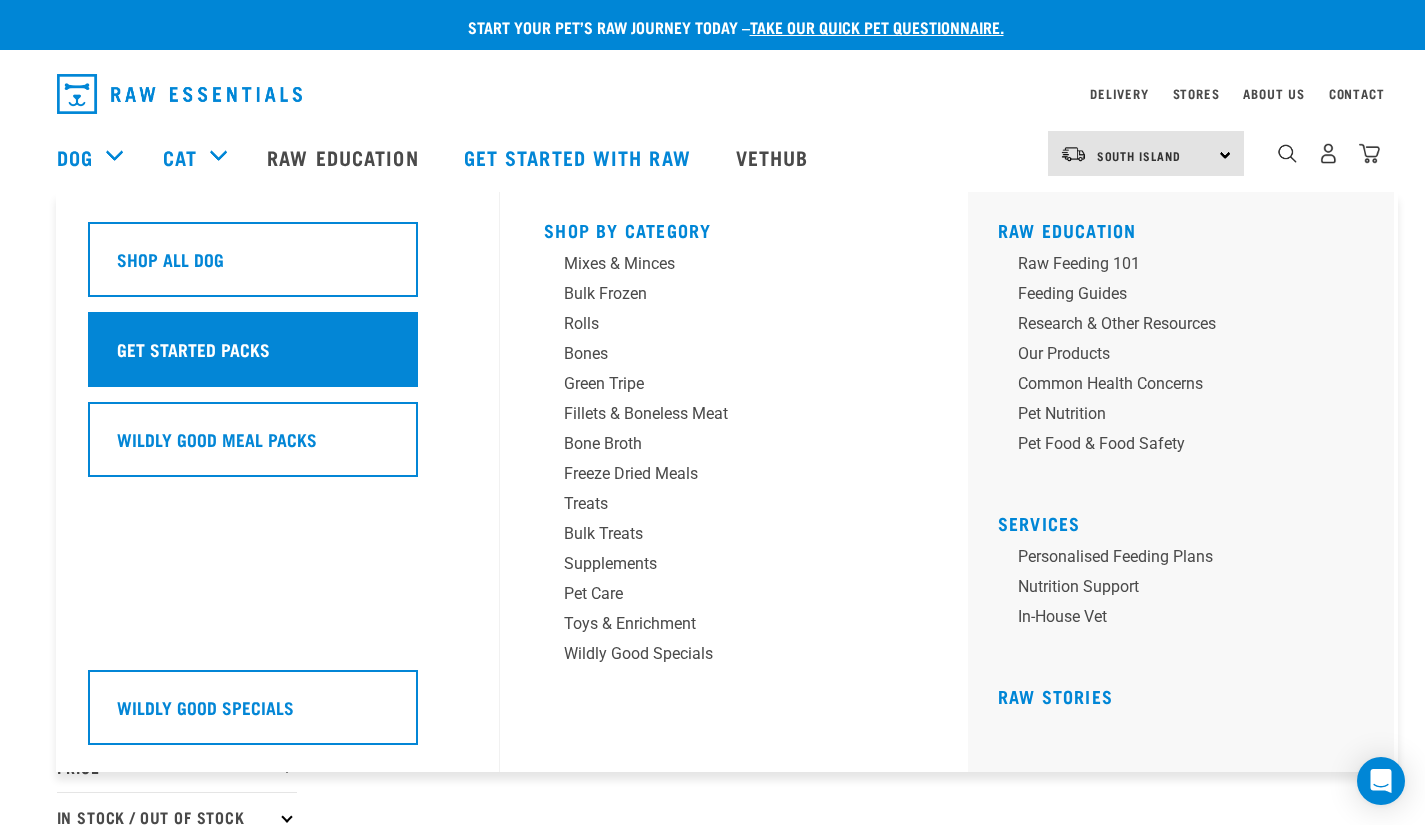 click on "Get Started Packs" at bounding box center [193, 349] 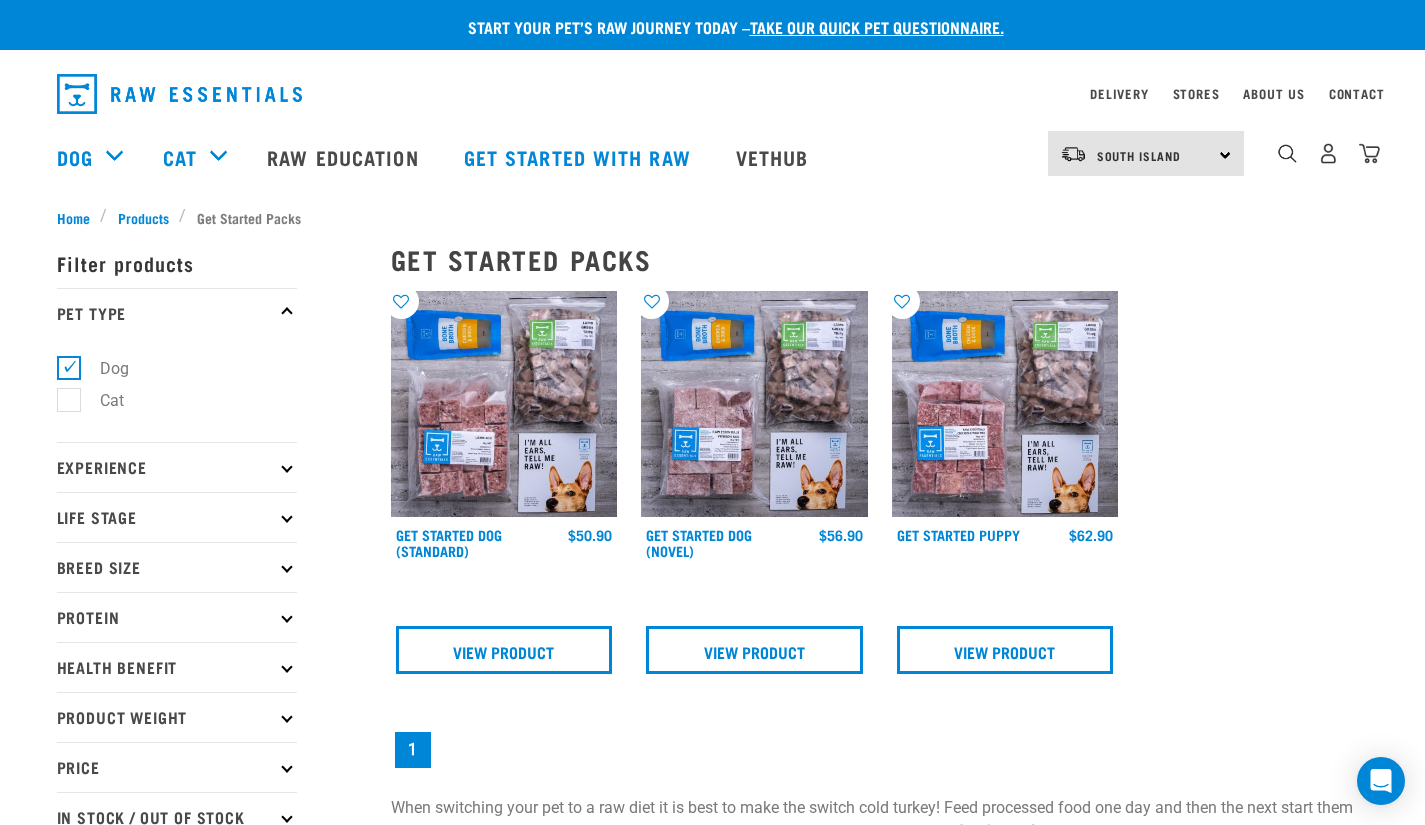 scroll, scrollTop: 0, scrollLeft: 0, axis: both 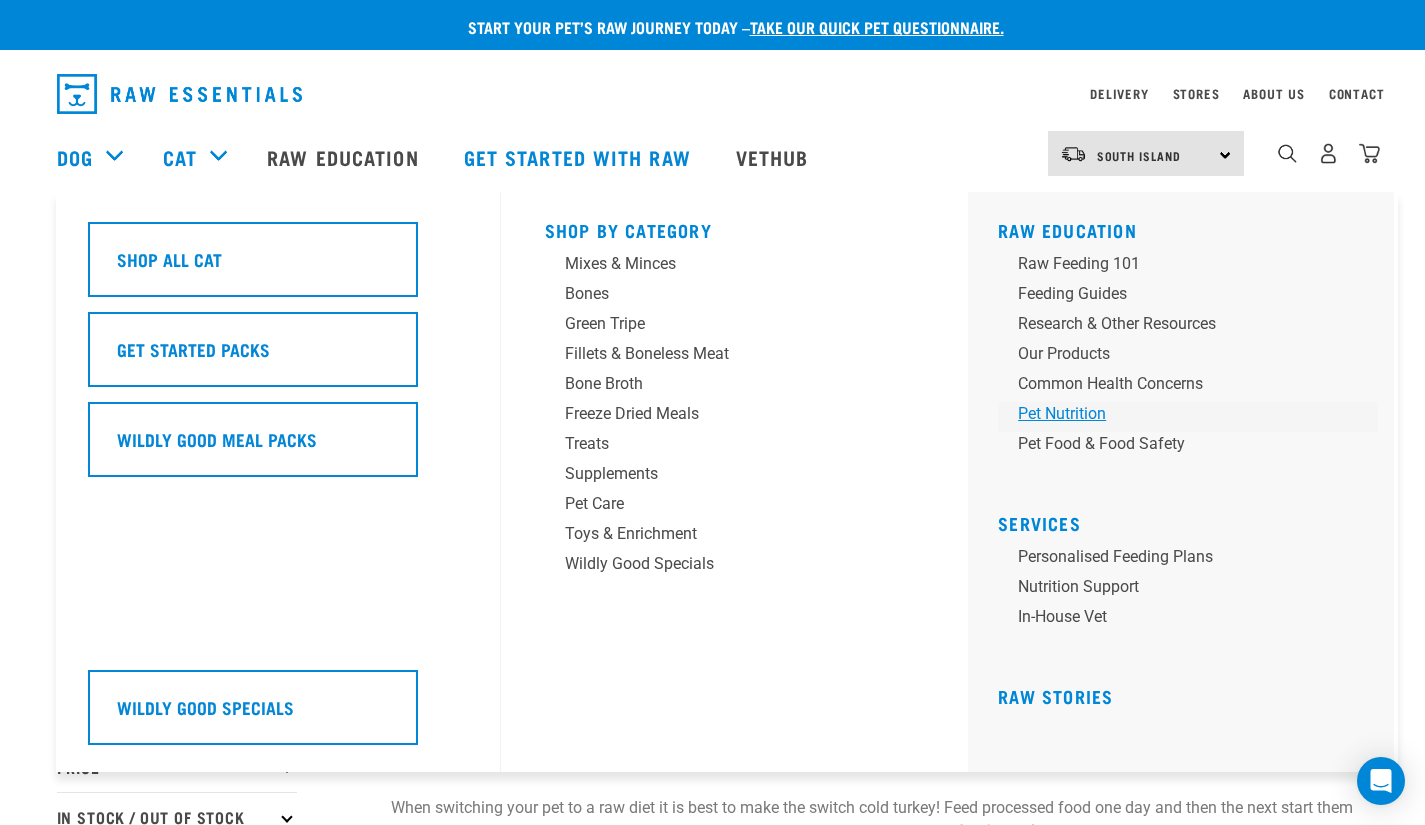 click on "Pet Nutrition" at bounding box center [1174, 414] 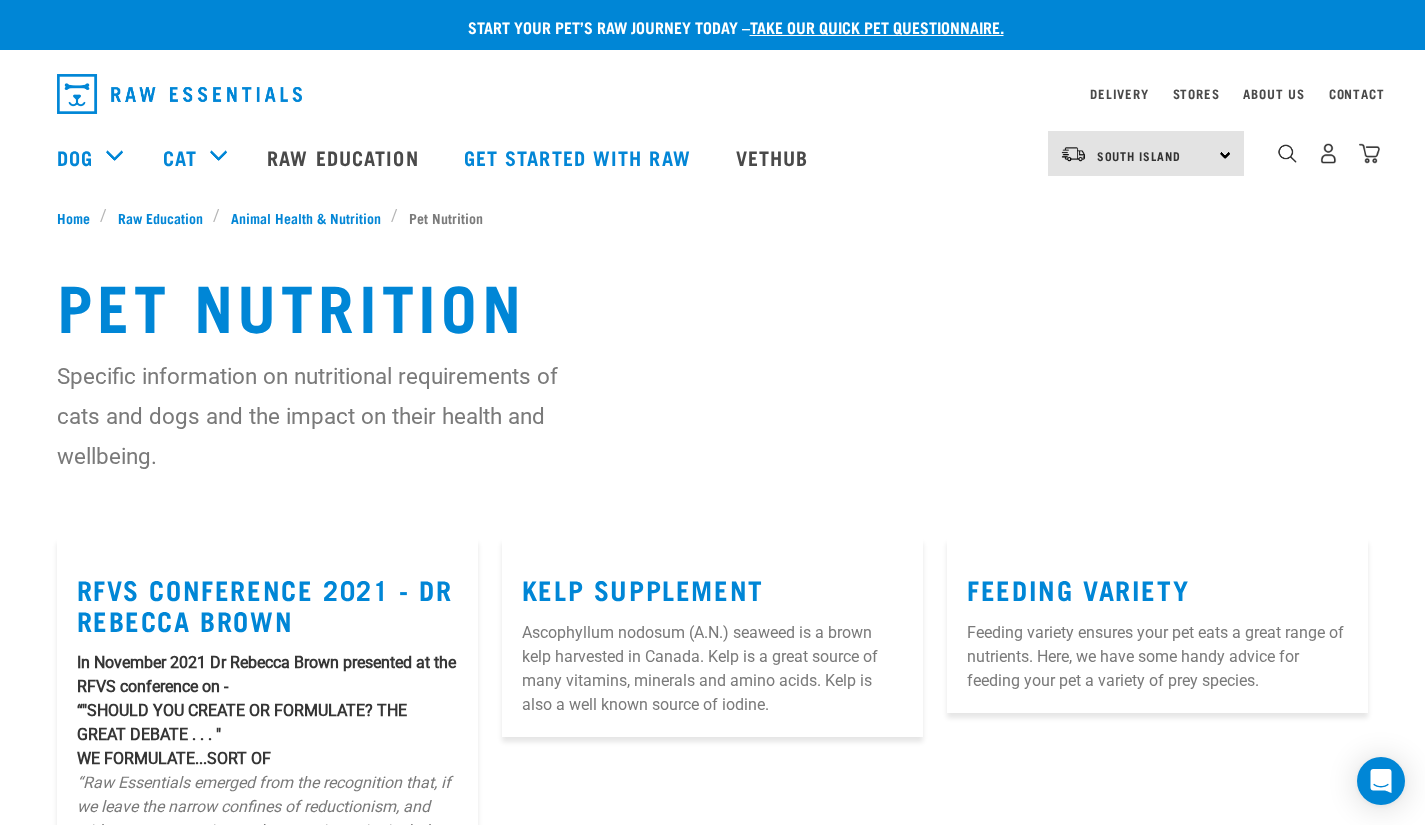 scroll, scrollTop: 0, scrollLeft: 0, axis: both 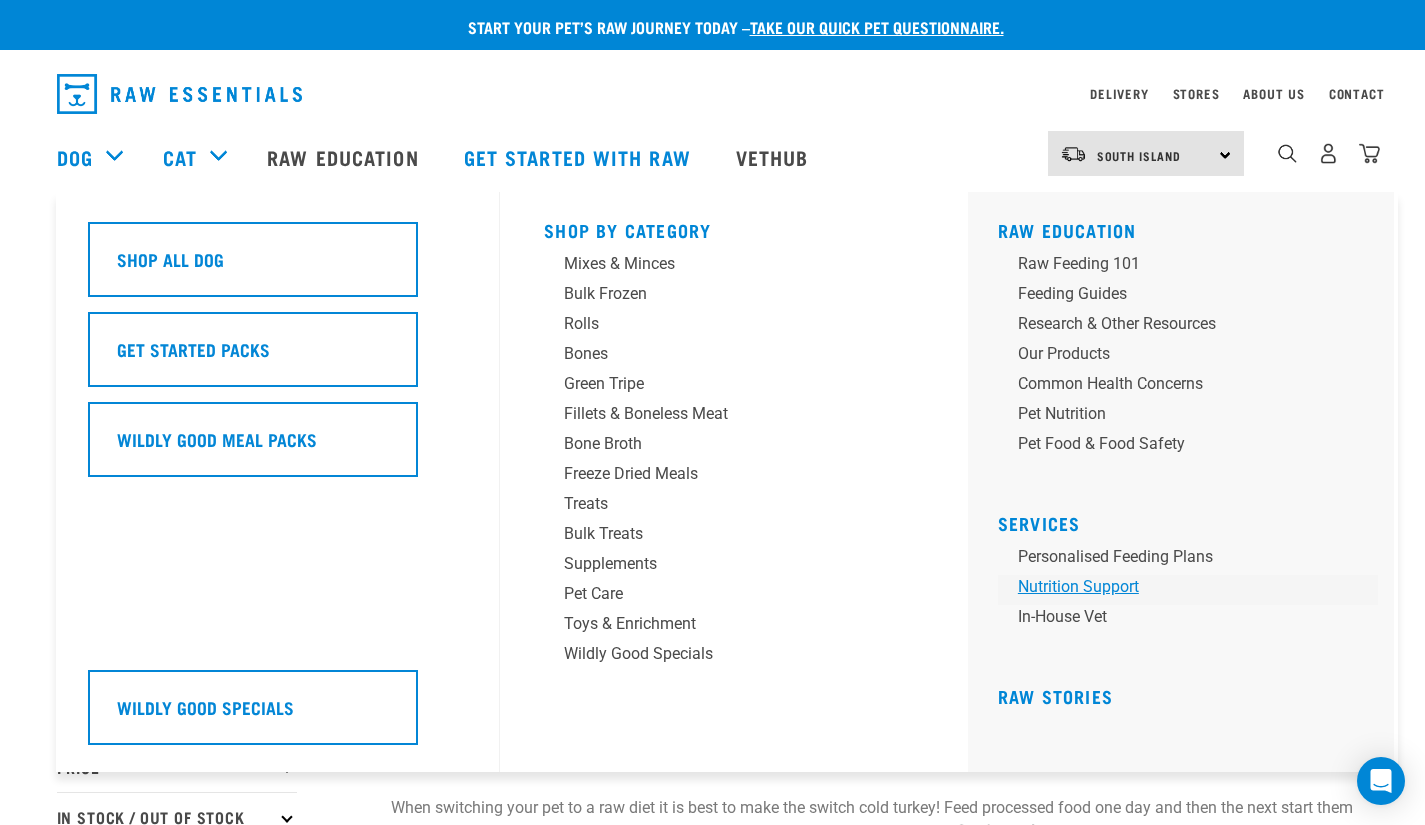 click on "Nutrition Support" at bounding box center [1188, 590] 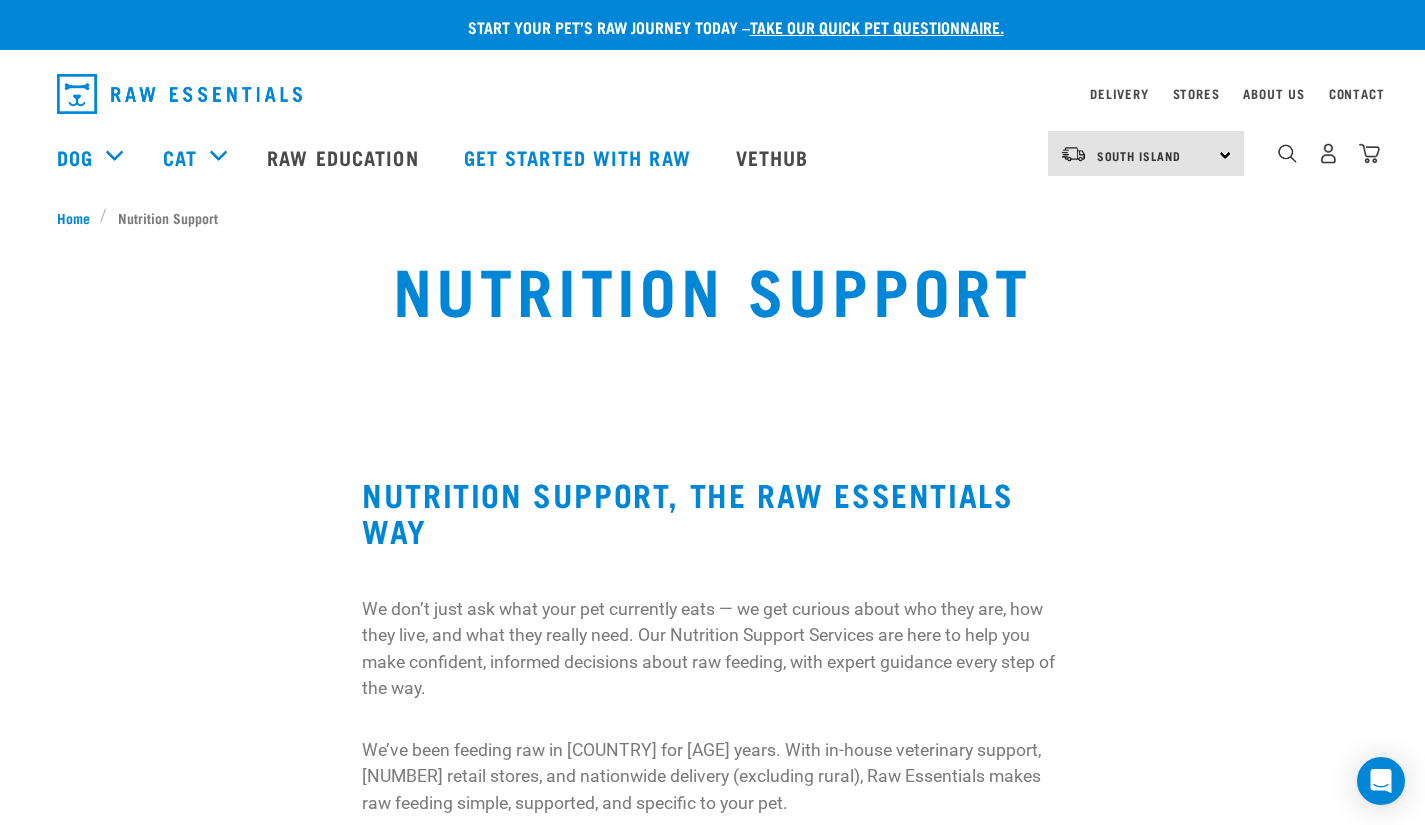 scroll, scrollTop: 0, scrollLeft: 0, axis: both 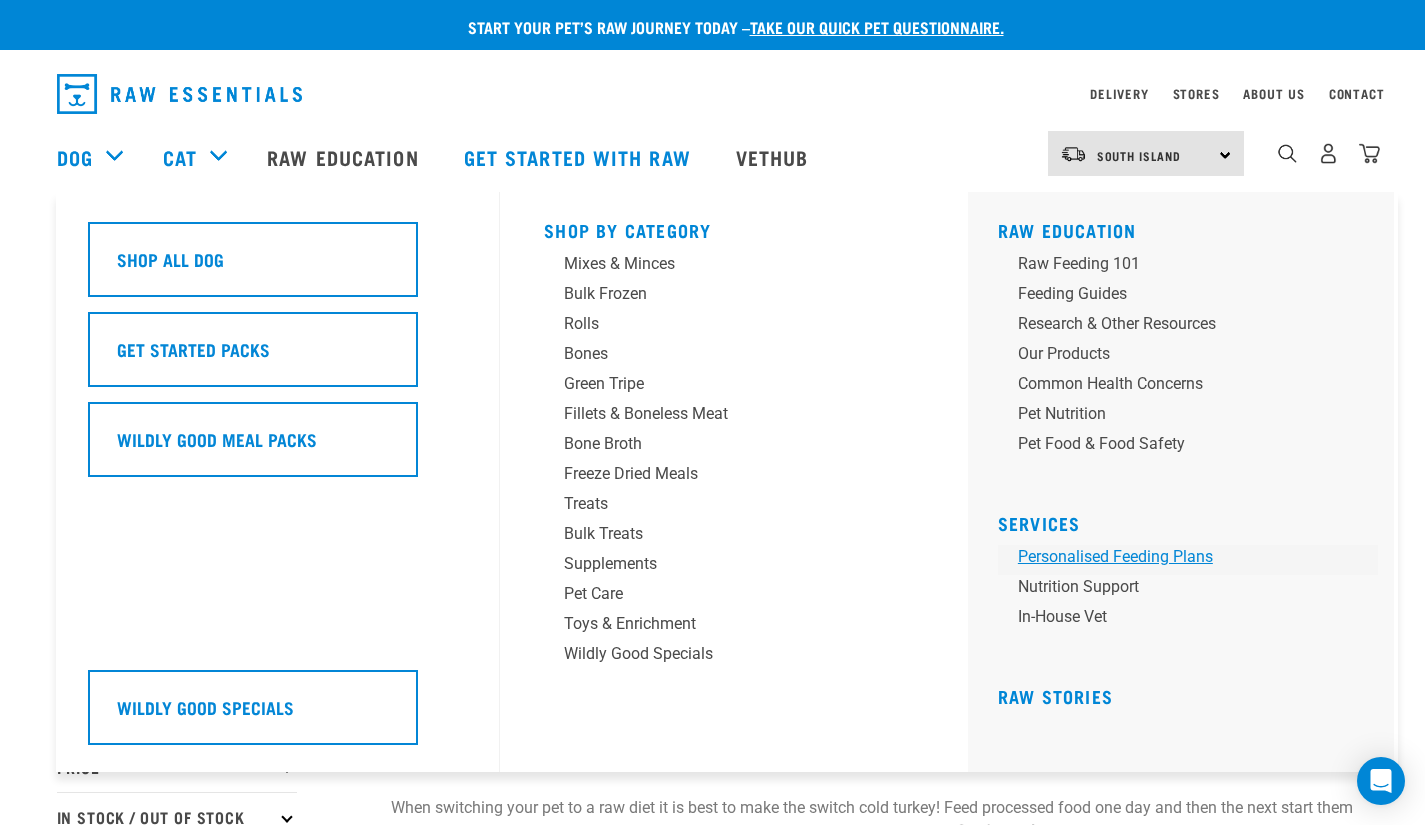 click on "Personalised Feeding Plans" at bounding box center (1188, 560) 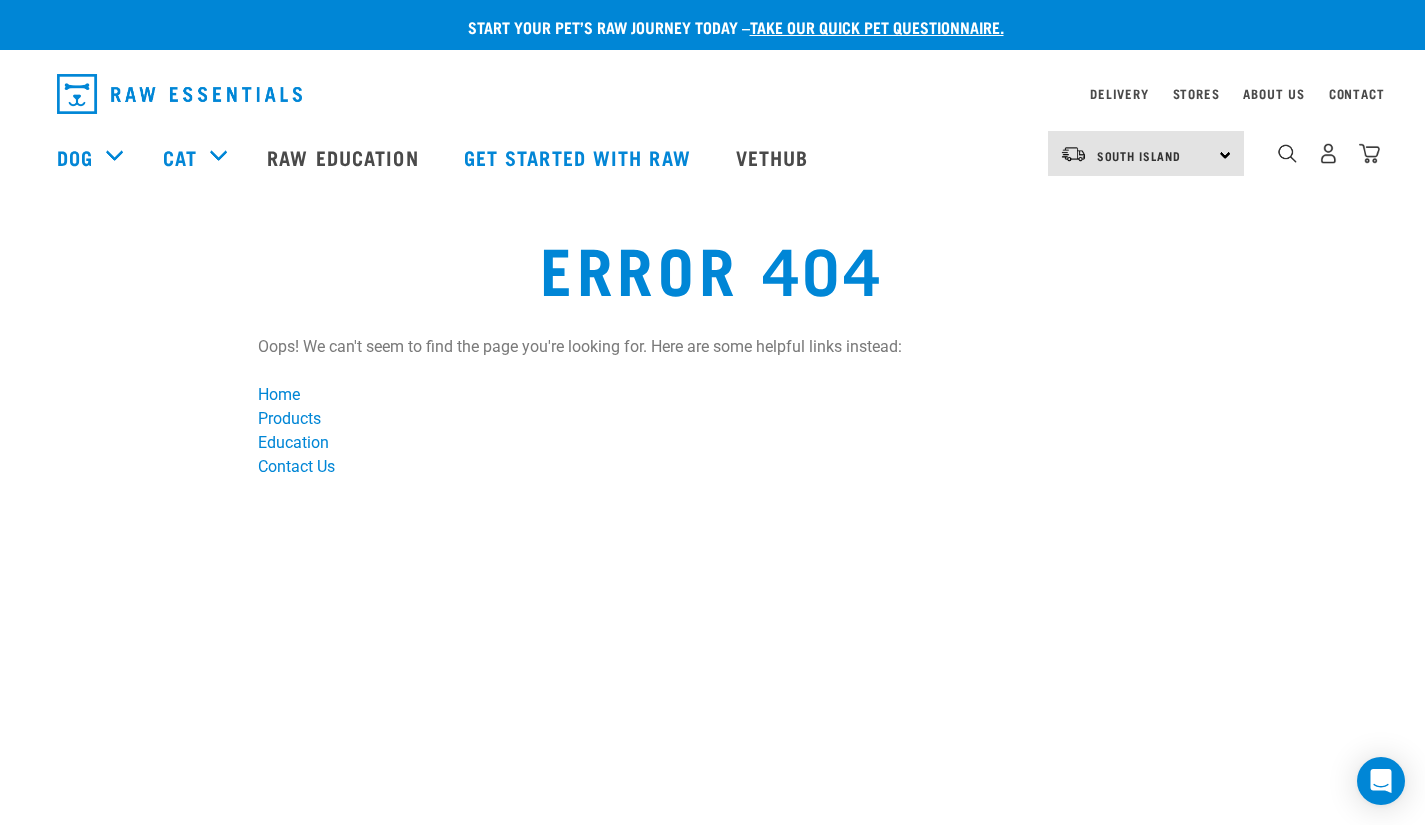 scroll, scrollTop: 0, scrollLeft: 0, axis: both 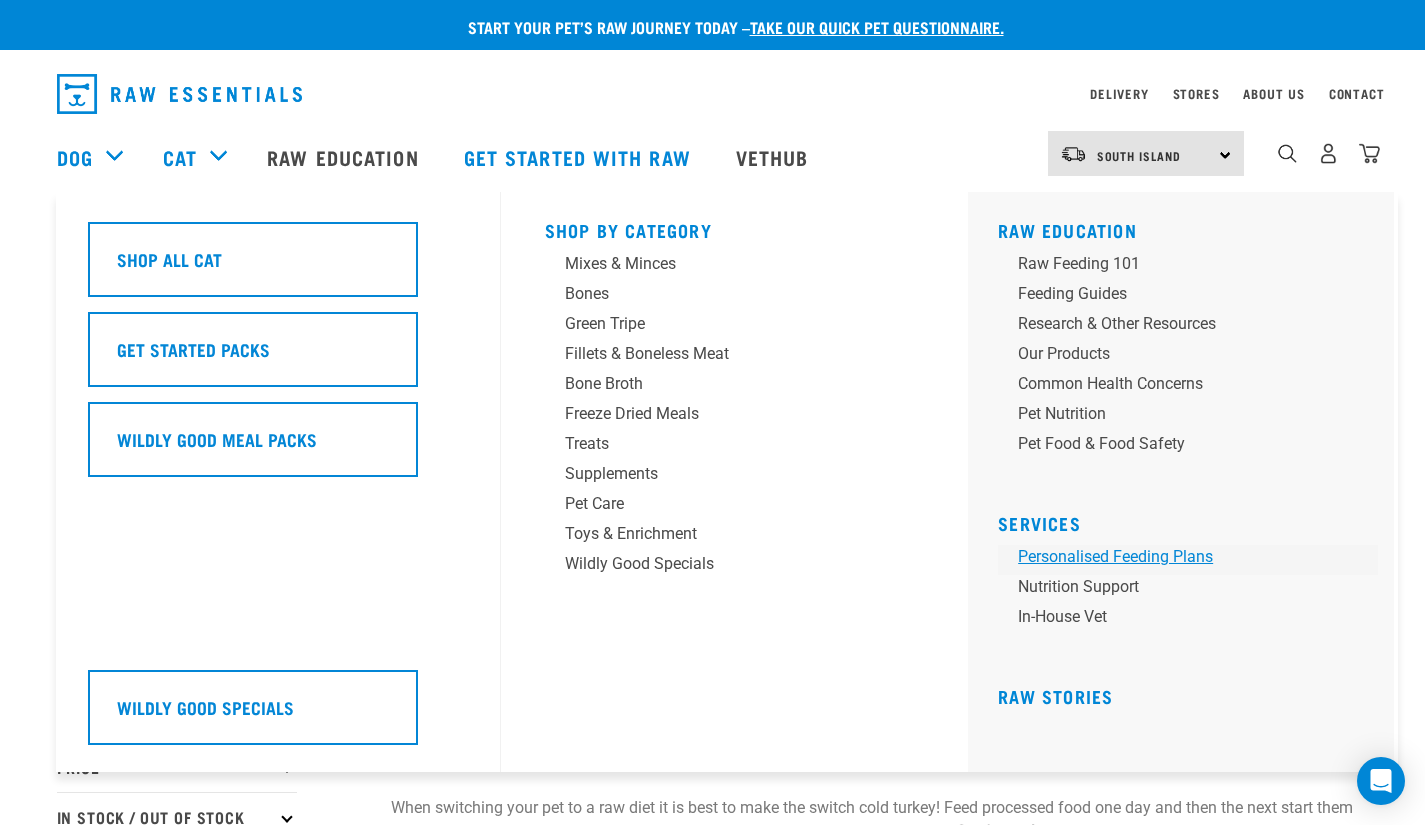click on "Personalised Feeding Plans" at bounding box center (1188, 560) 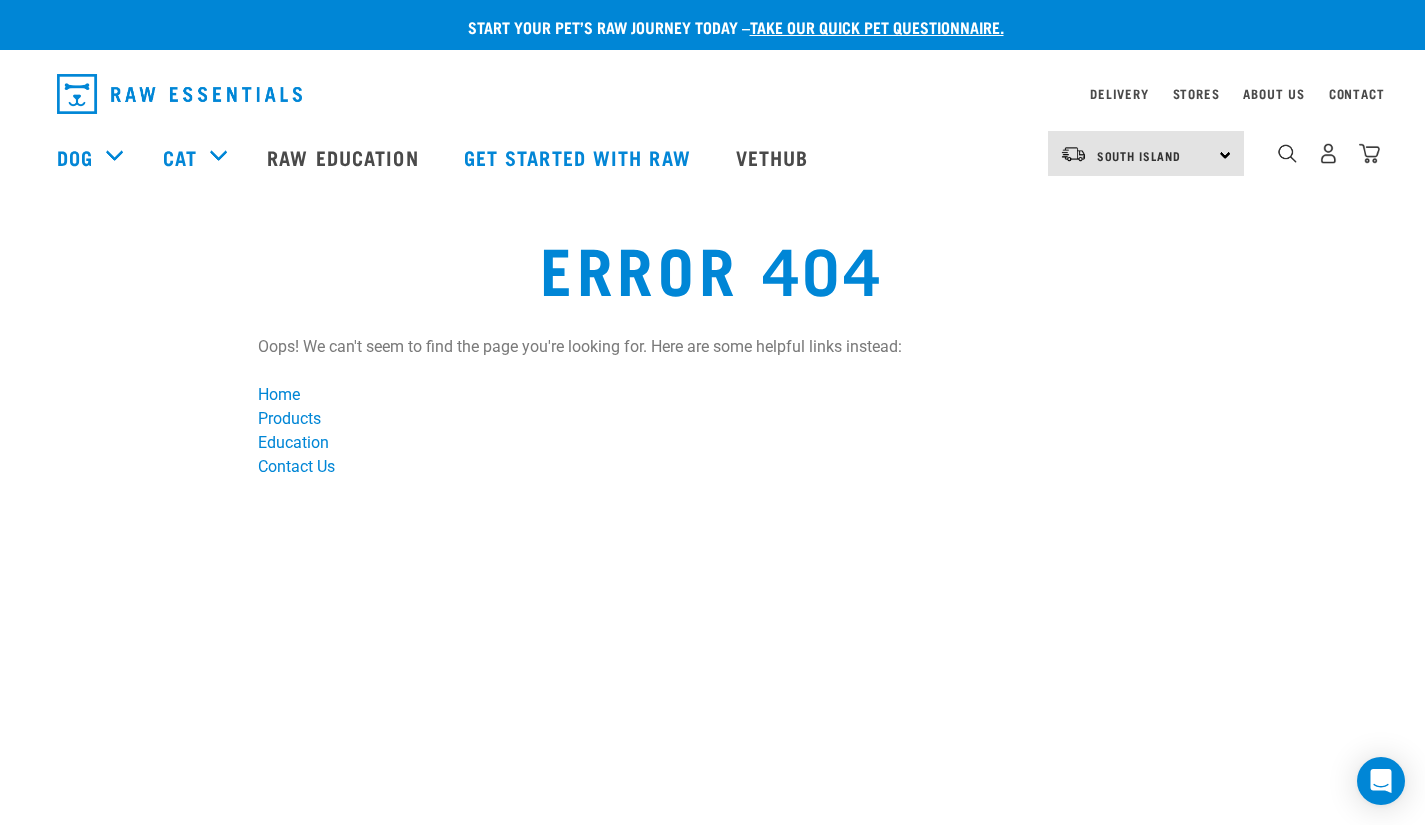 scroll, scrollTop: 0, scrollLeft: 0, axis: both 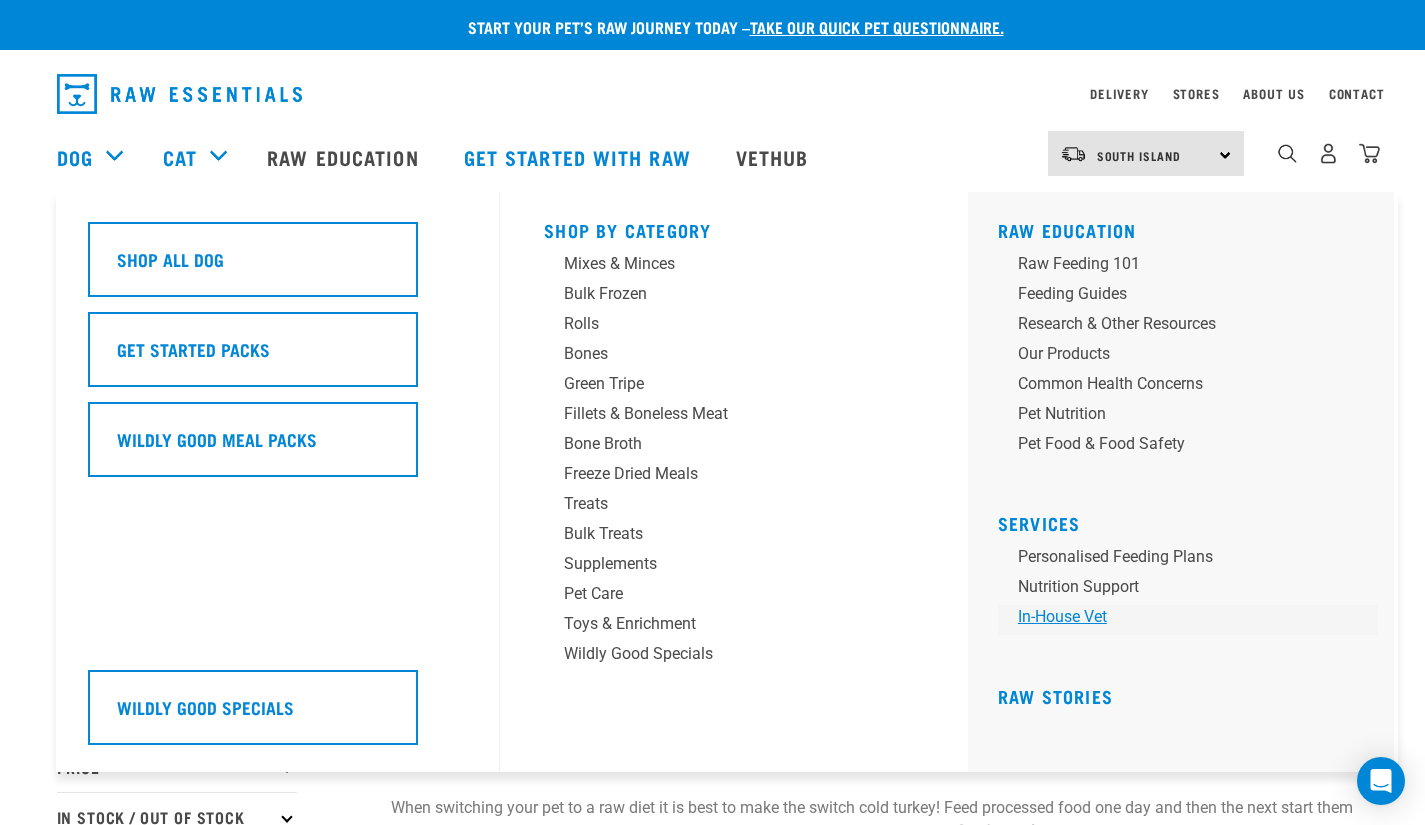 click on "In-house vet" at bounding box center (1188, 620) 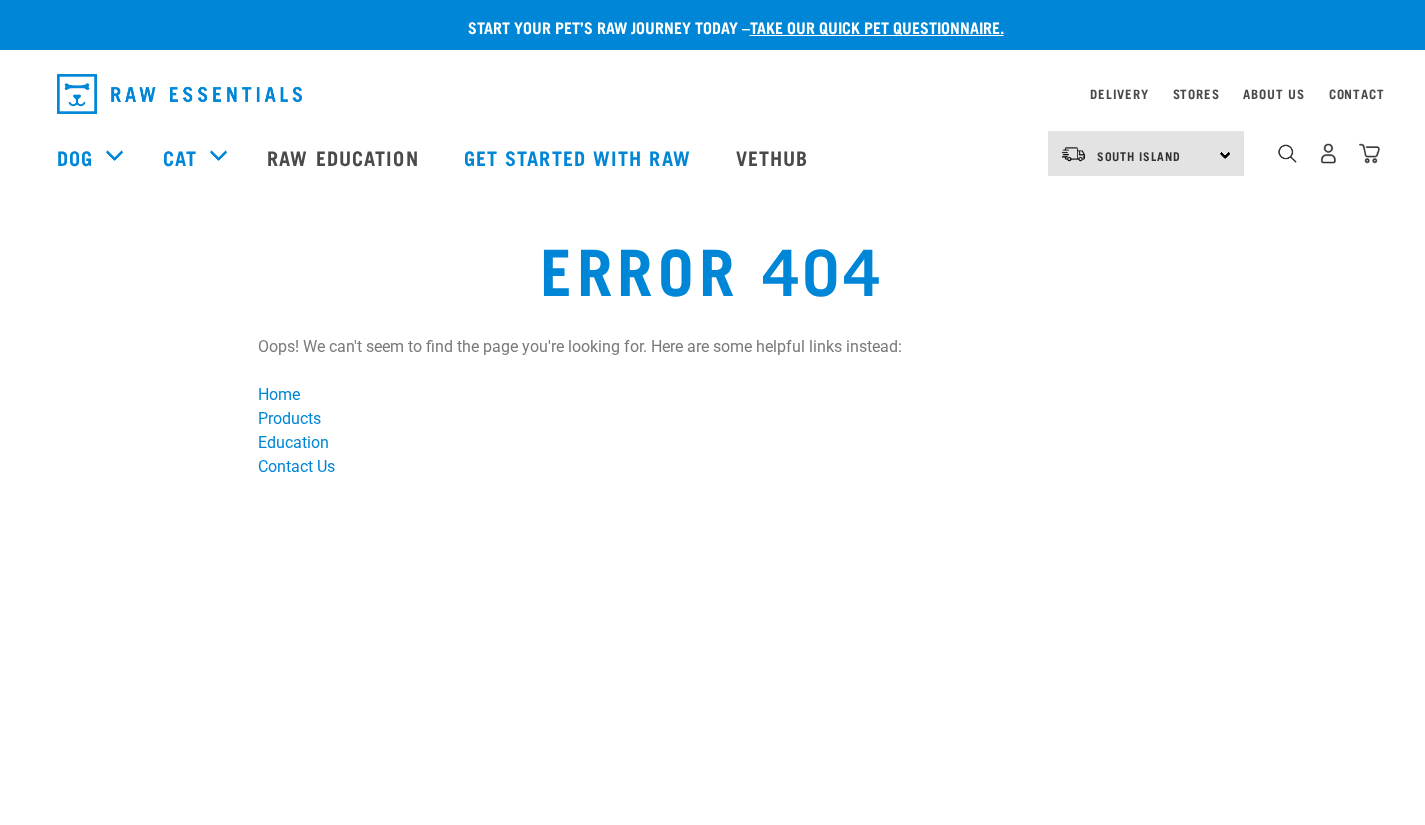 scroll, scrollTop: 0, scrollLeft: 0, axis: both 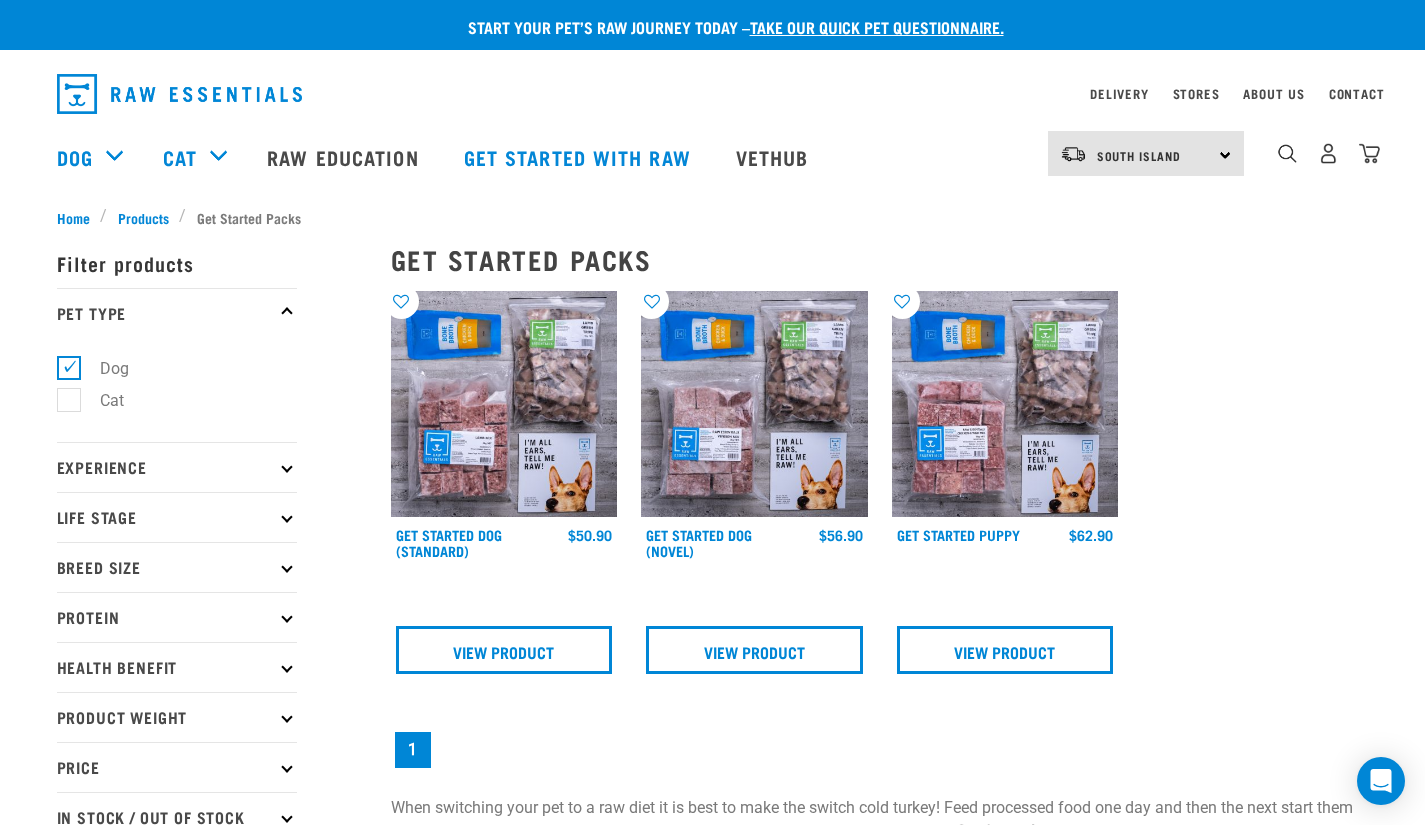 click at bounding box center [179, 94] 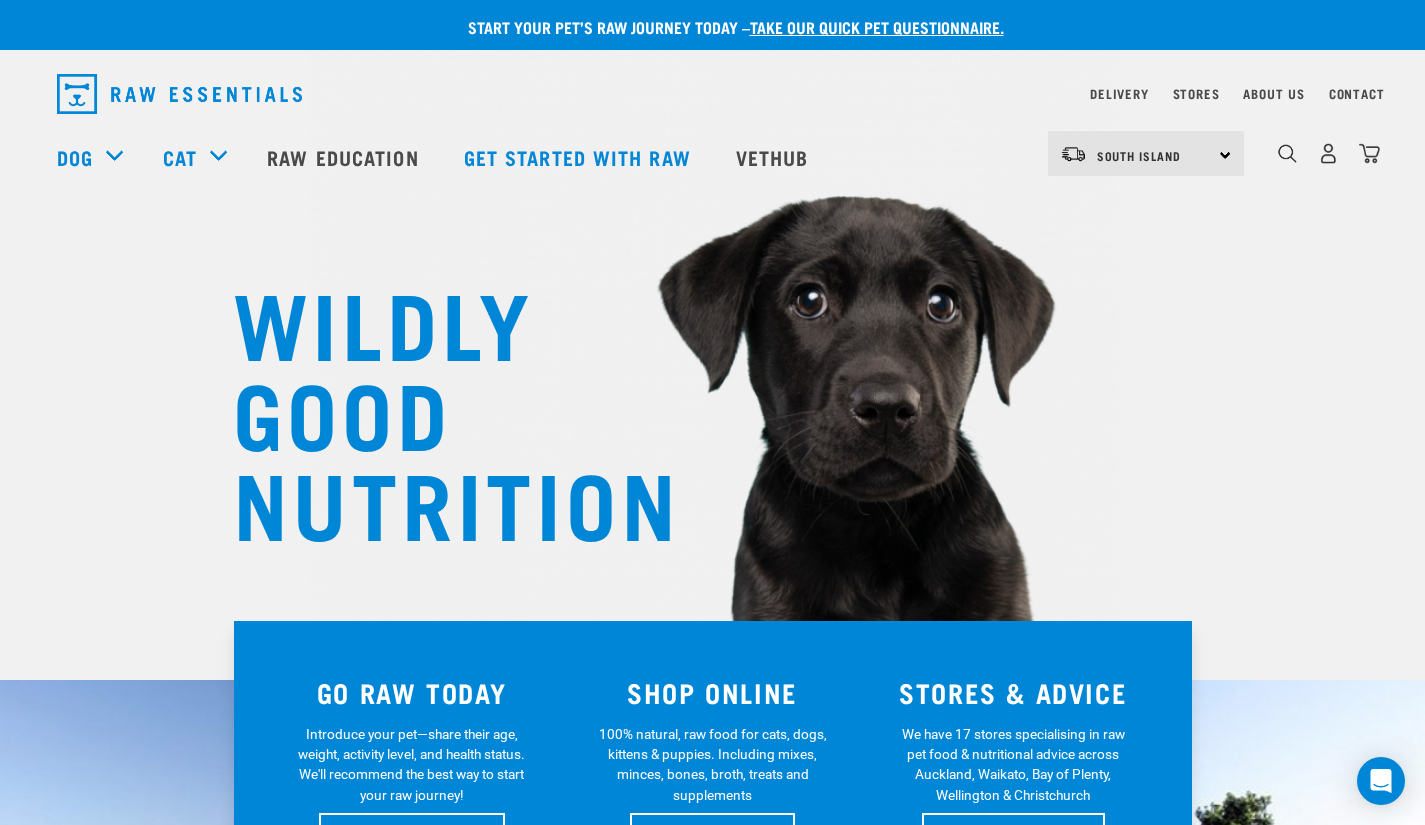 scroll, scrollTop: 0, scrollLeft: 0, axis: both 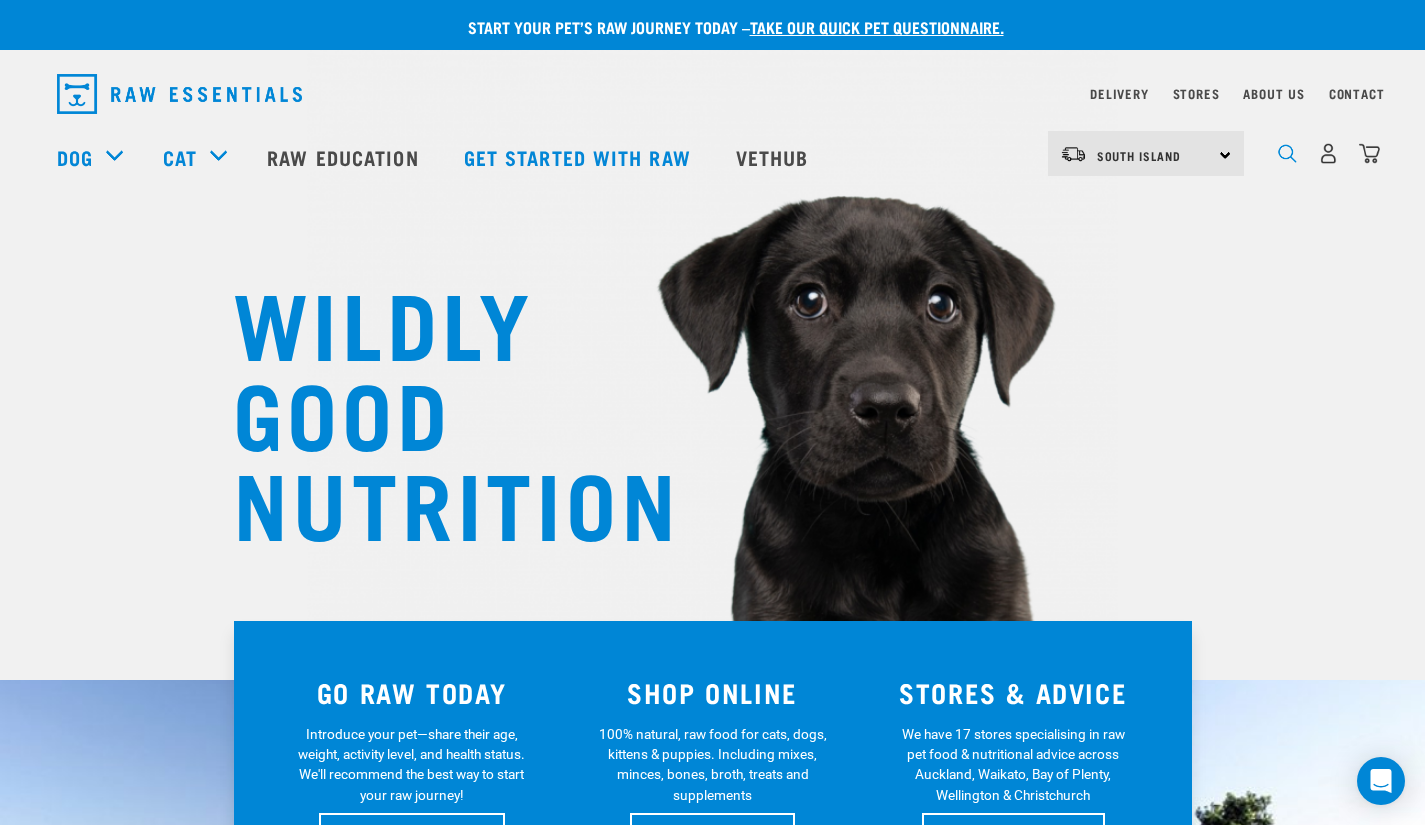 click at bounding box center [1287, 153] 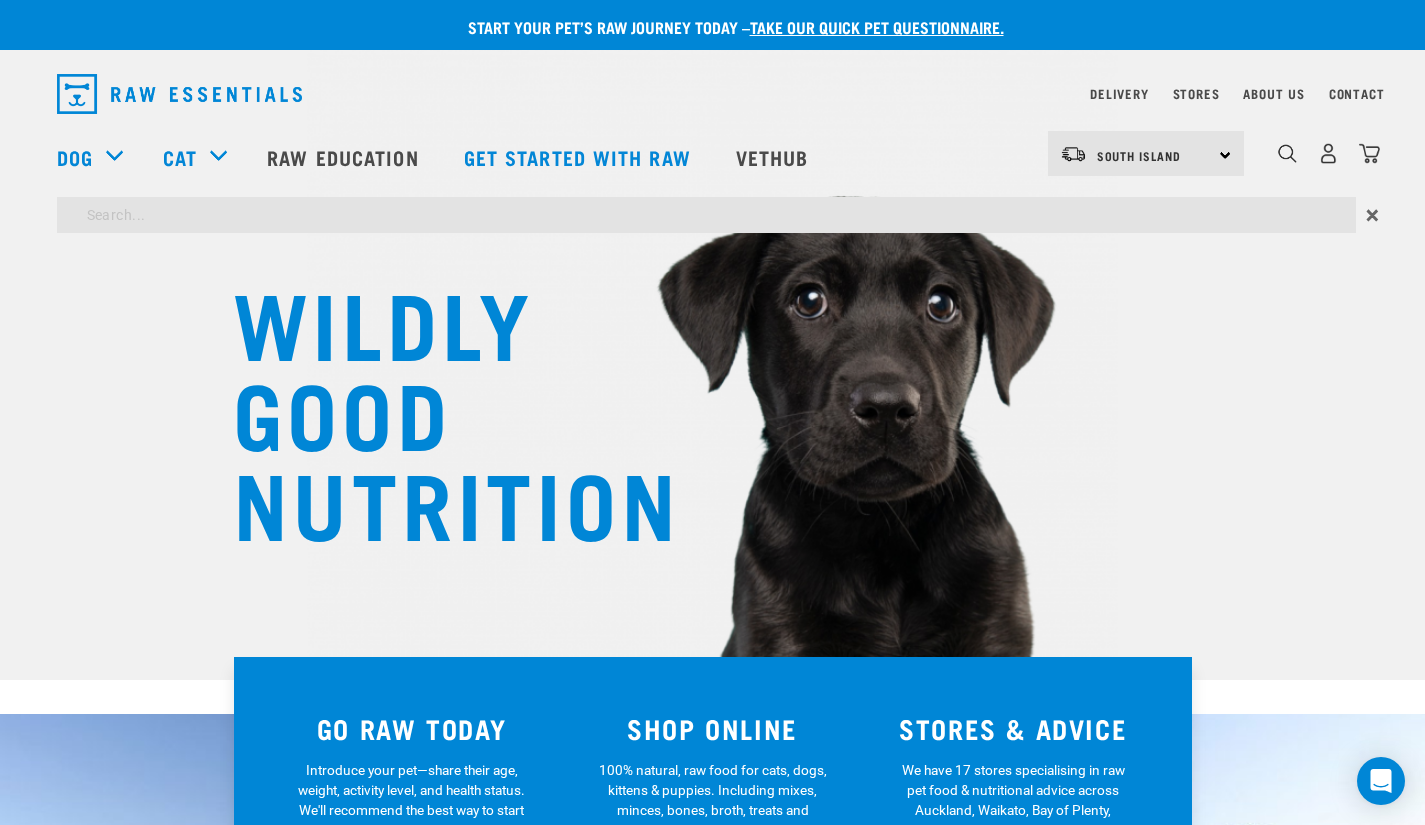 click on "WILDLY GOOD NUTRITION
Start your pet’s raw journey today –  take our quick pet questionnaire.
Delivery
Stores
About Us
Contact" at bounding box center (712, 1627) 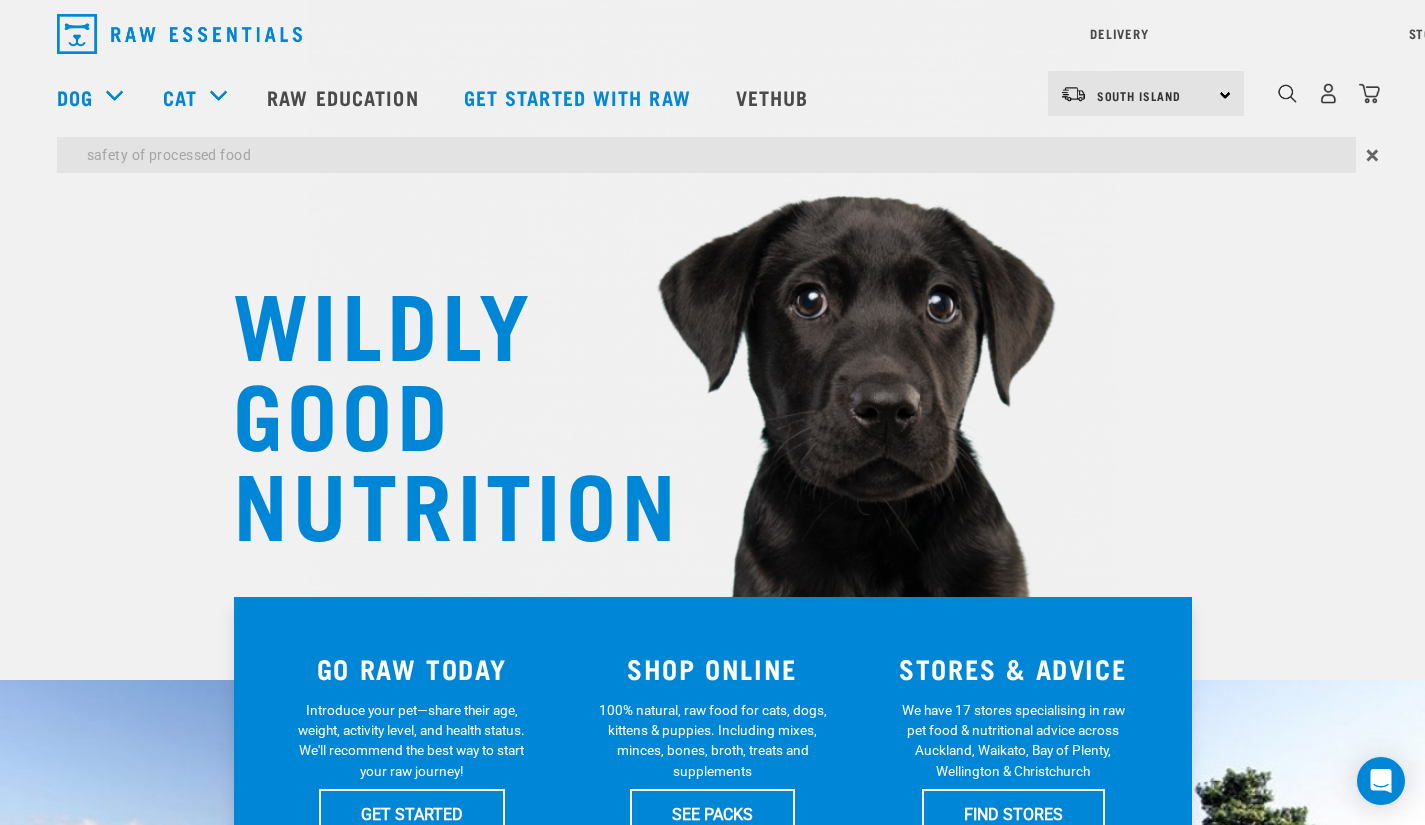 type on "safety of processed food" 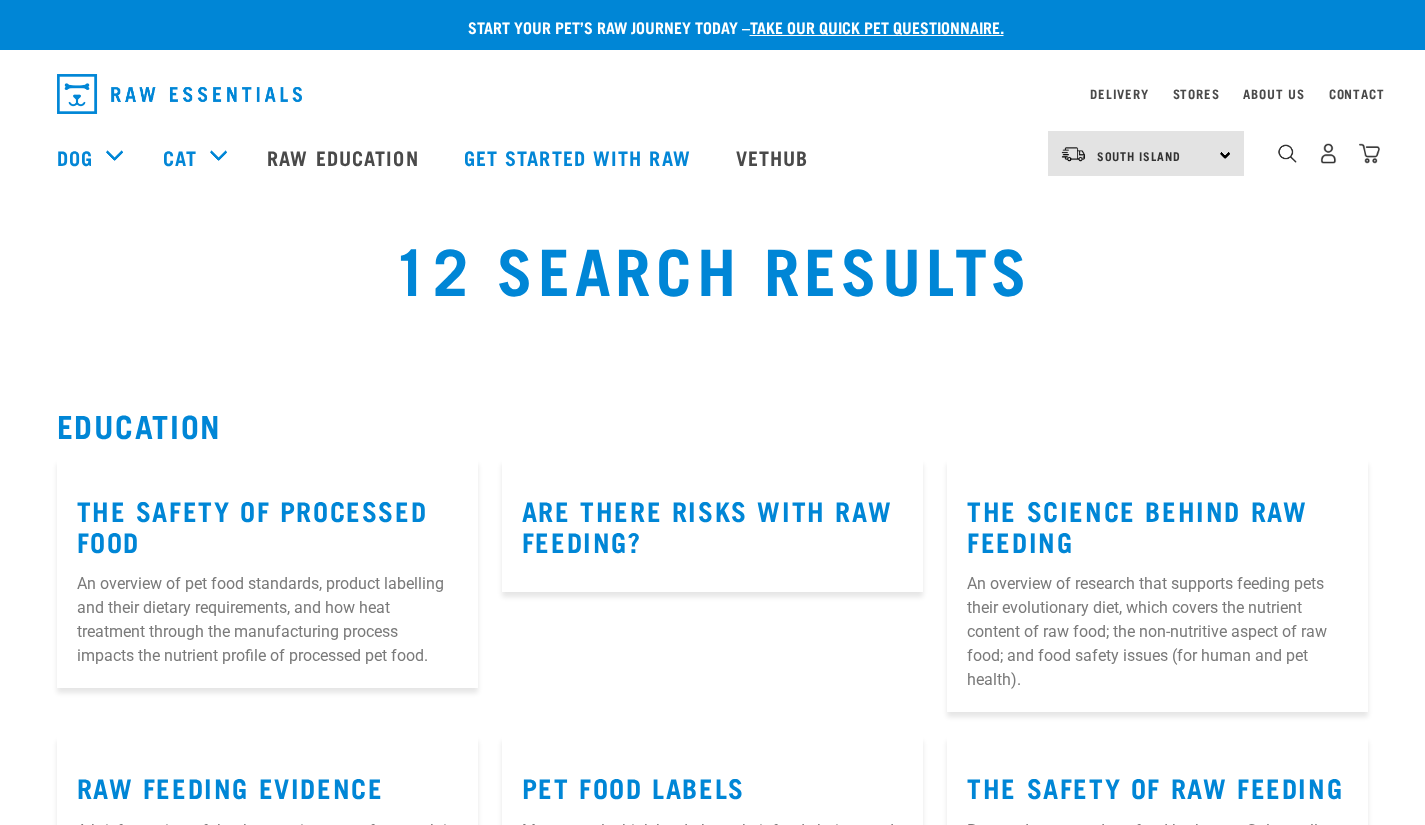 scroll, scrollTop: 0, scrollLeft: 0, axis: both 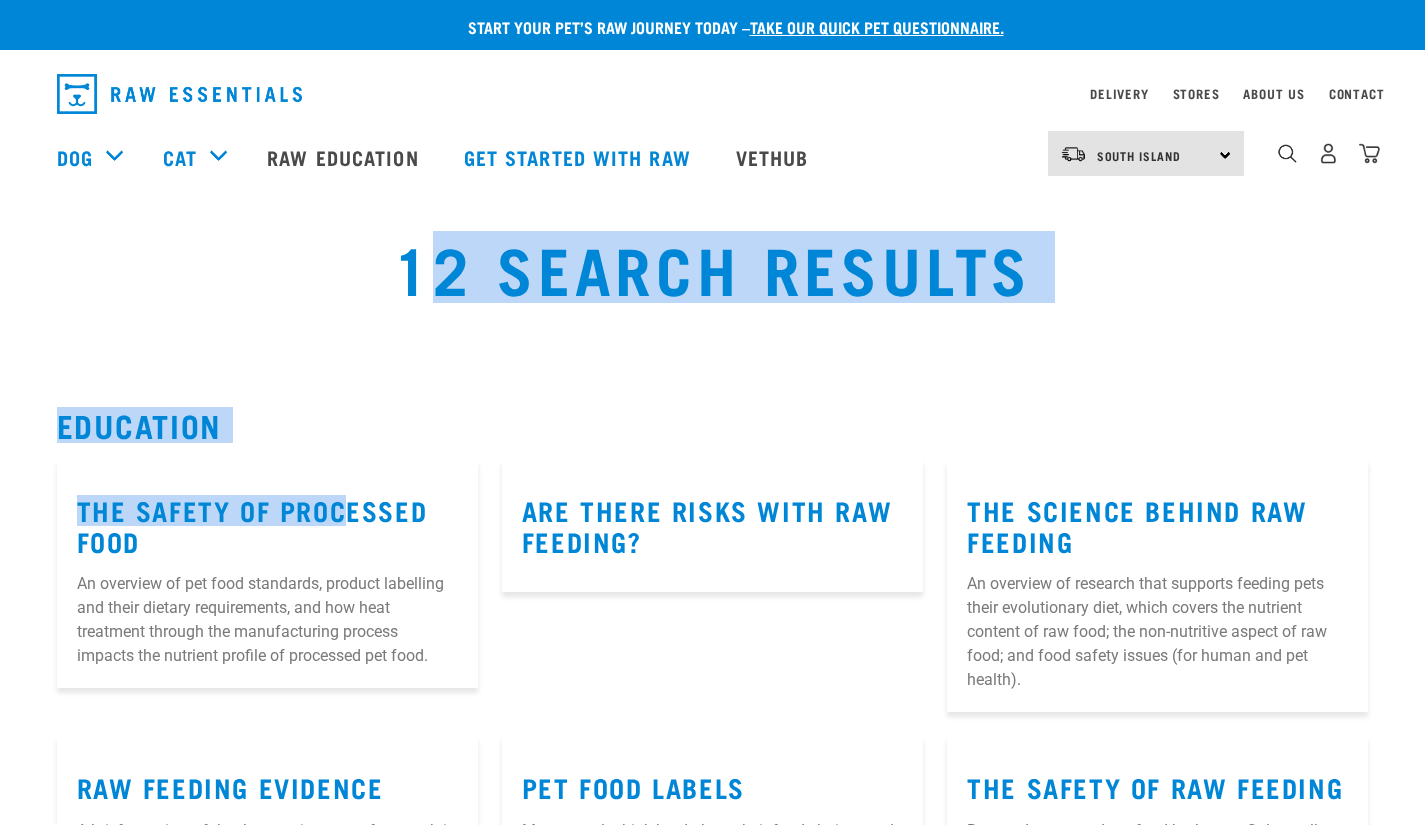 drag, startPoint x: 416, startPoint y: 292, endPoint x: 341, endPoint y: 487, distance: 208.92583 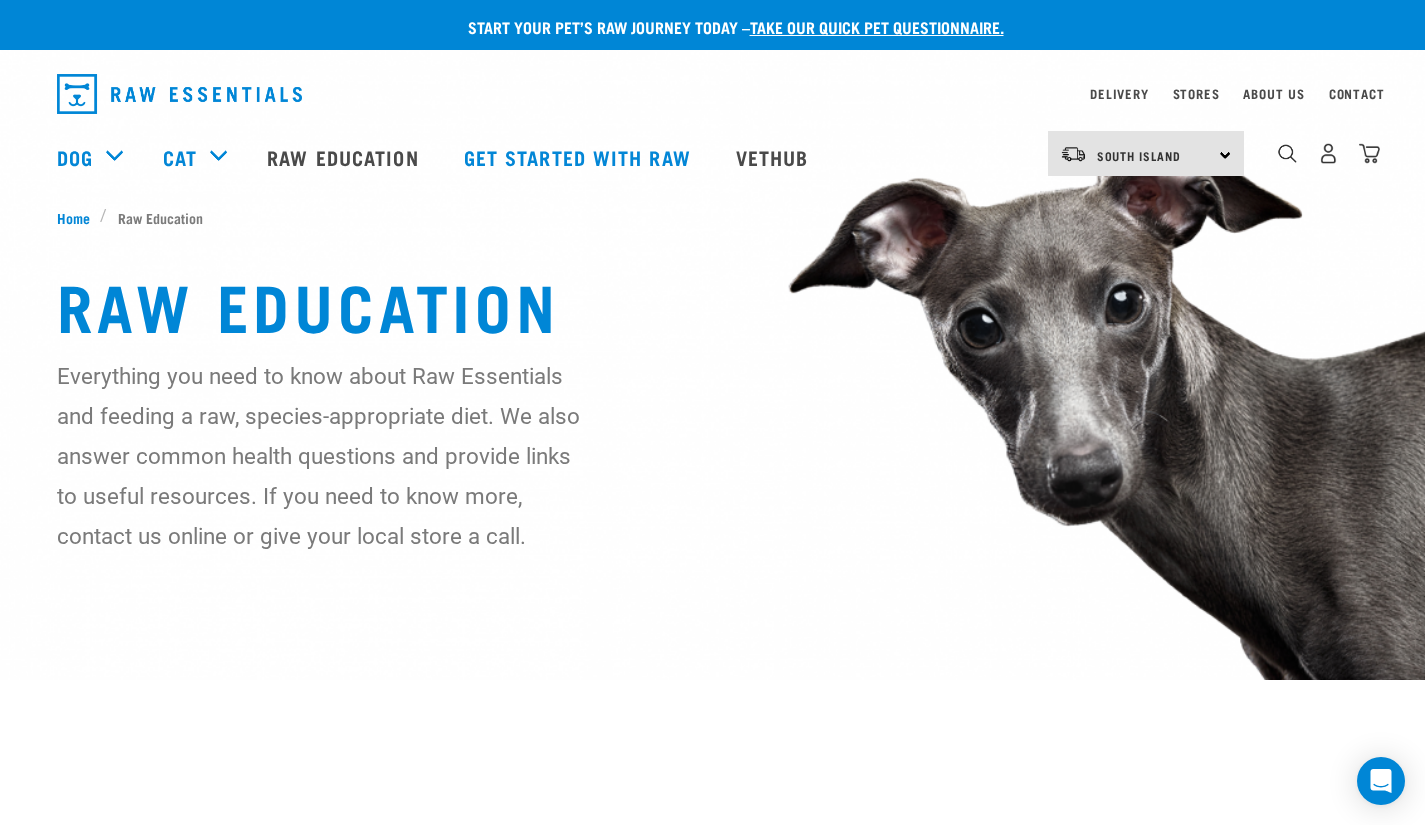 scroll, scrollTop: 0, scrollLeft: 0, axis: both 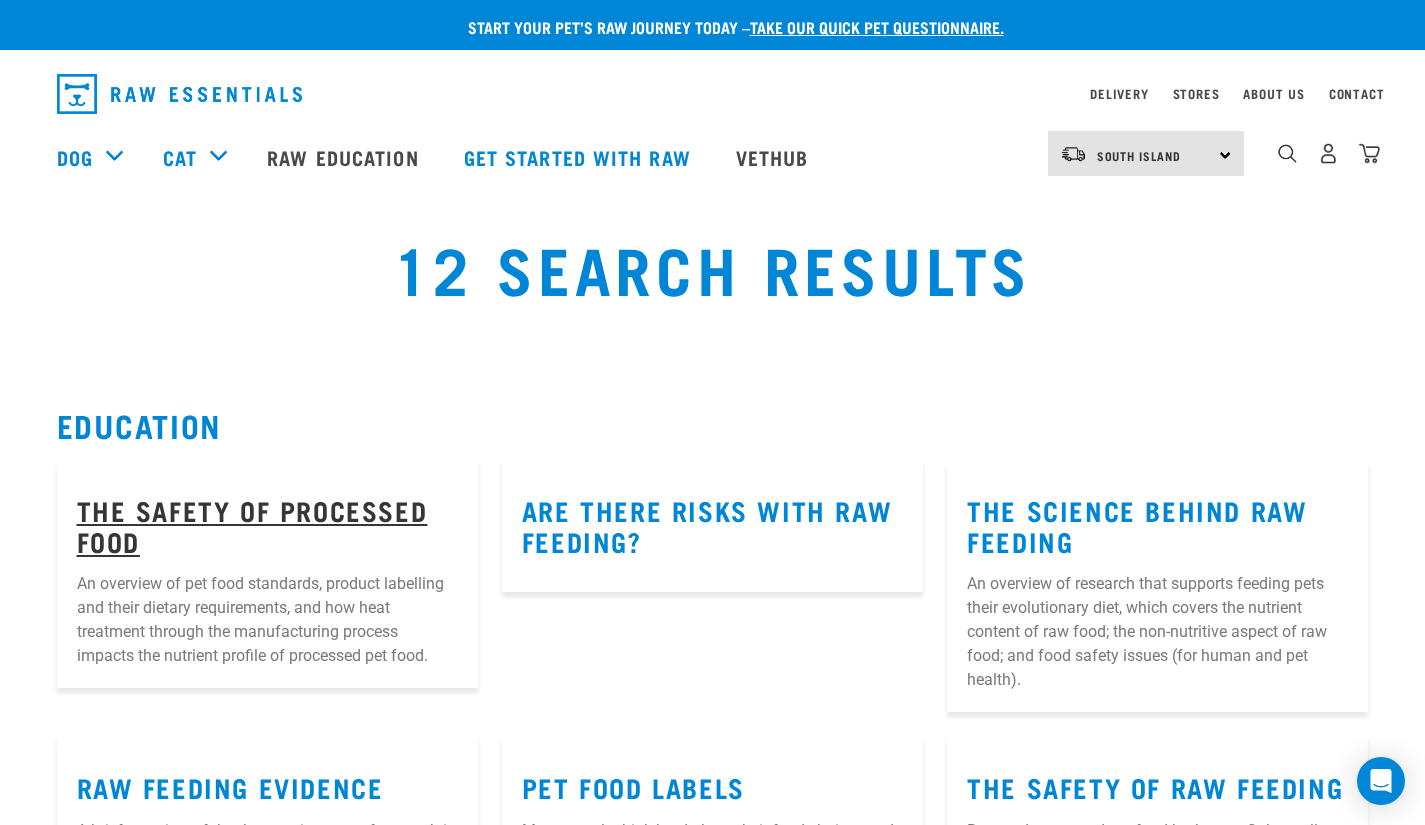 click on "The Safety of Processed Food" at bounding box center [252, 525] 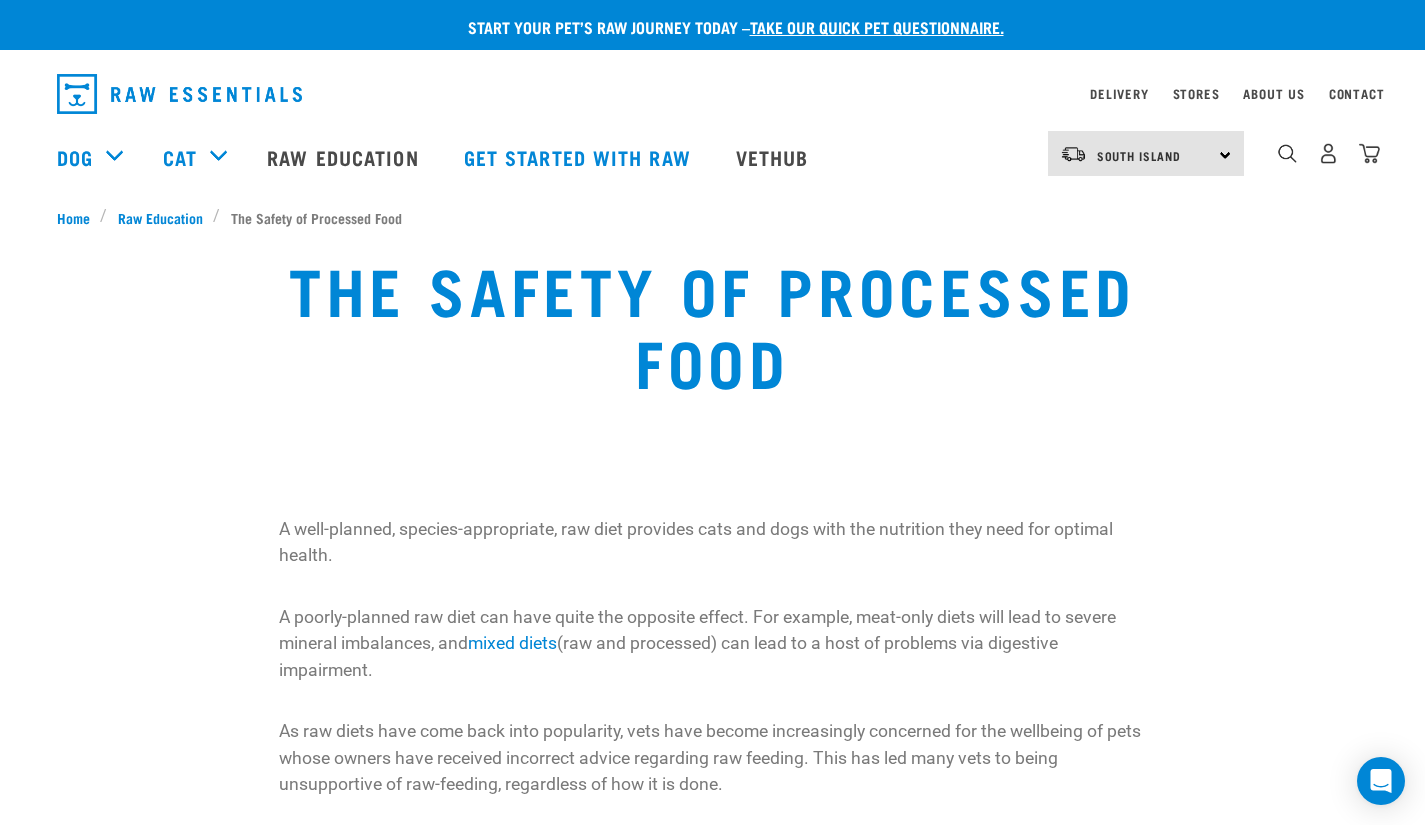 scroll, scrollTop: 0, scrollLeft: 0, axis: both 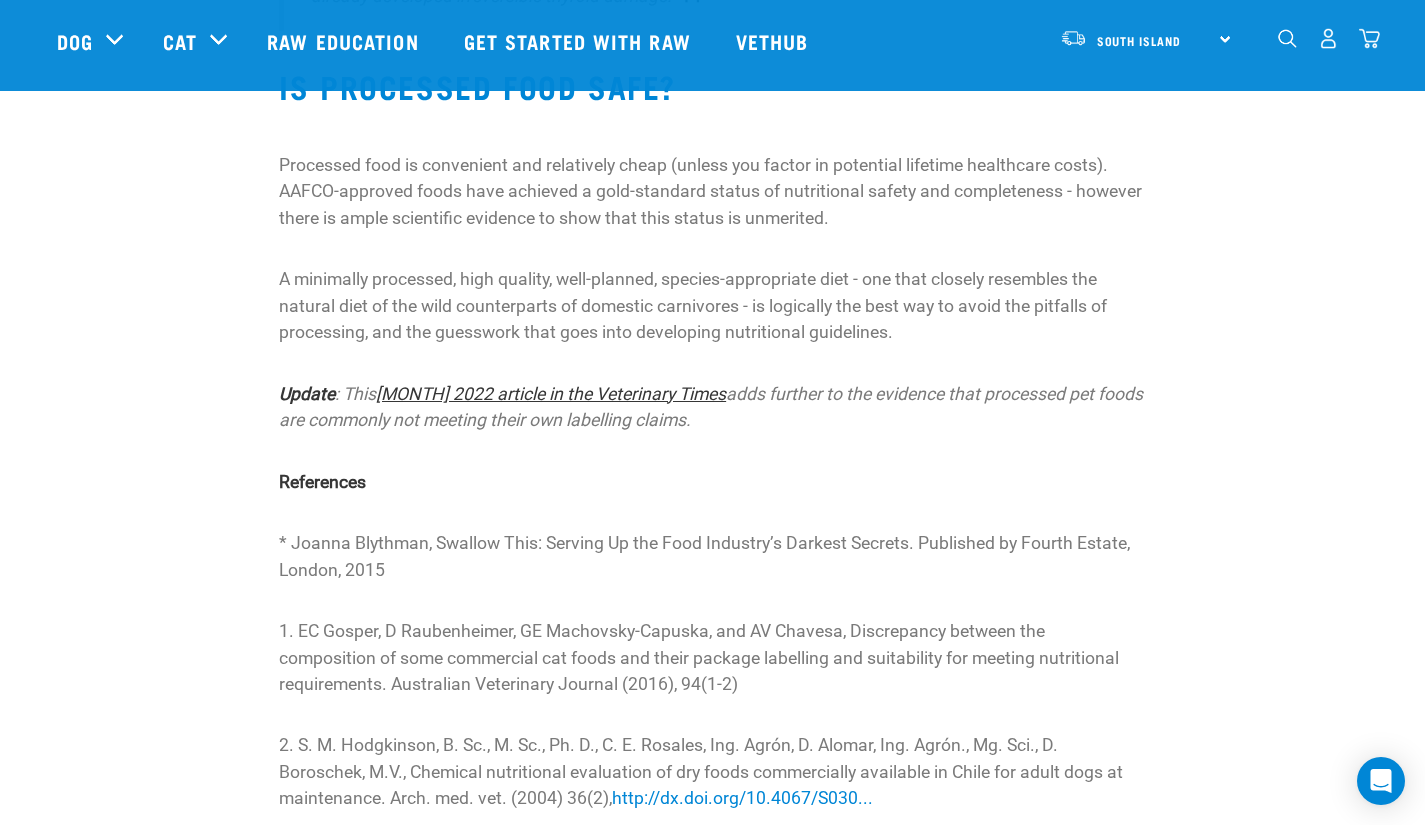 click on "[MONTH] 2022 article in the Veterinary Times" at bounding box center (551, 394) 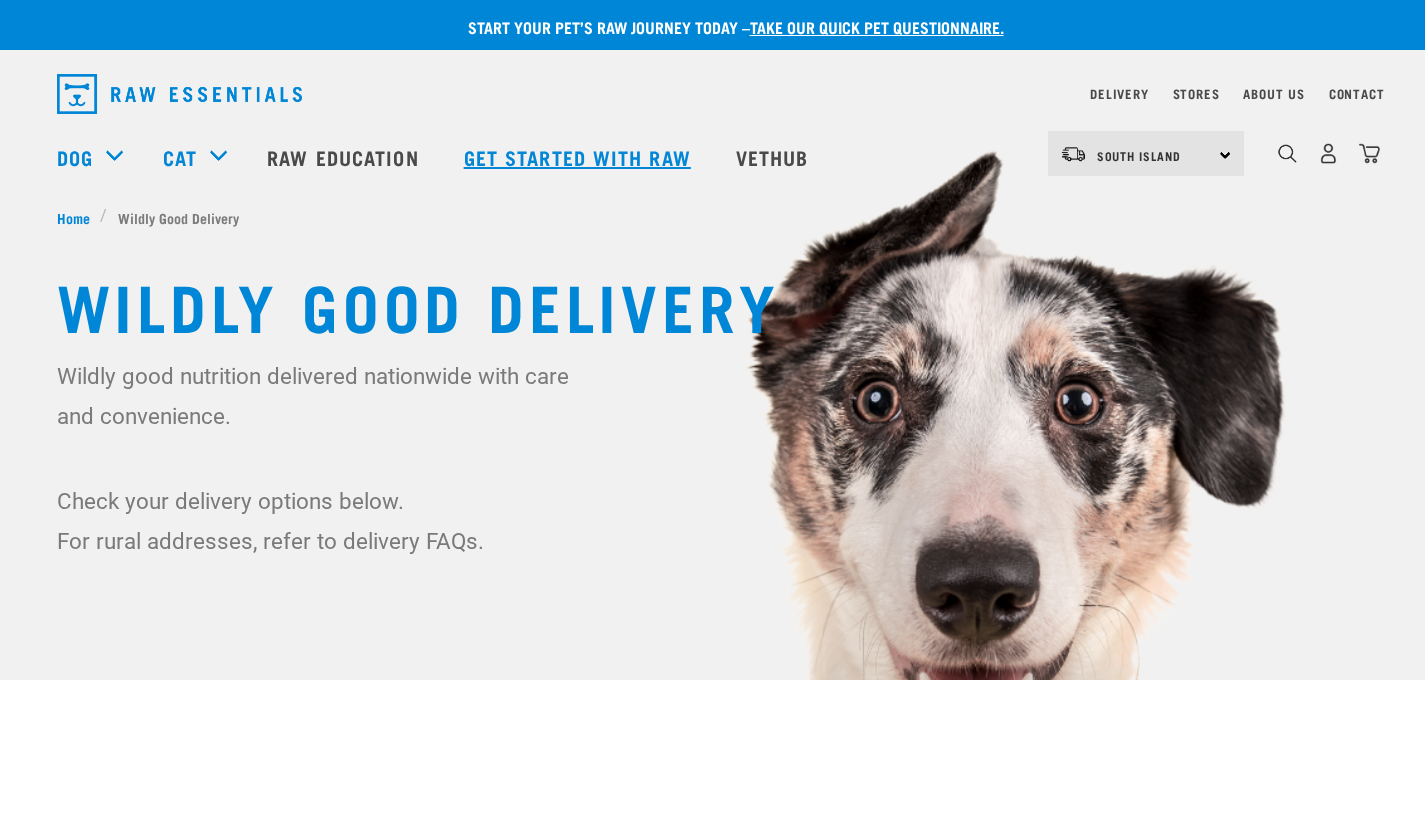 scroll, scrollTop: 0, scrollLeft: 0, axis: both 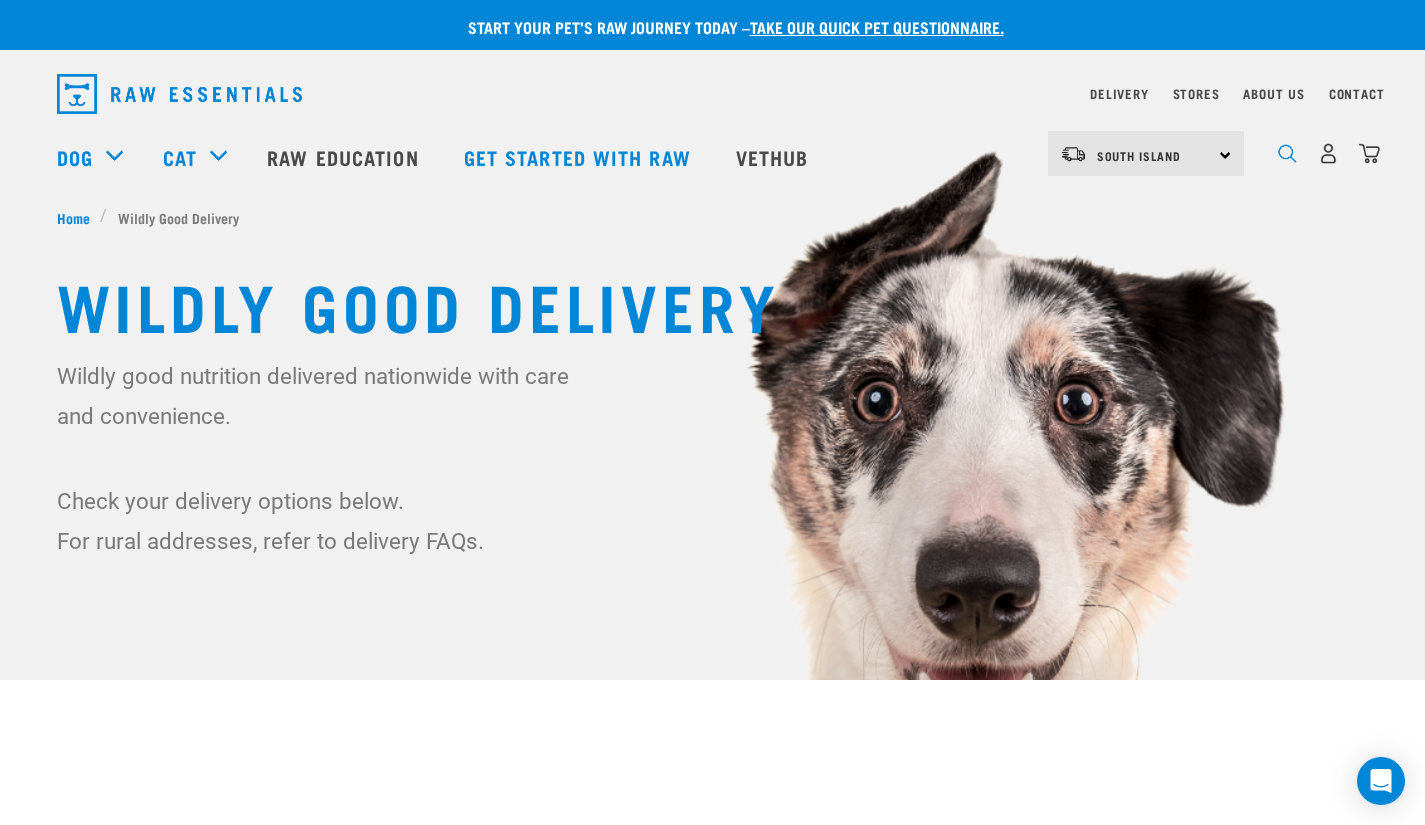 click at bounding box center [1287, 153] 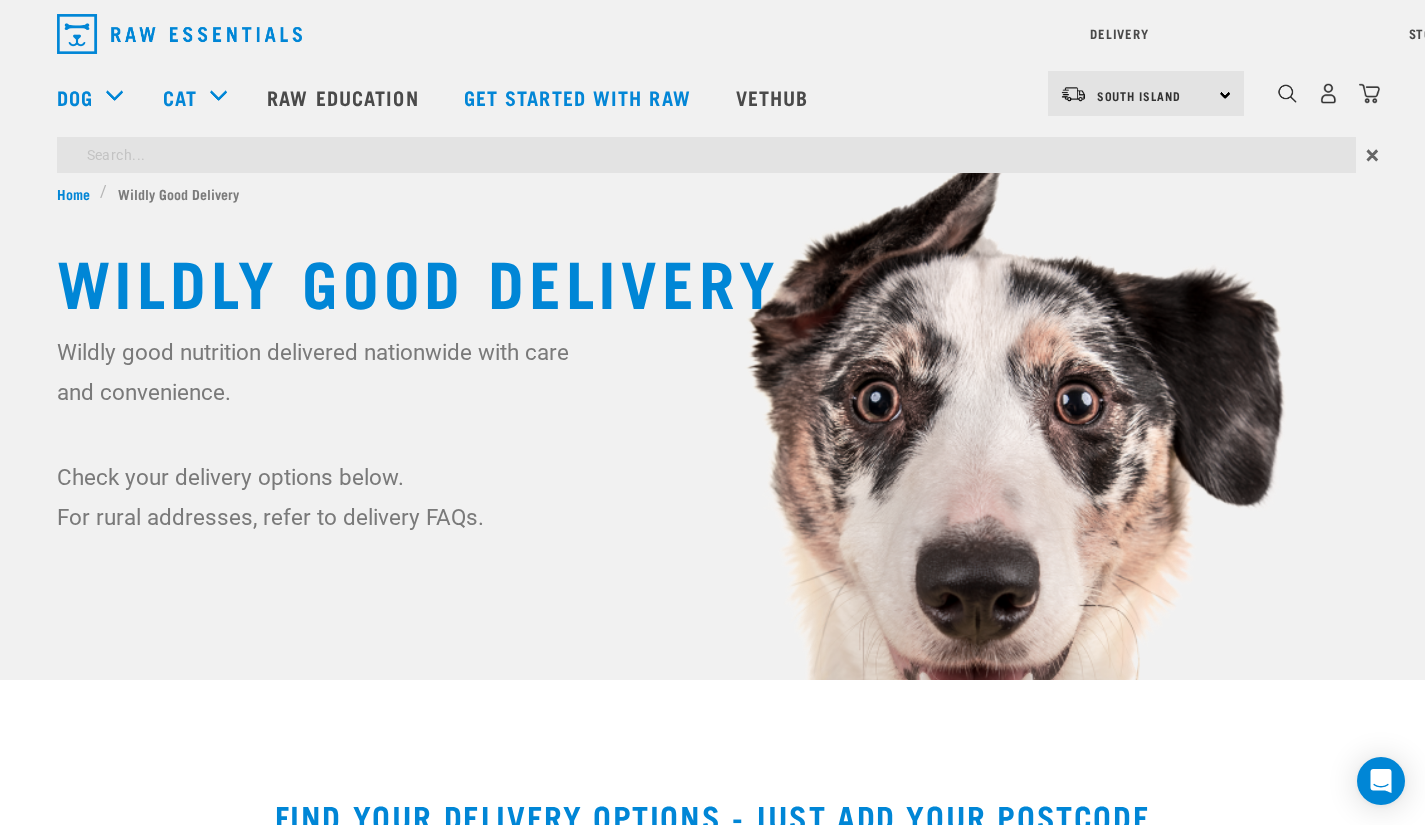 click on "Start your pet’s raw journey today –  take our quick pet questionnaire.
Delivery
Stores
About Us
Contact
Dog Cat" at bounding box center [712, 307] 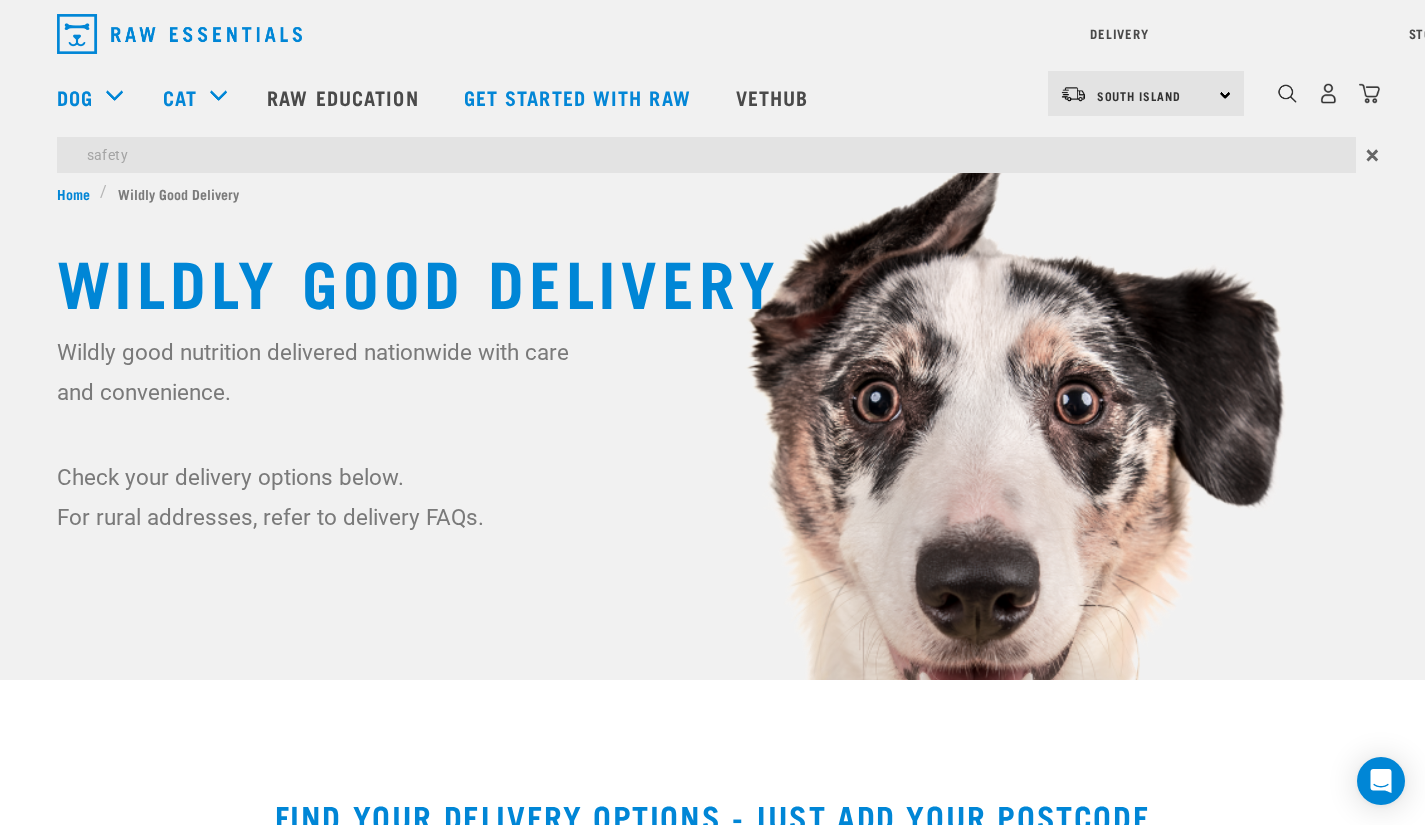 type on "safety of processed food" 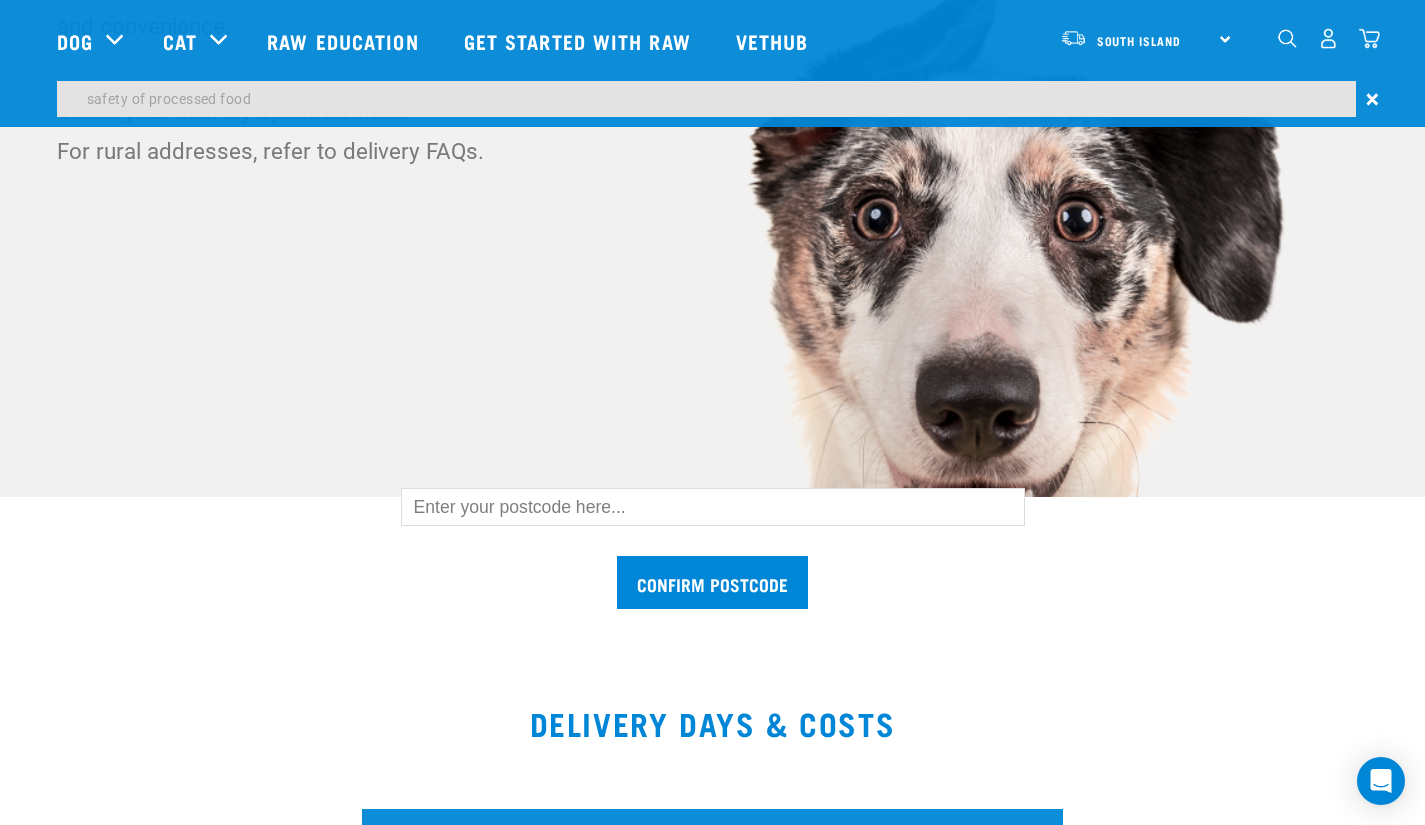 scroll, scrollTop: 0, scrollLeft: 0, axis: both 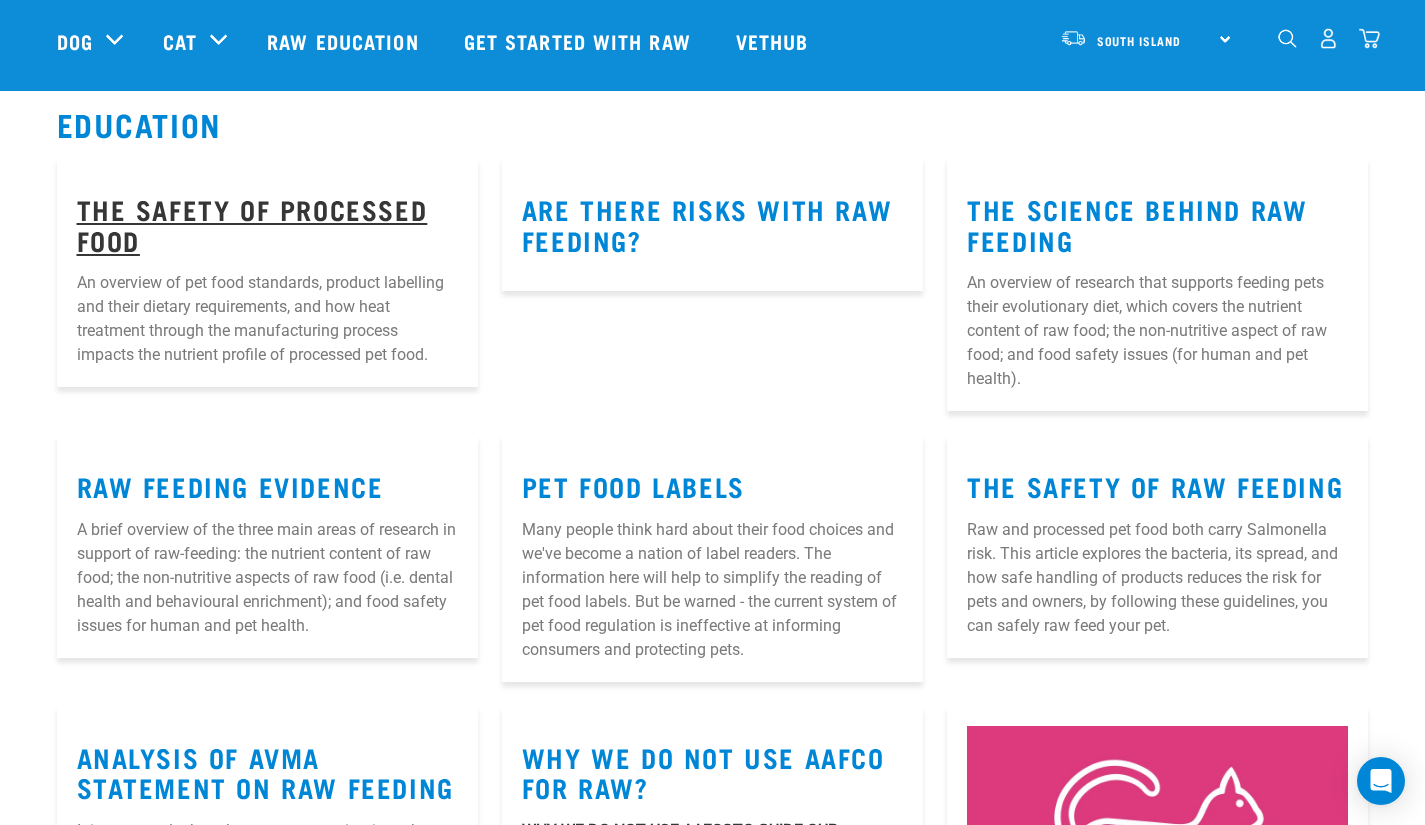 click on "The Safety of Processed Food" at bounding box center (252, 224) 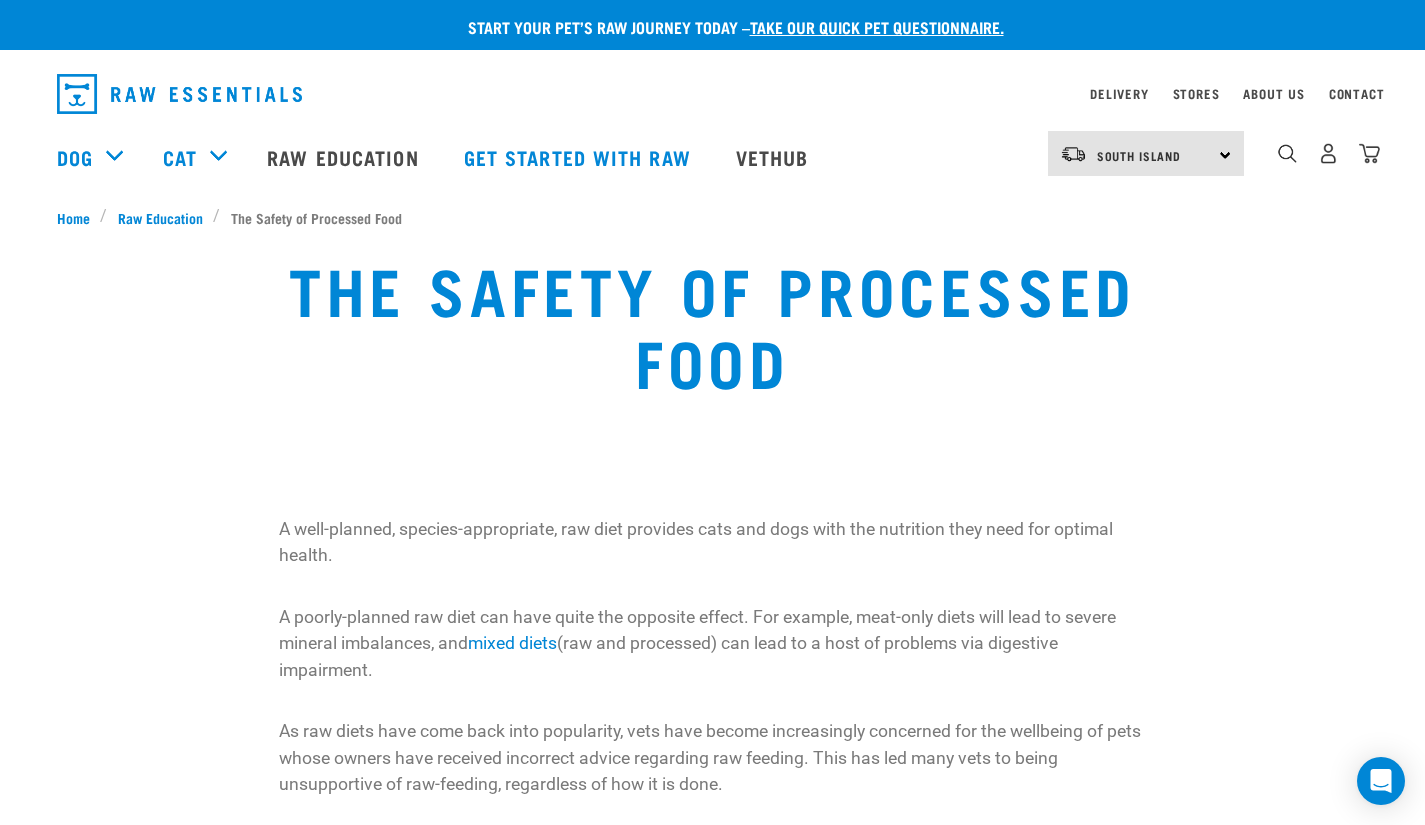 scroll, scrollTop: 0, scrollLeft: 0, axis: both 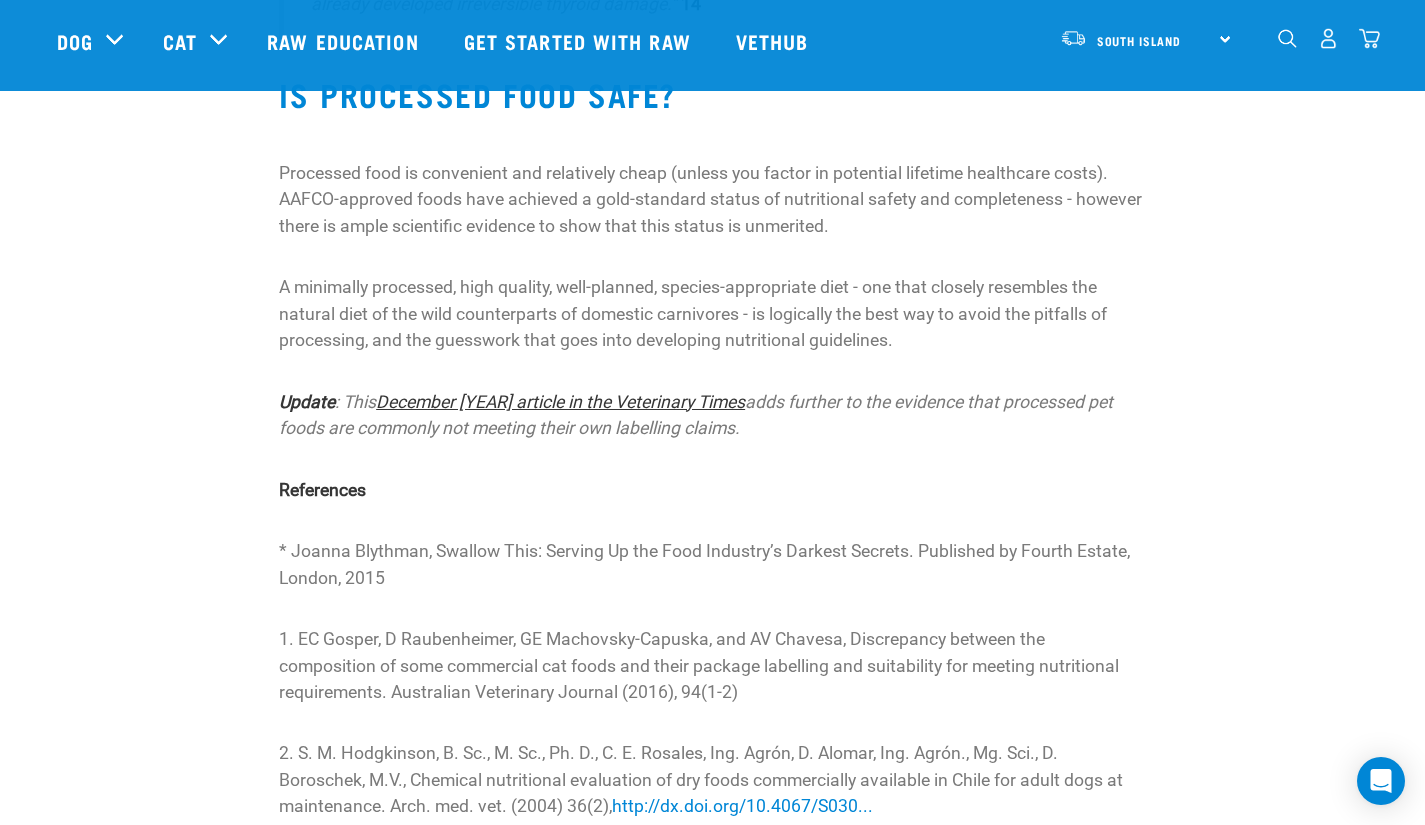 click on "December 2022 article in the Veterinary Times" at bounding box center (560, 402) 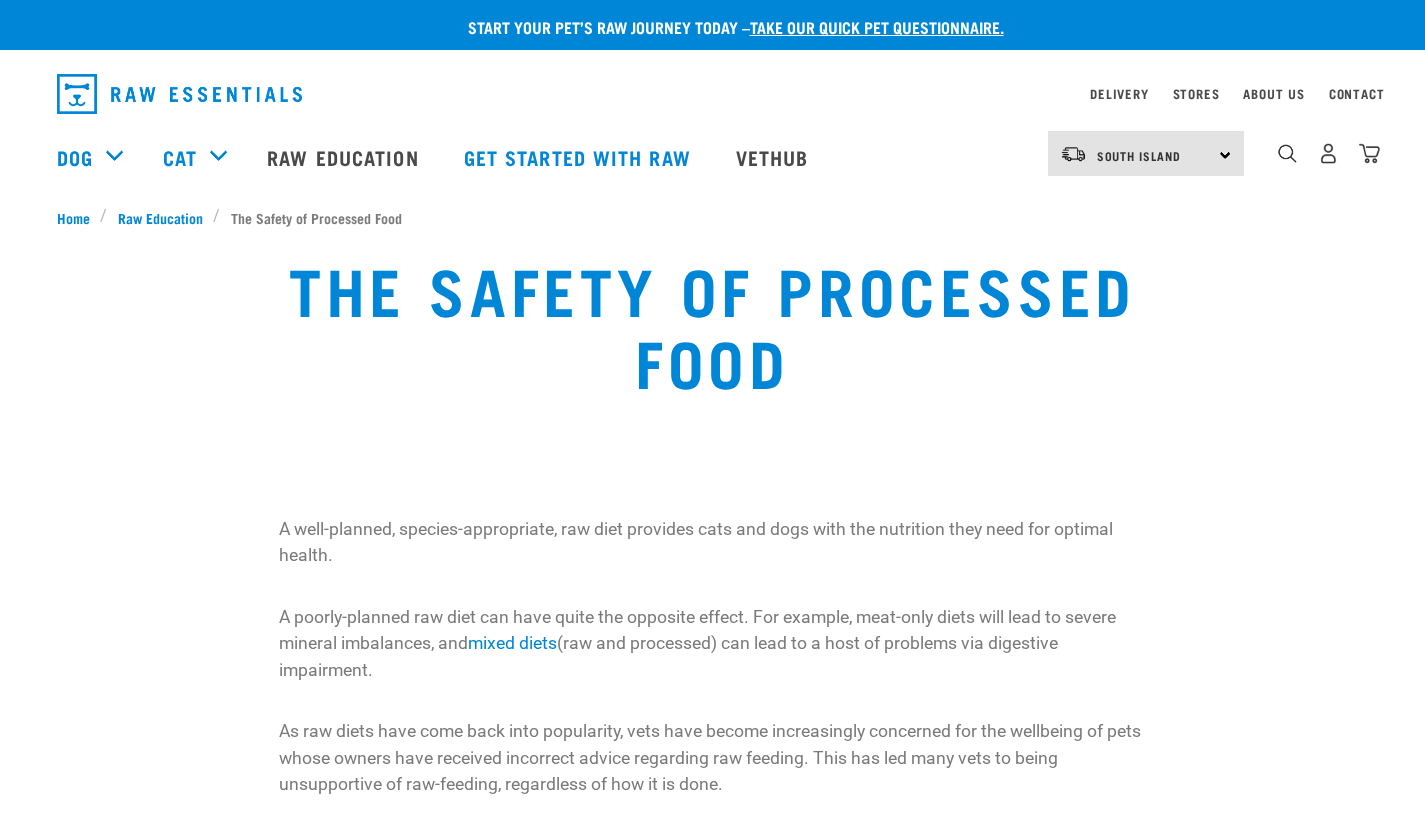 scroll, scrollTop: 6434, scrollLeft: 0, axis: vertical 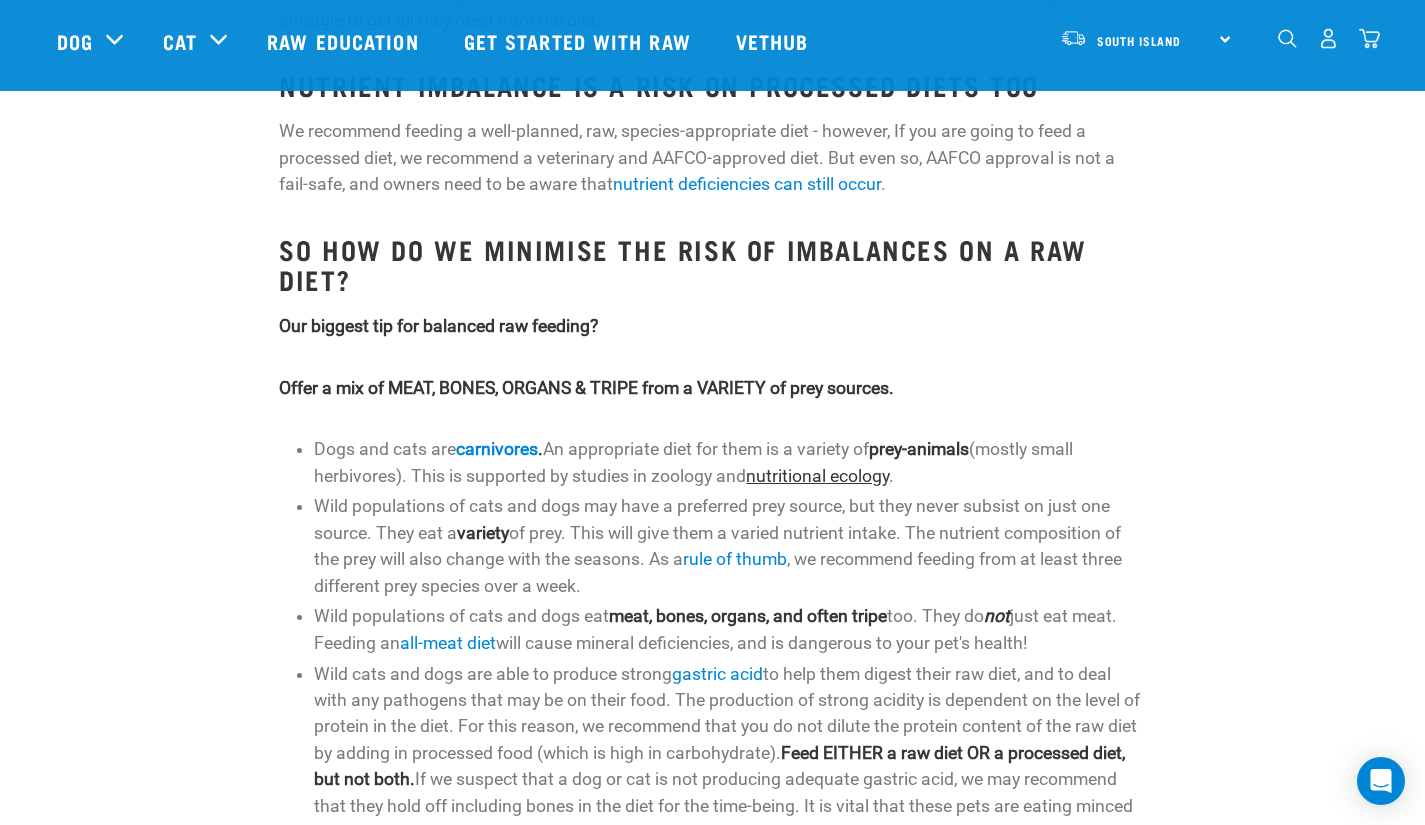 click on "nutritional ecology" at bounding box center [817, 476] 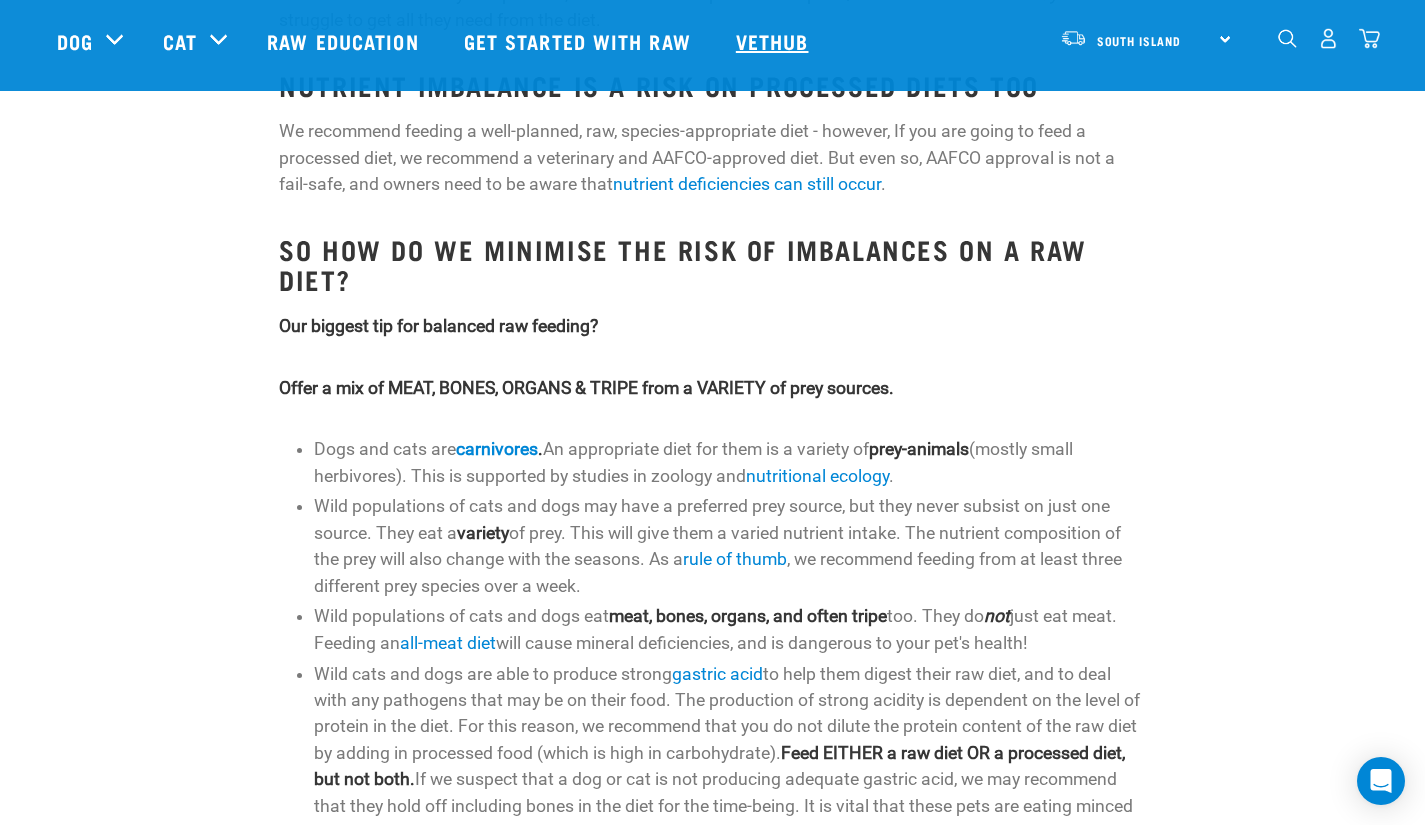 click on "Vethub" at bounding box center (775, 41) 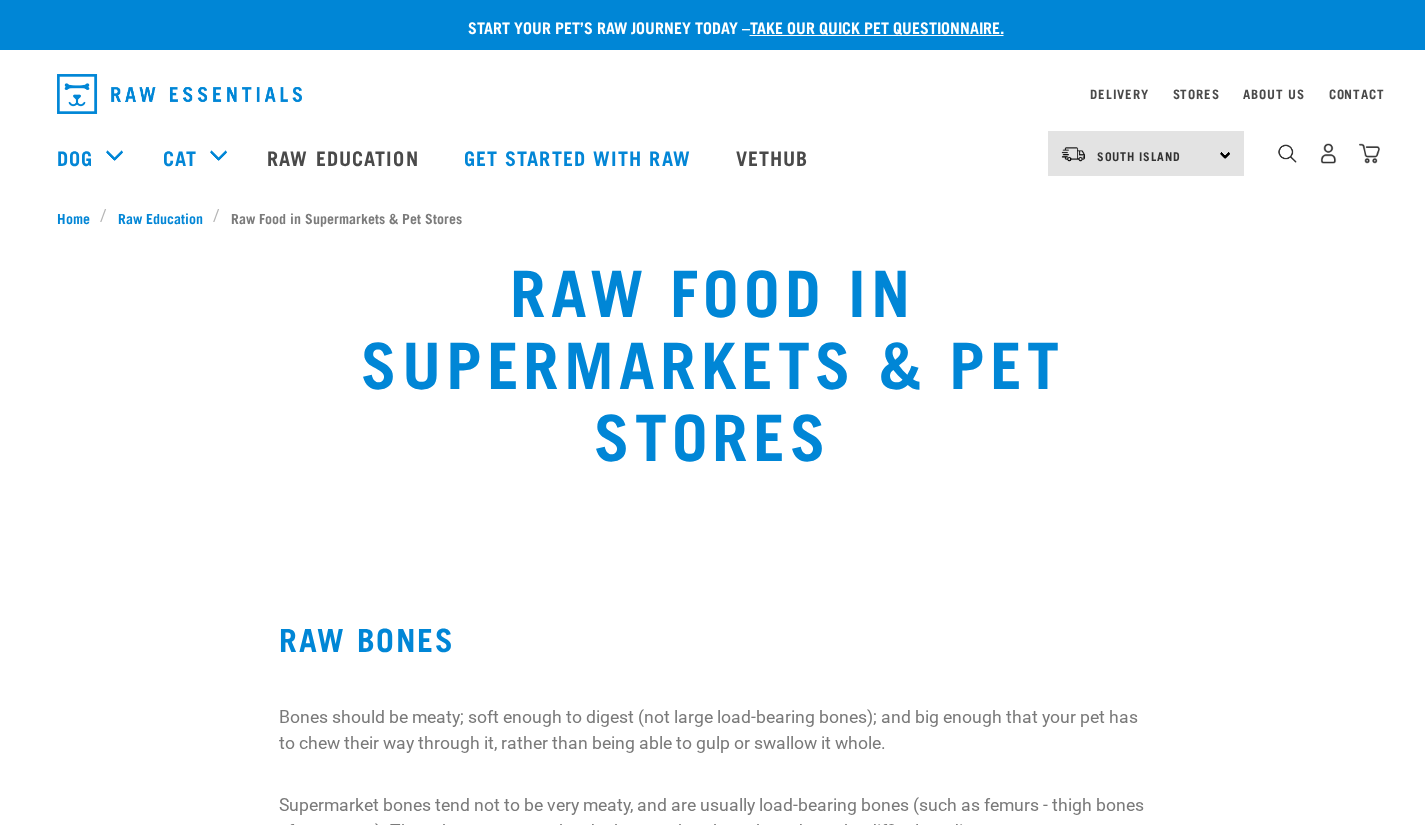 scroll, scrollTop: 0, scrollLeft: 0, axis: both 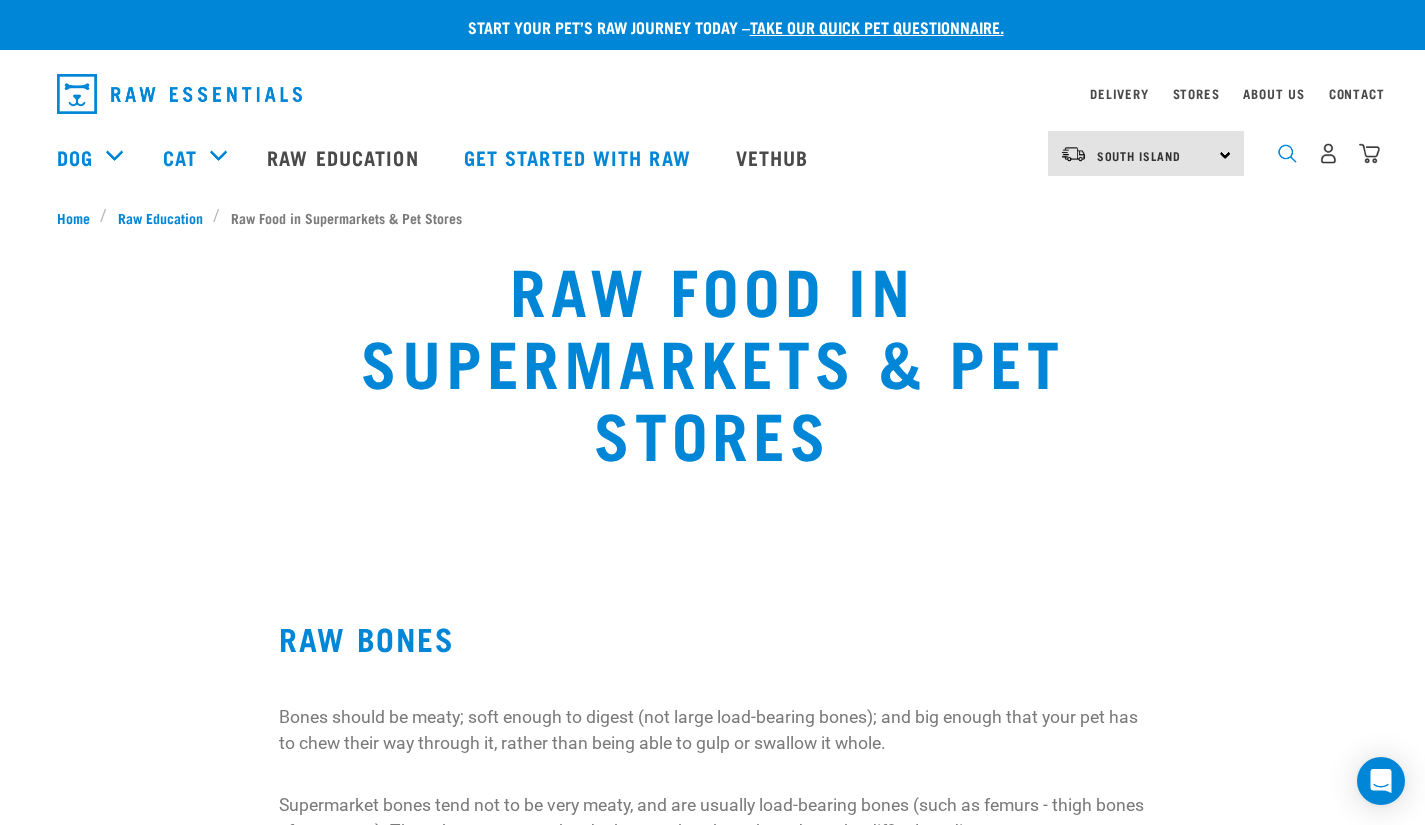 click at bounding box center [1287, 153] 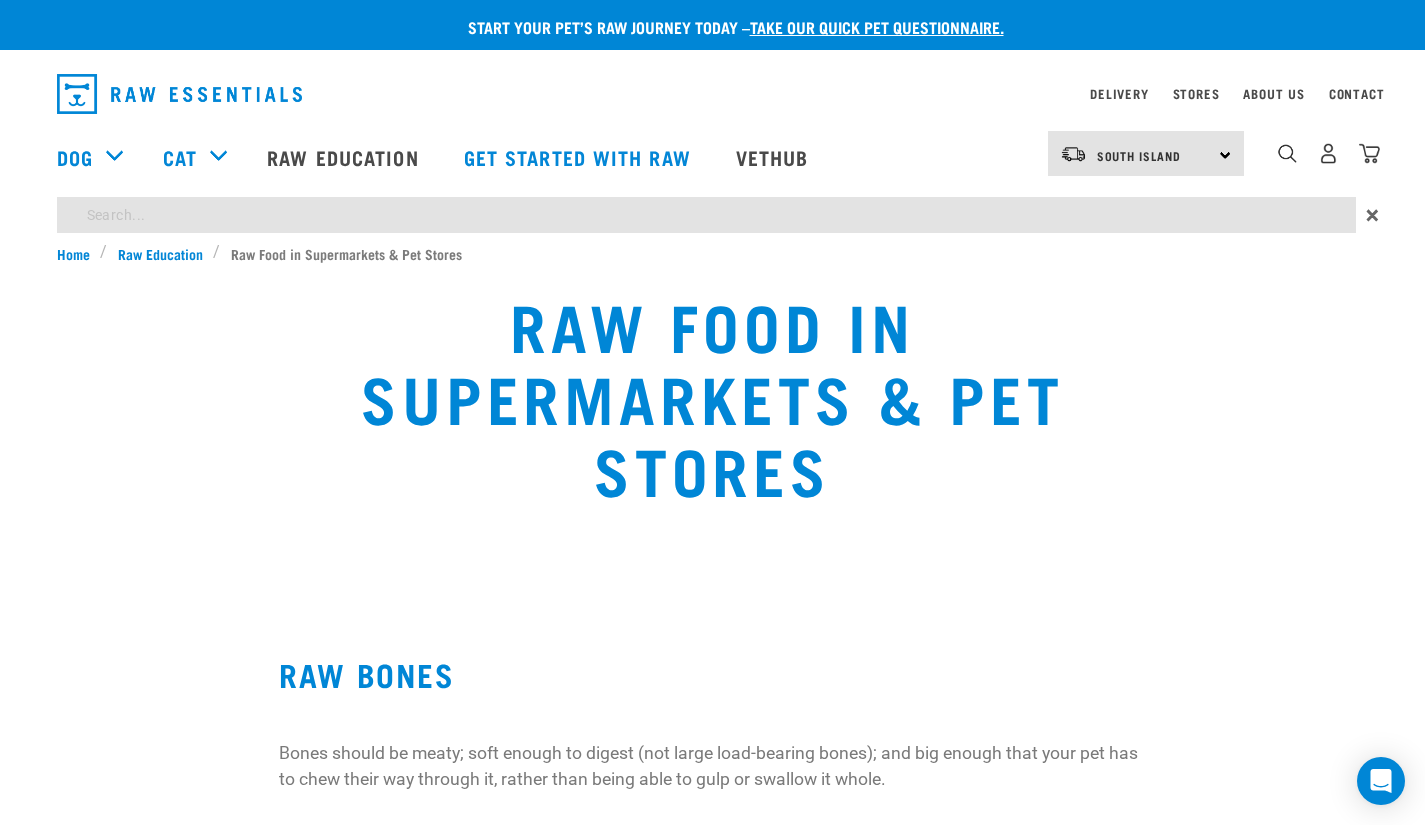 click on "Start your pet’s raw journey today –  take our quick pet questionnaire.
Delivery
Stores
About Us
Contact" at bounding box center (712, 1532) 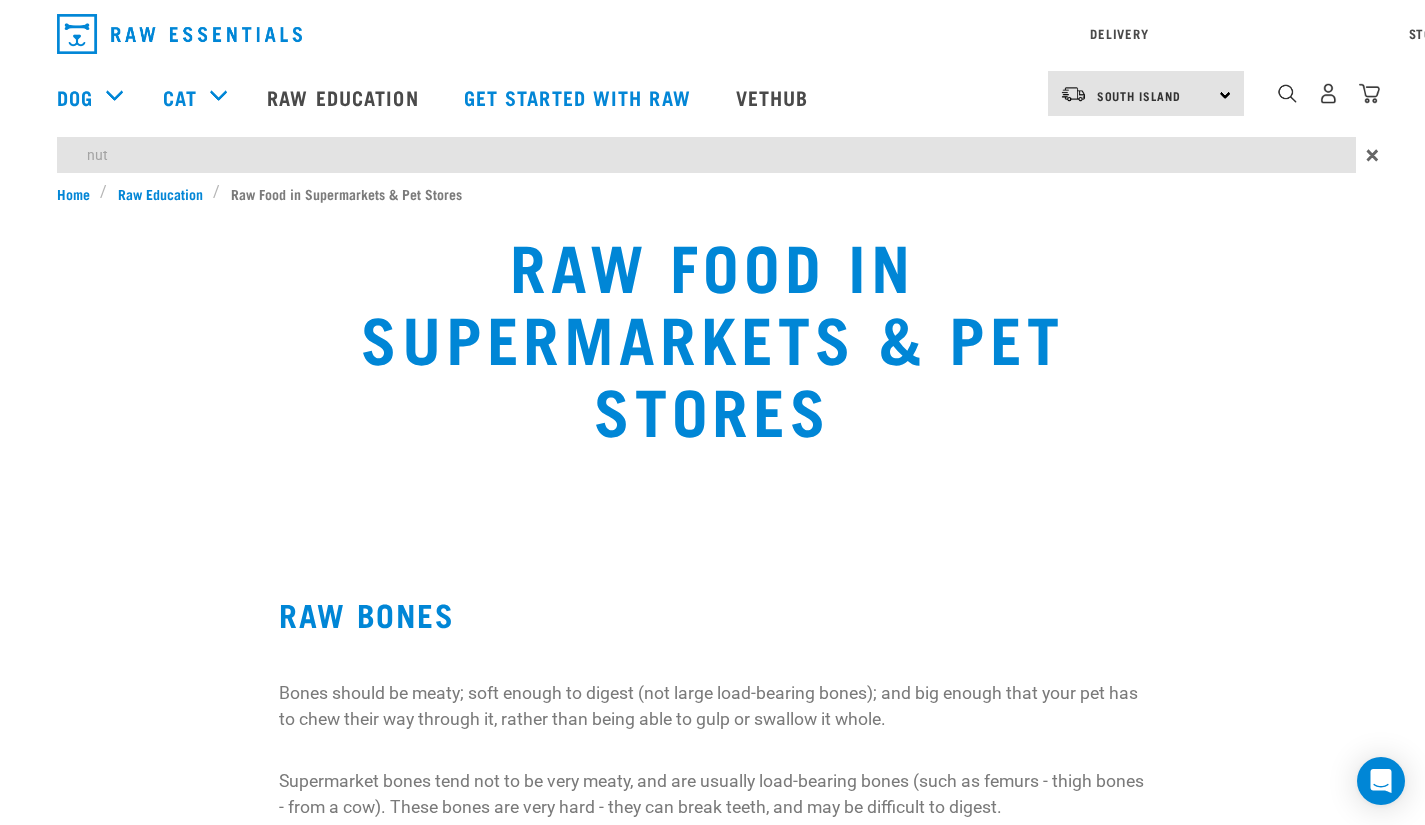 type on "nutritional ecology" 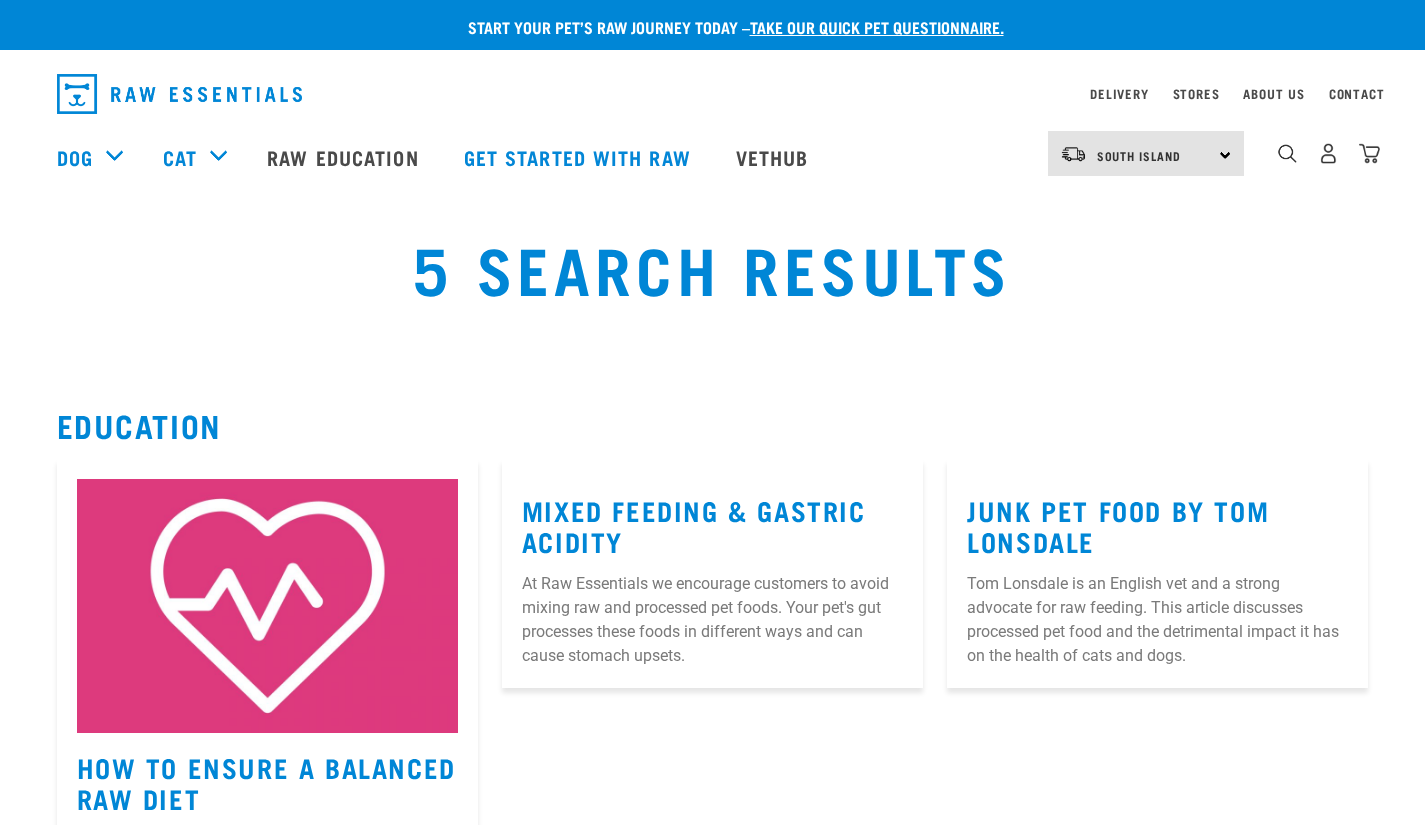 scroll, scrollTop: 0, scrollLeft: 0, axis: both 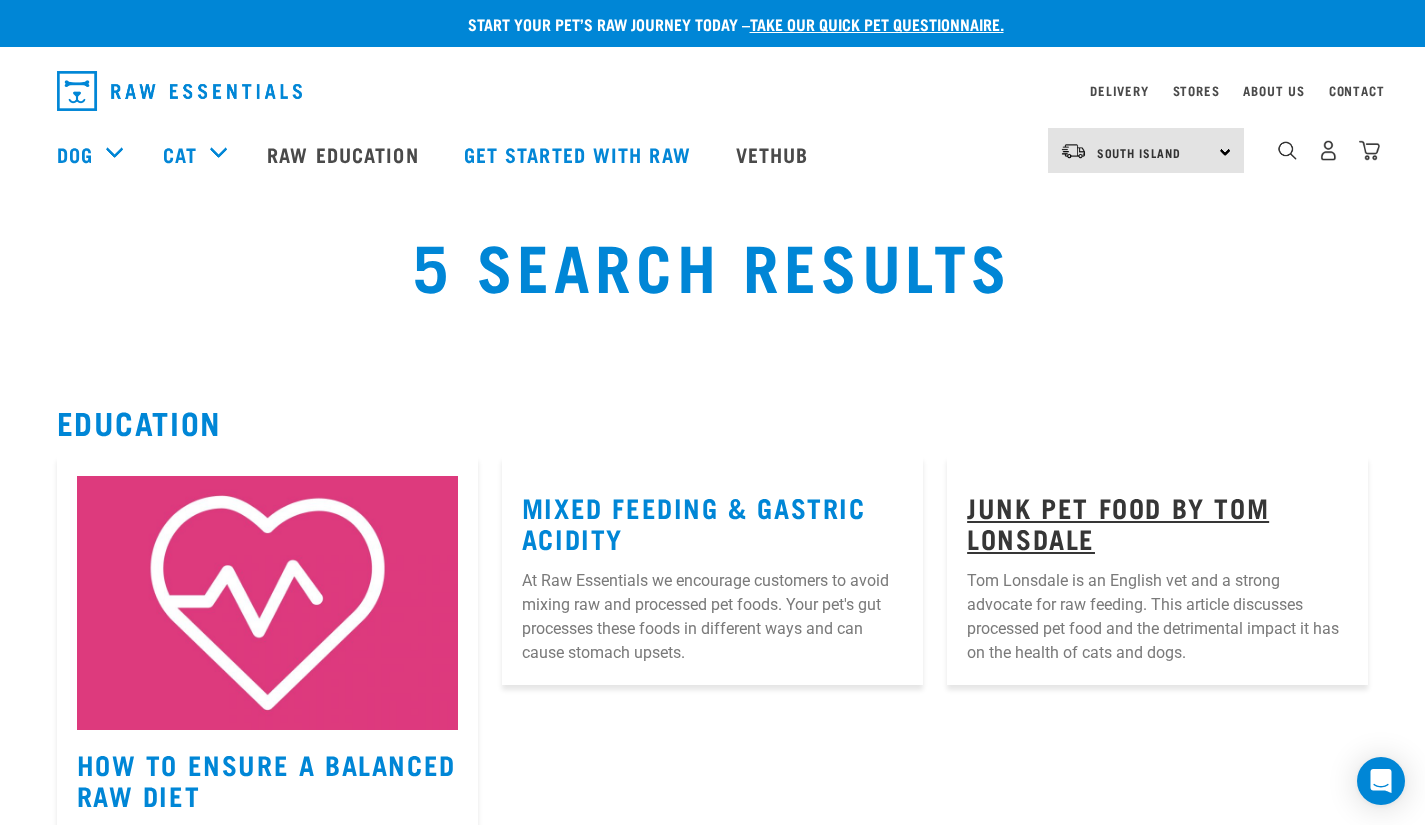 click on "Junk Pet Food by Tom Lonsdale" at bounding box center [1118, 522] 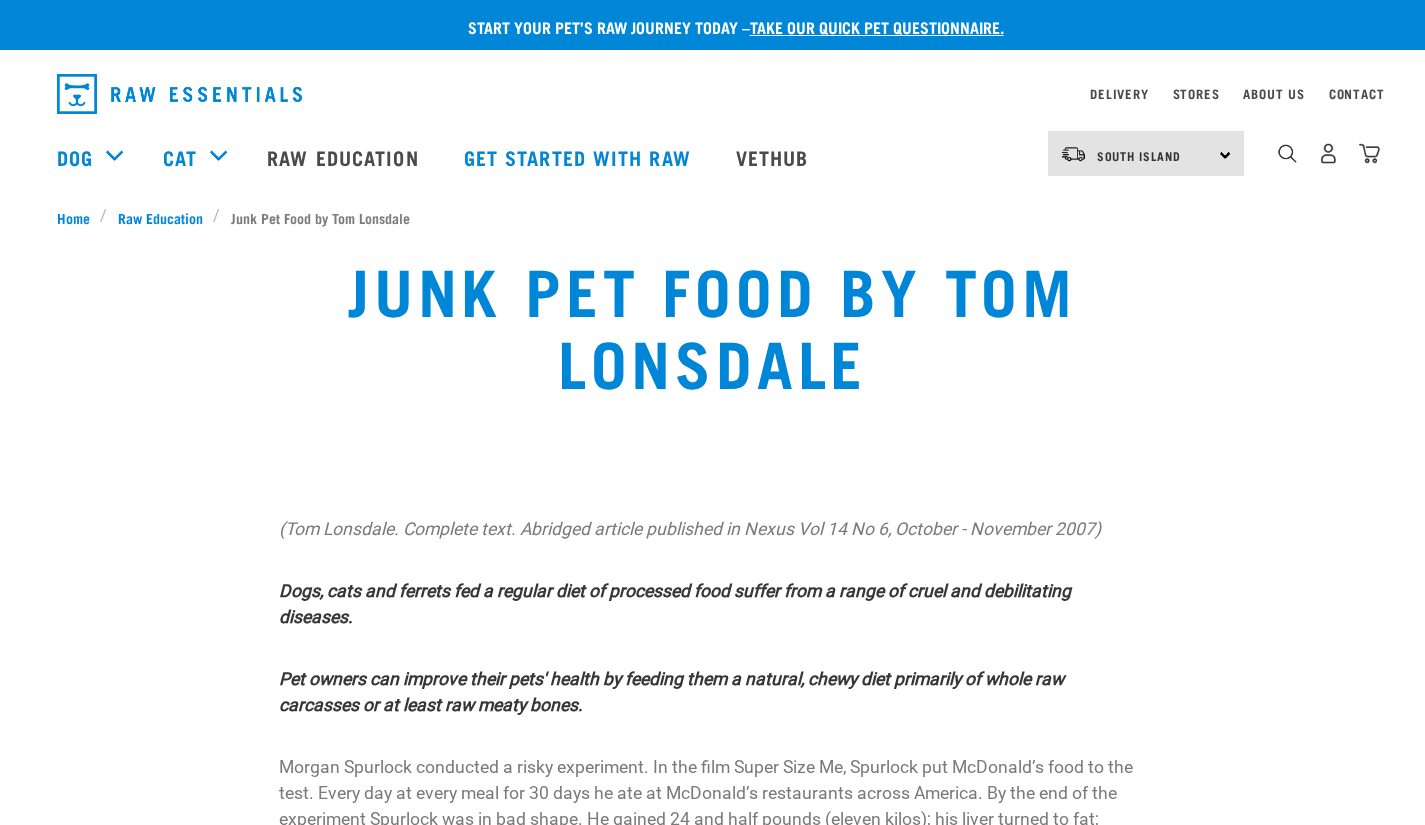 scroll, scrollTop: 0, scrollLeft: 0, axis: both 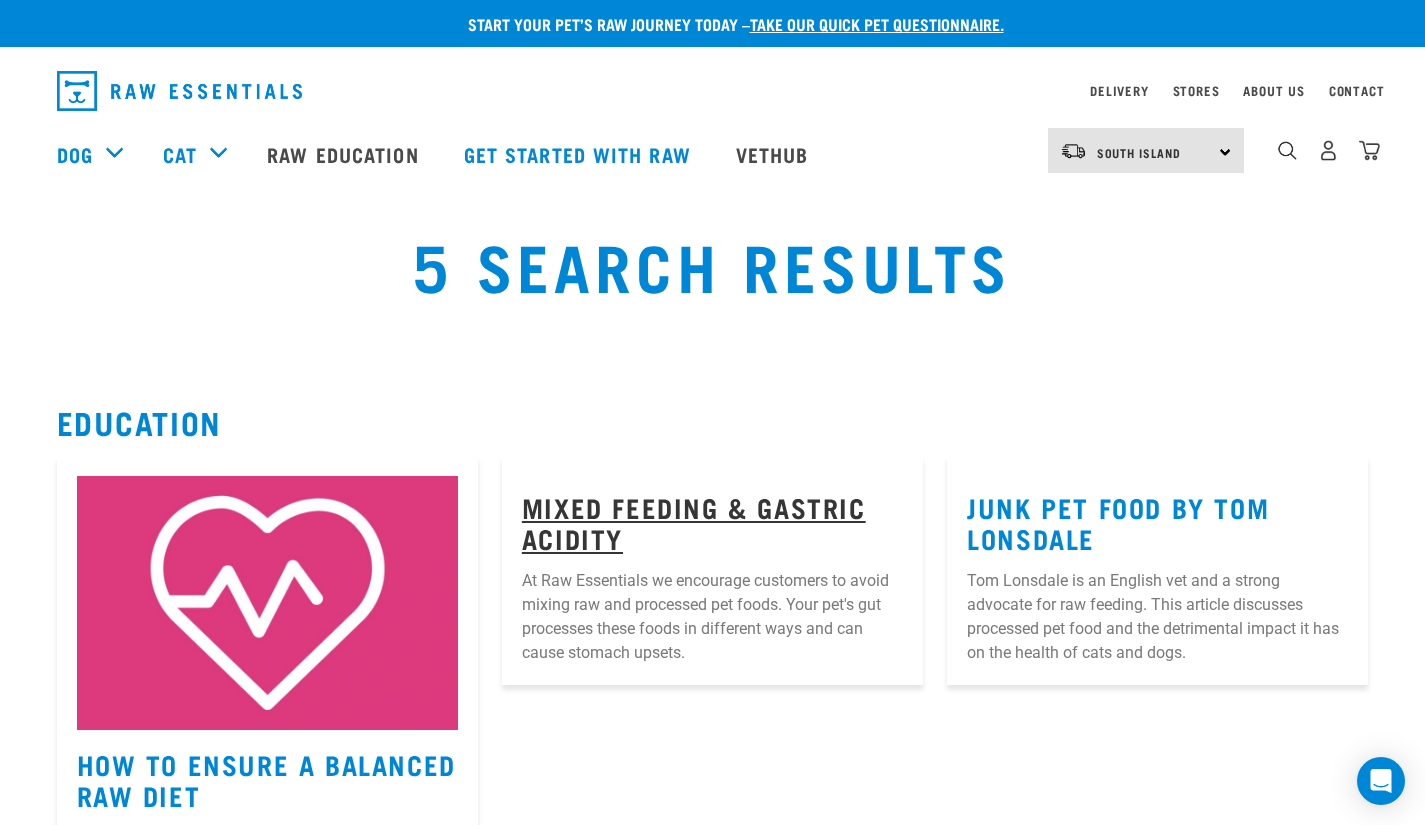 click on "Mixed Feeding & Gastric Acidity" at bounding box center (694, 522) 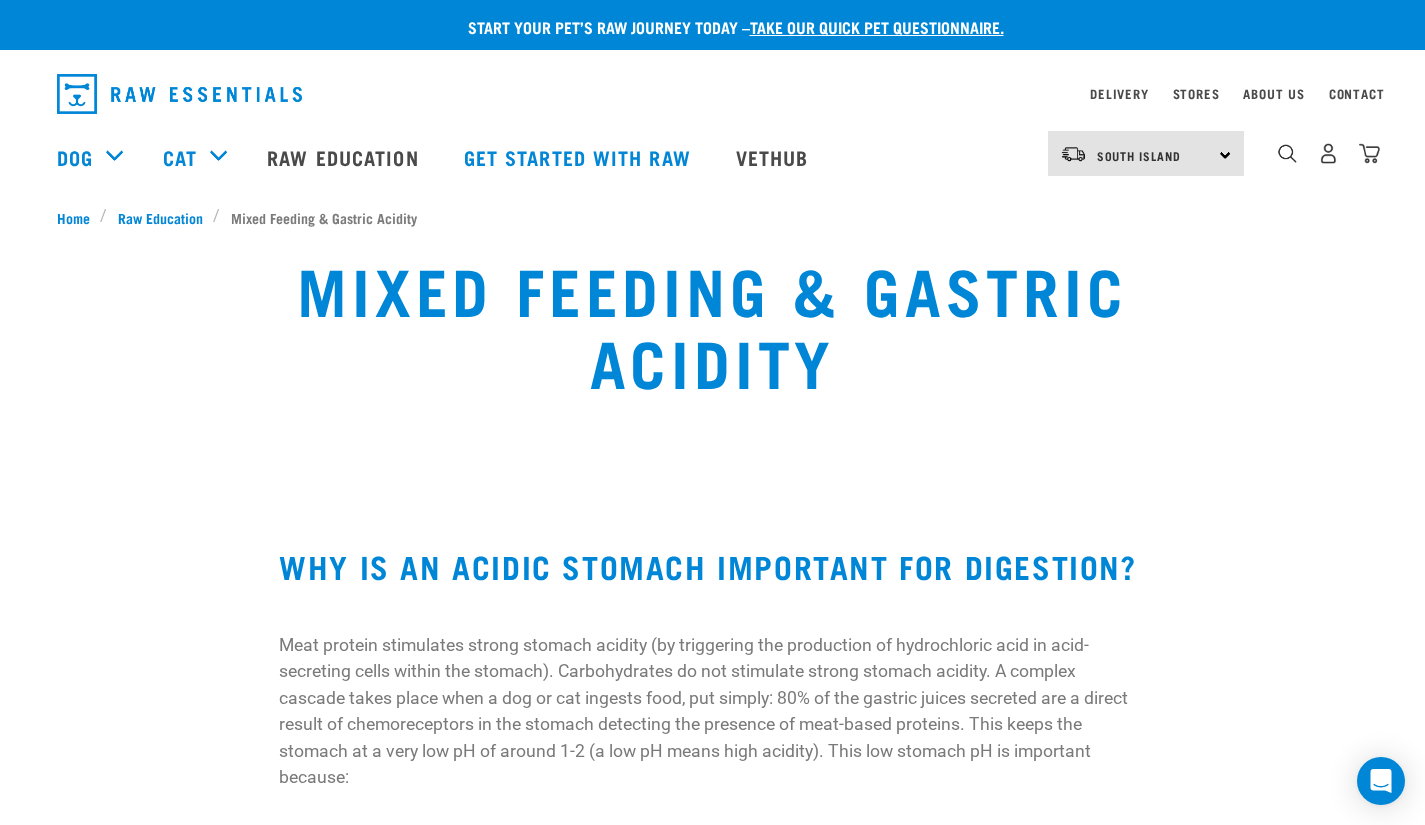 scroll, scrollTop: 0, scrollLeft: 0, axis: both 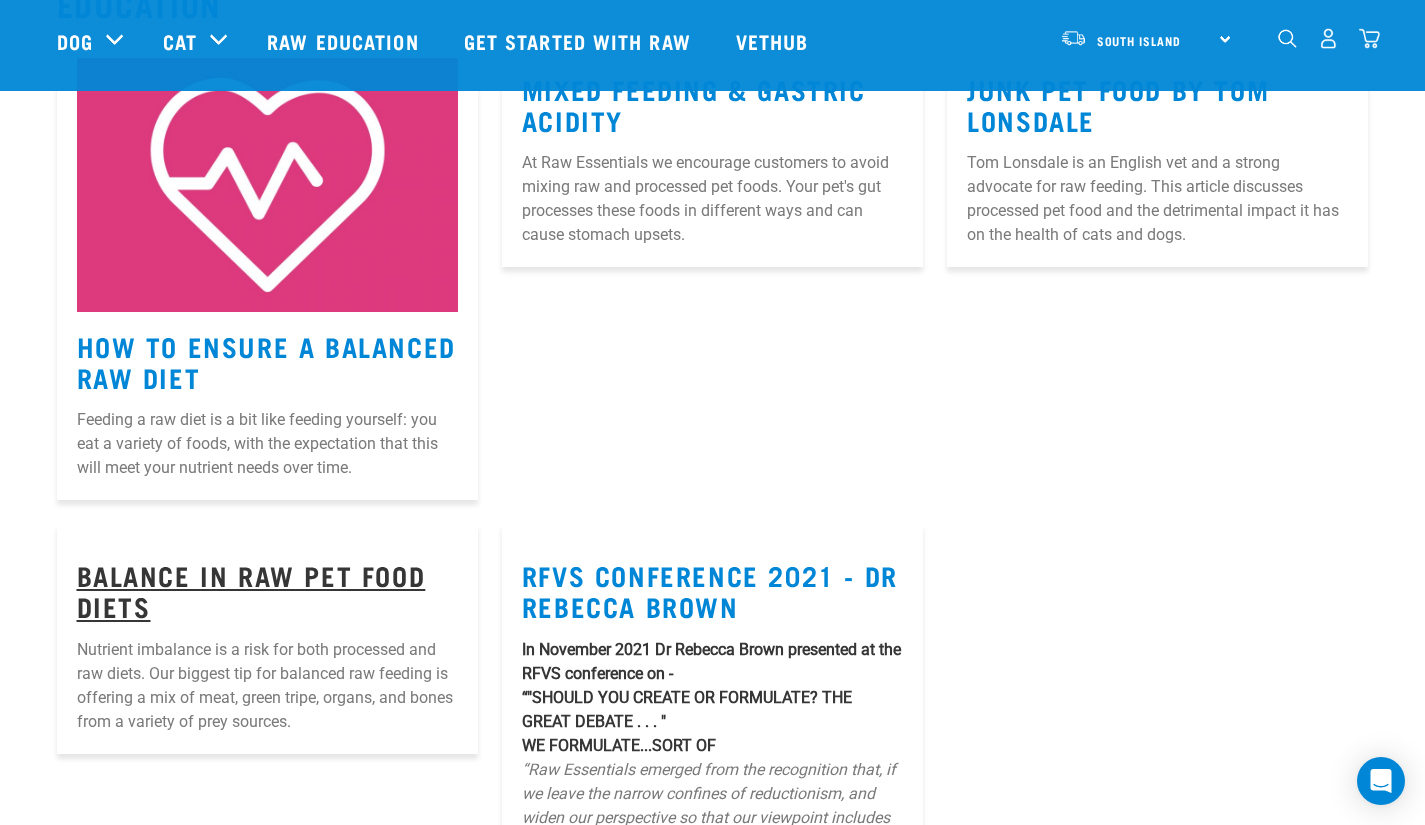 click on "Balance in Raw Pet Food Diets" at bounding box center (251, 590) 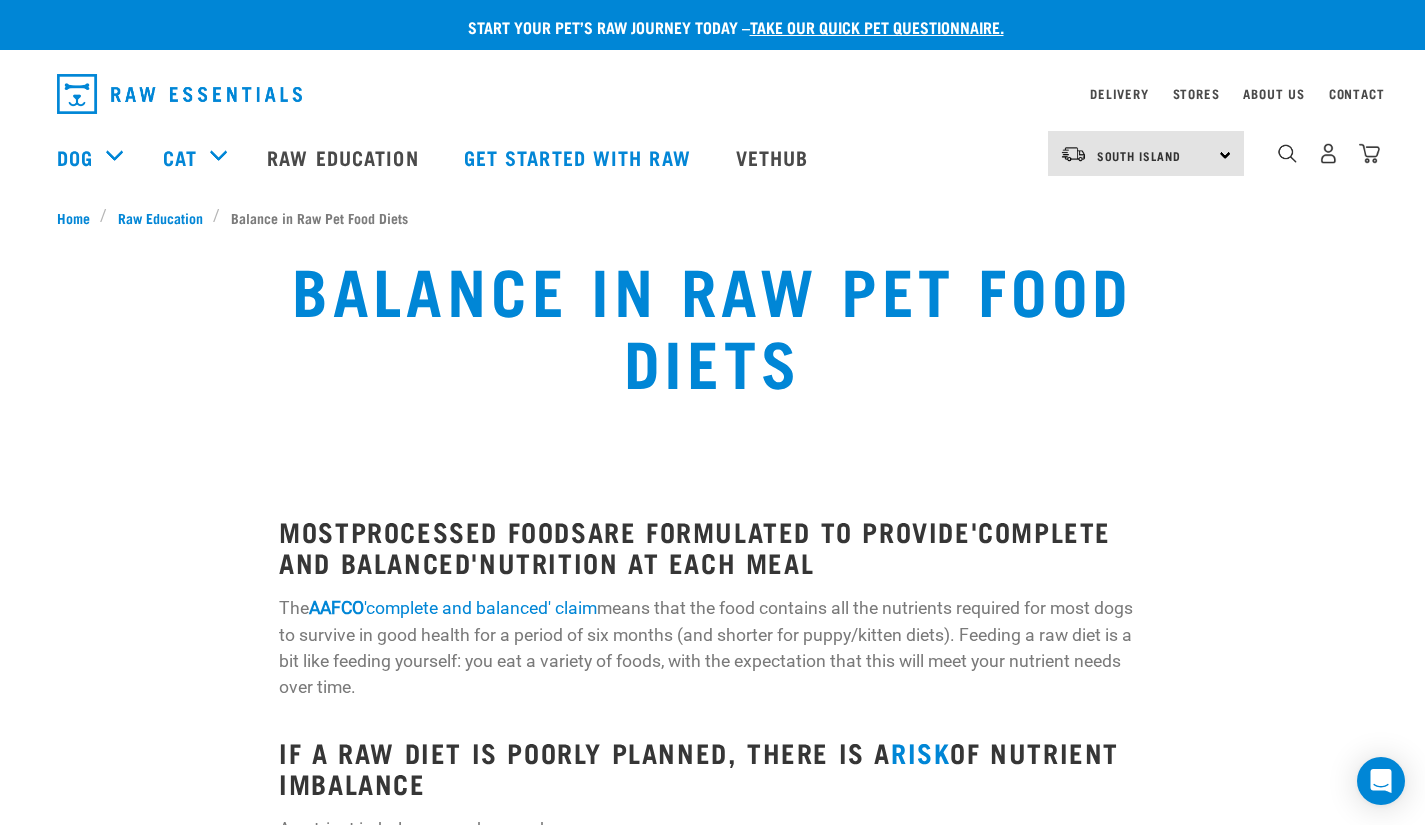 scroll, scrollTop: 0, scrollLeft: 0, axis: both 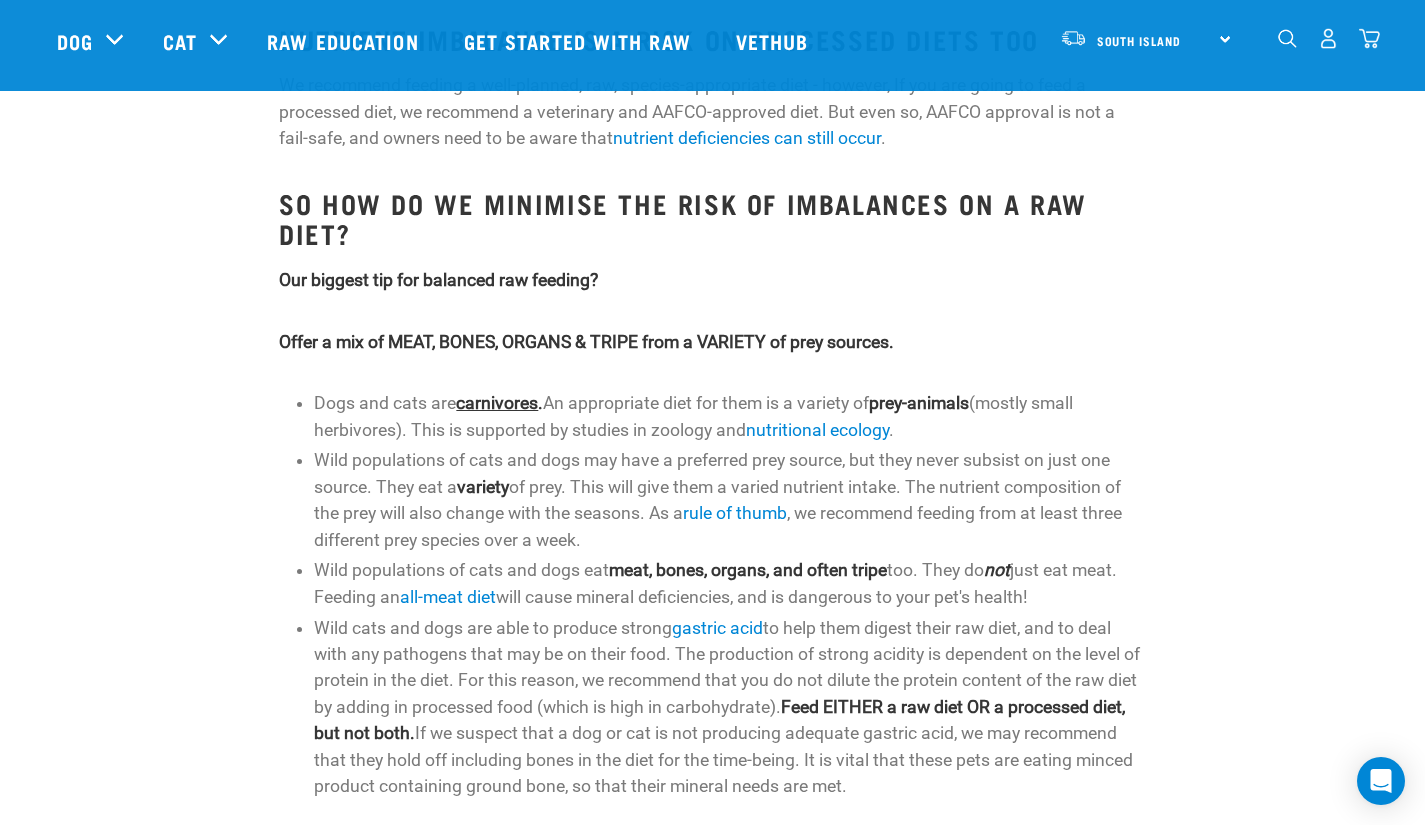 click on "carnivores" at bounding box center [497, 403] 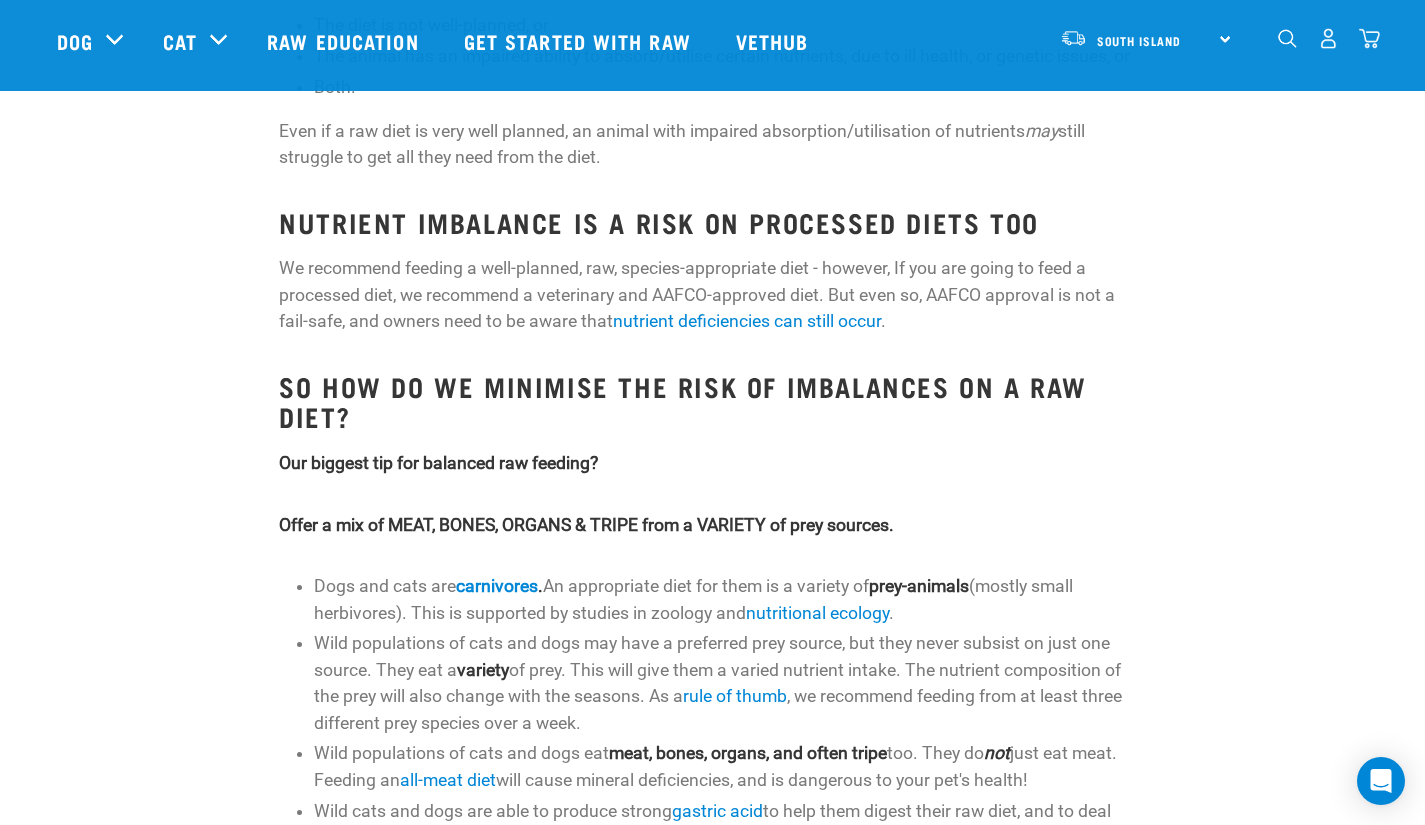 scroll, scrollTop: 718, scrollLeft: 0, axis: vertical 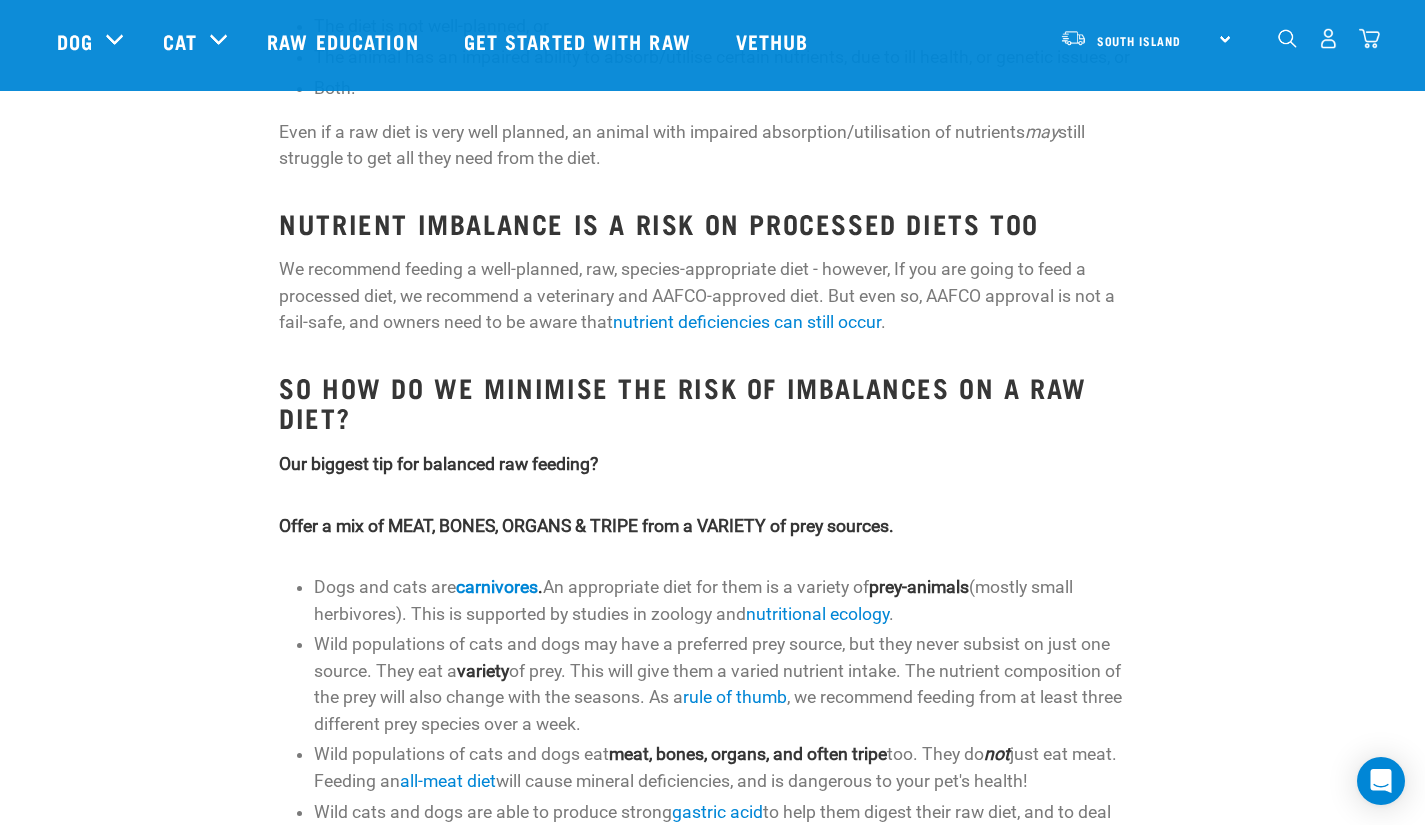 click on "Wild populations of cats and dogs may have a preferred prey source, but they never subsist on just one source. They eat a  variety  of prey. This will give them a varied nutrient intake. The nutrient composition of the prey will also change with the seasons. As a  rule of thumb , we recommend feeding from at least three different prey species over a week." at bounding box center [729, 684] 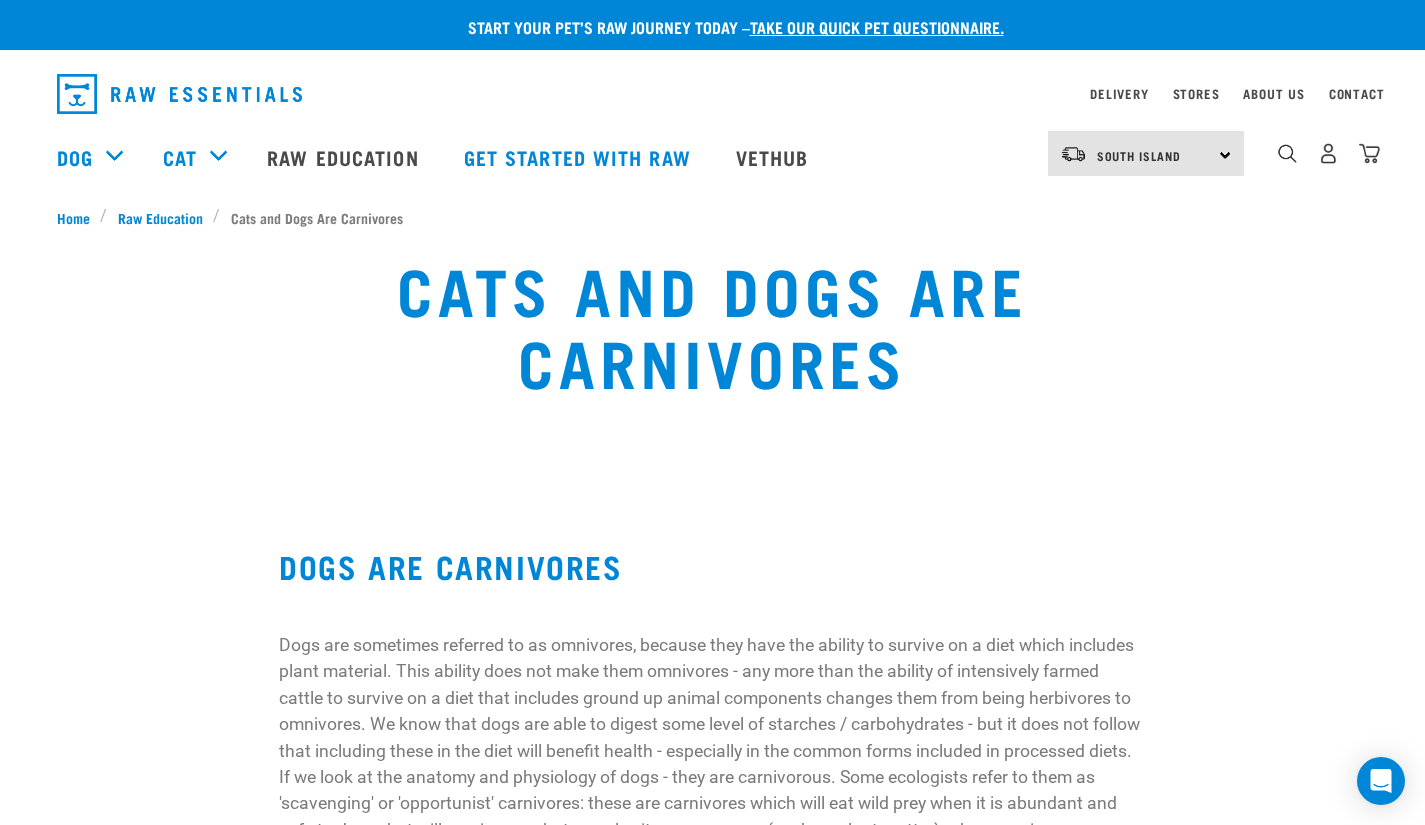scroll, scrollTop: 0, scrollLeft: 0, axis: both 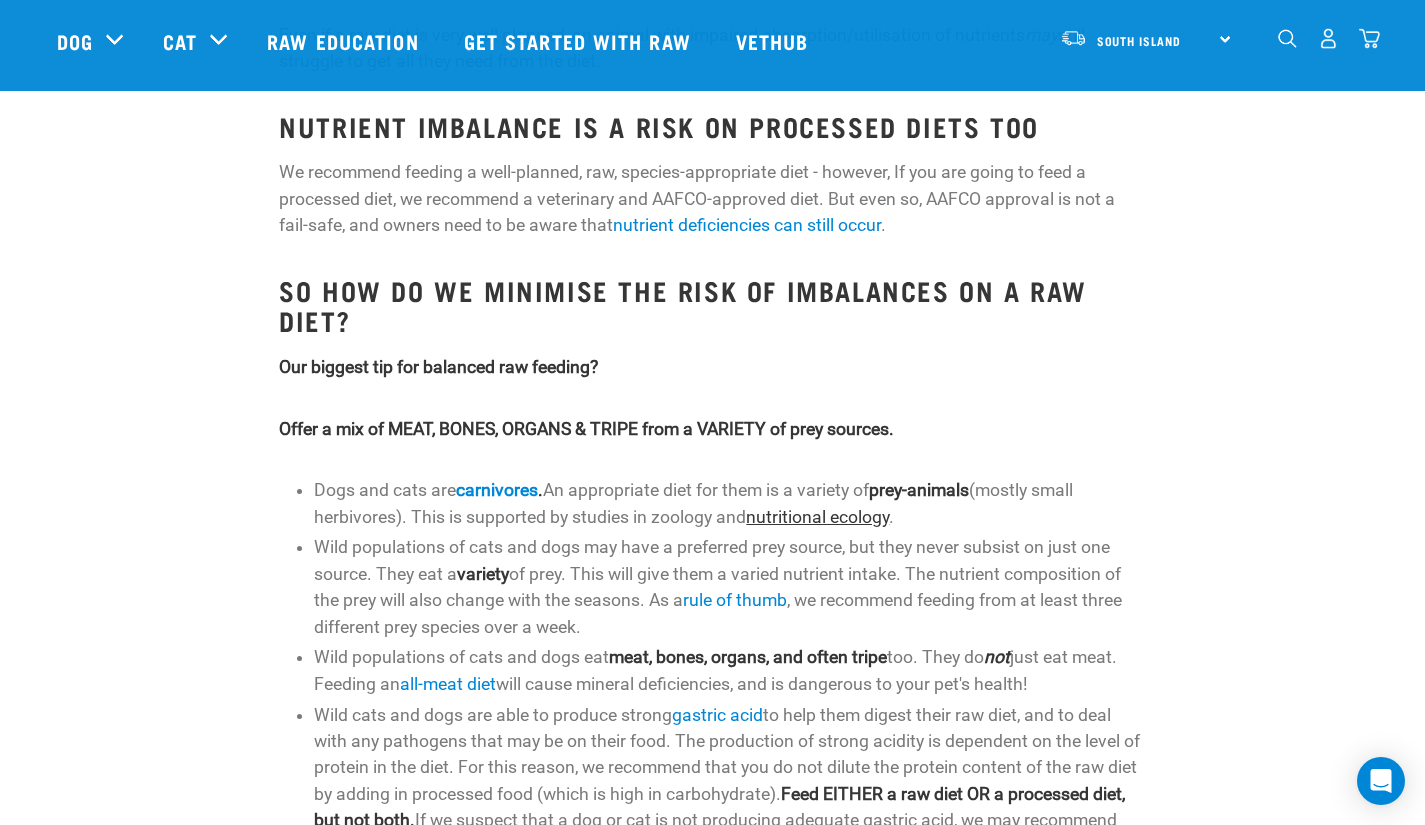 click on "nutritional ecology" at bounding box center [817, 517] 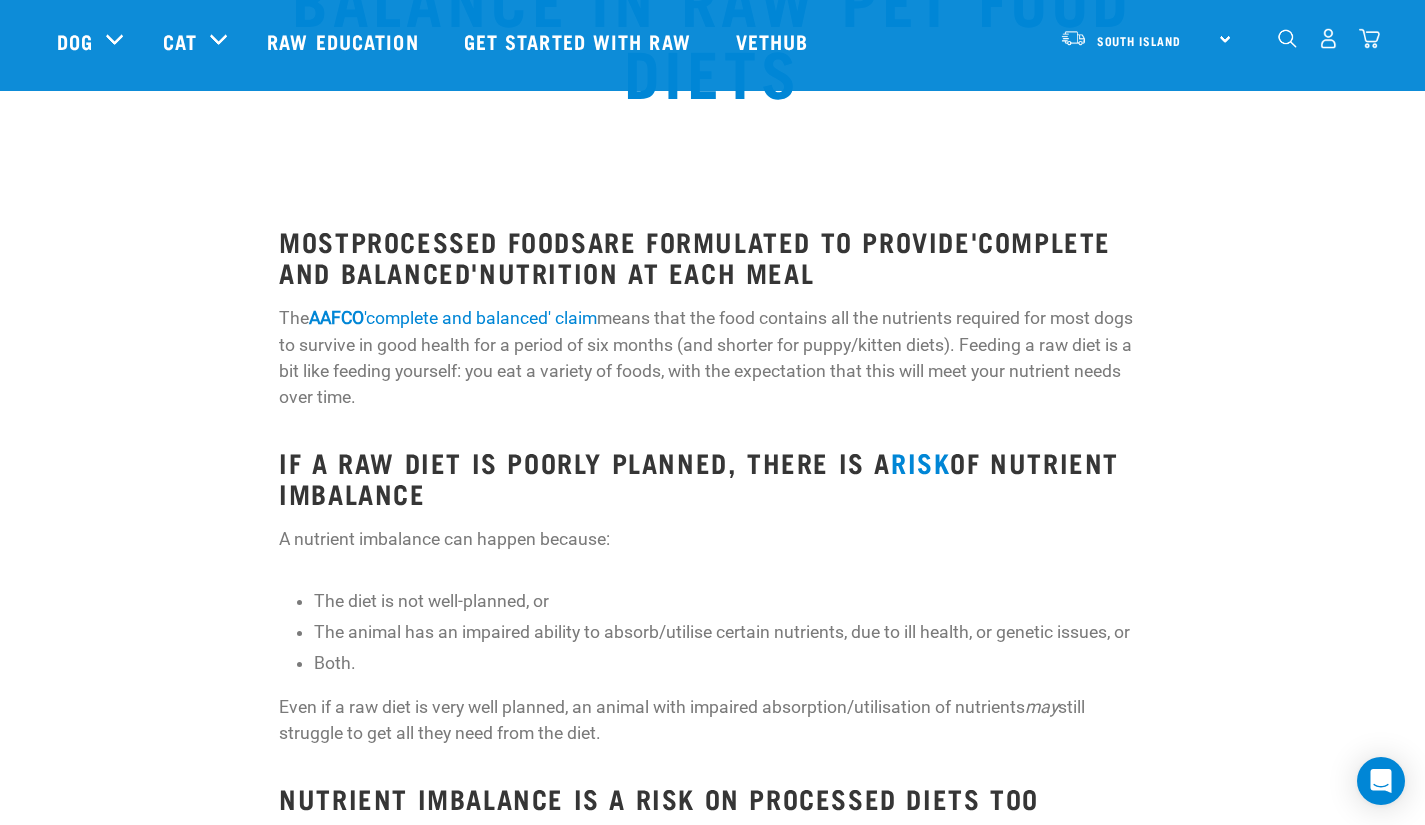 scroll, scrollTop: 0, scrollLeft: 0, axis: both 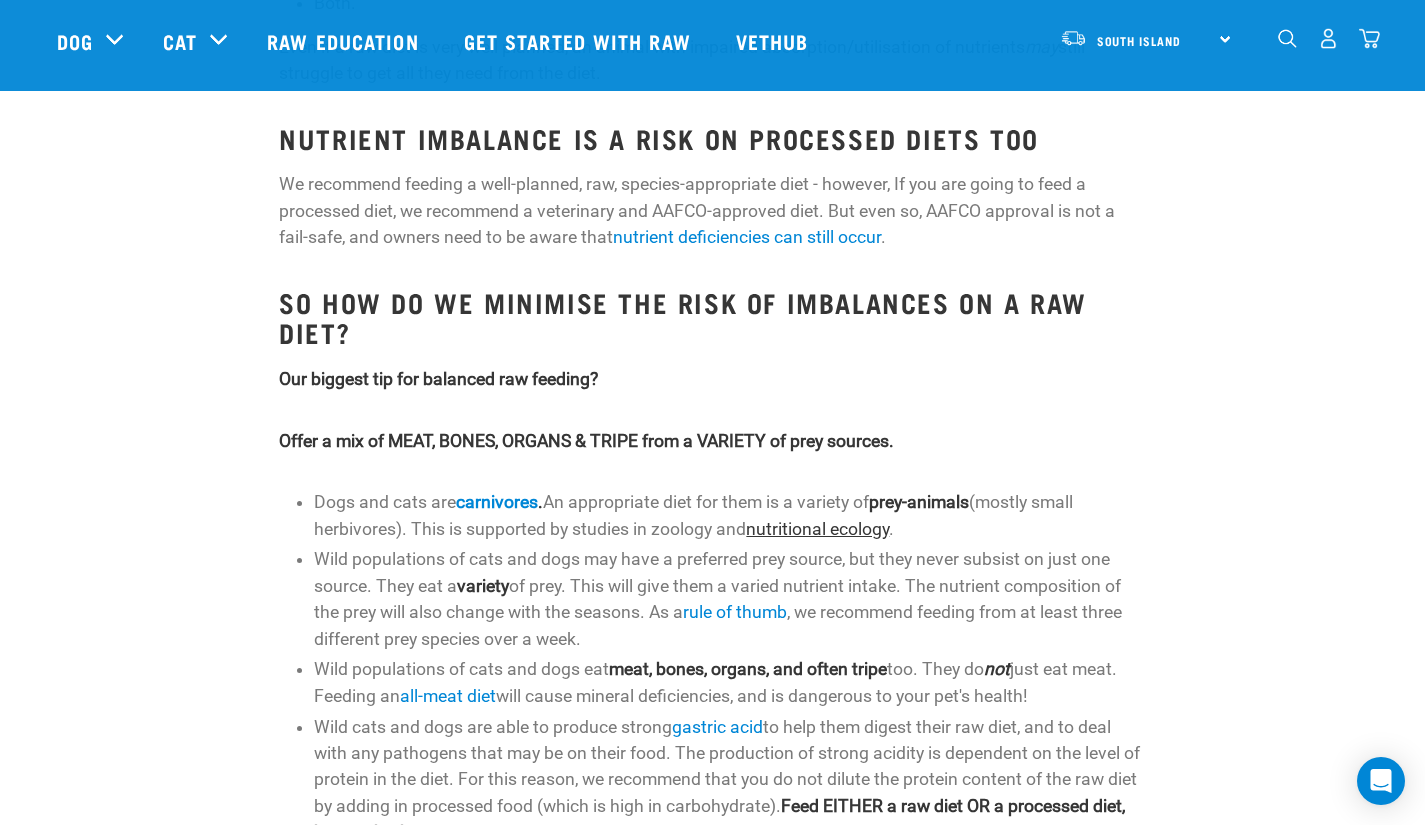 click on "nutritional ecology" at bounding box center (817, 529) 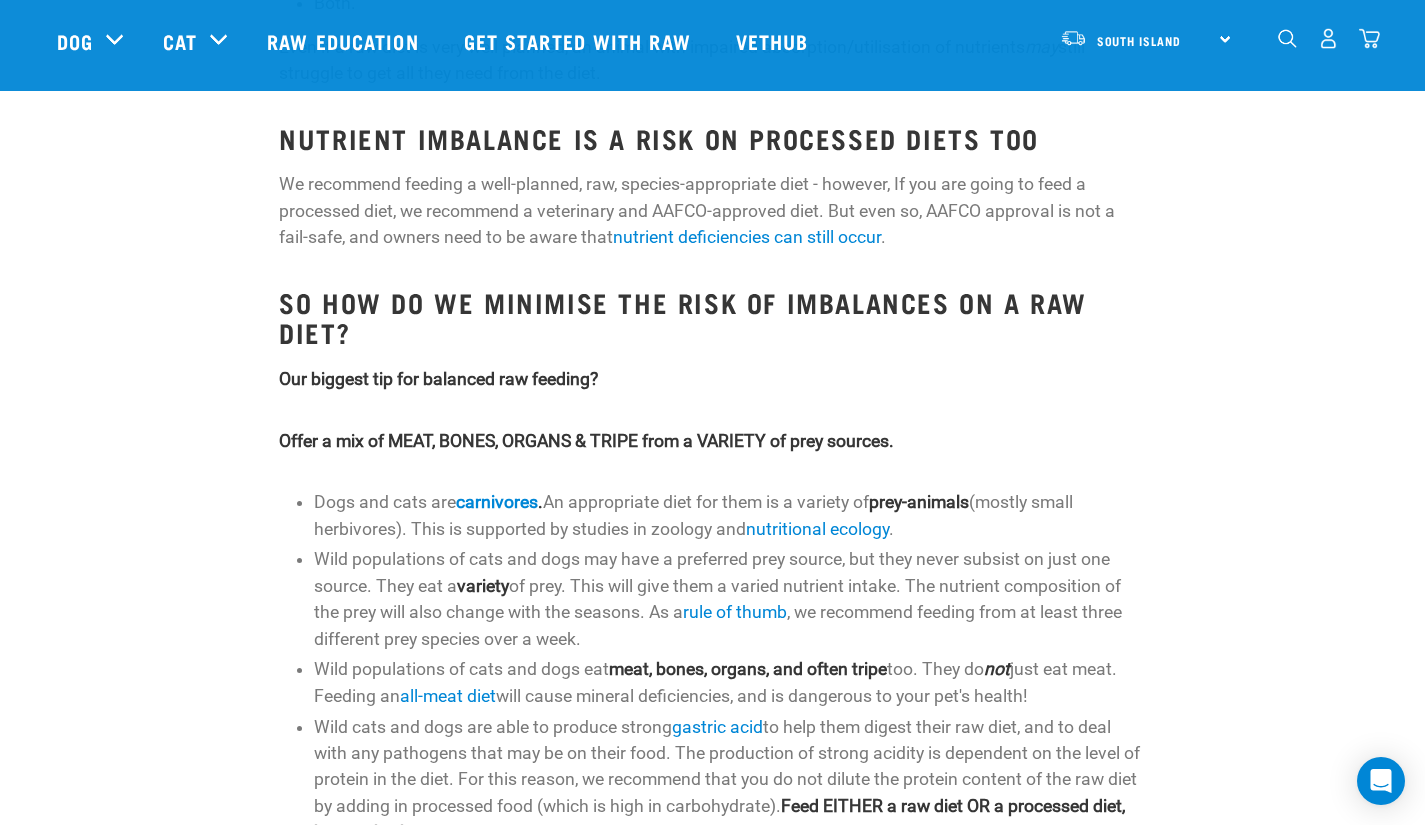 click at bounding box center [1287, 38] 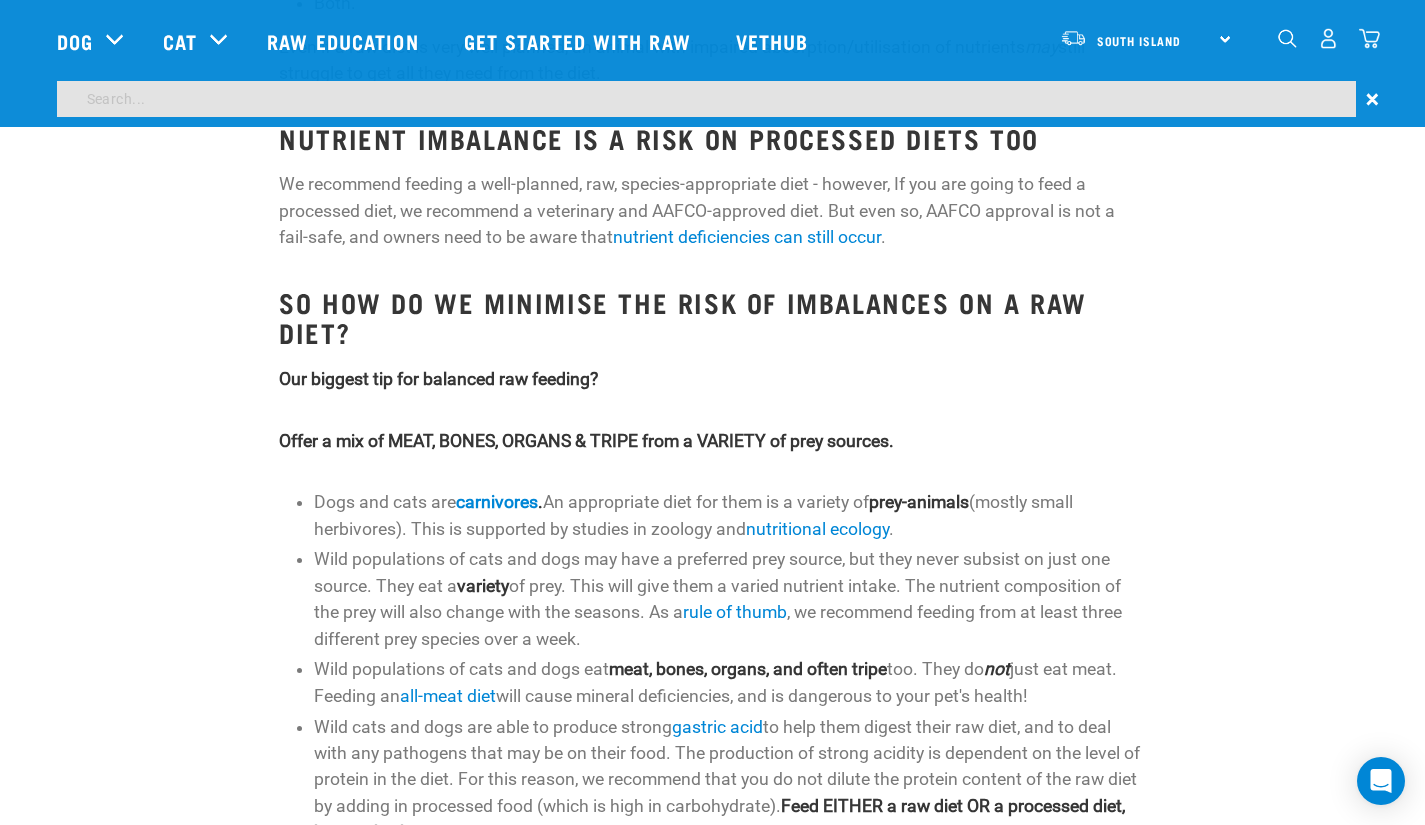 click at bounding box center [706, 99] 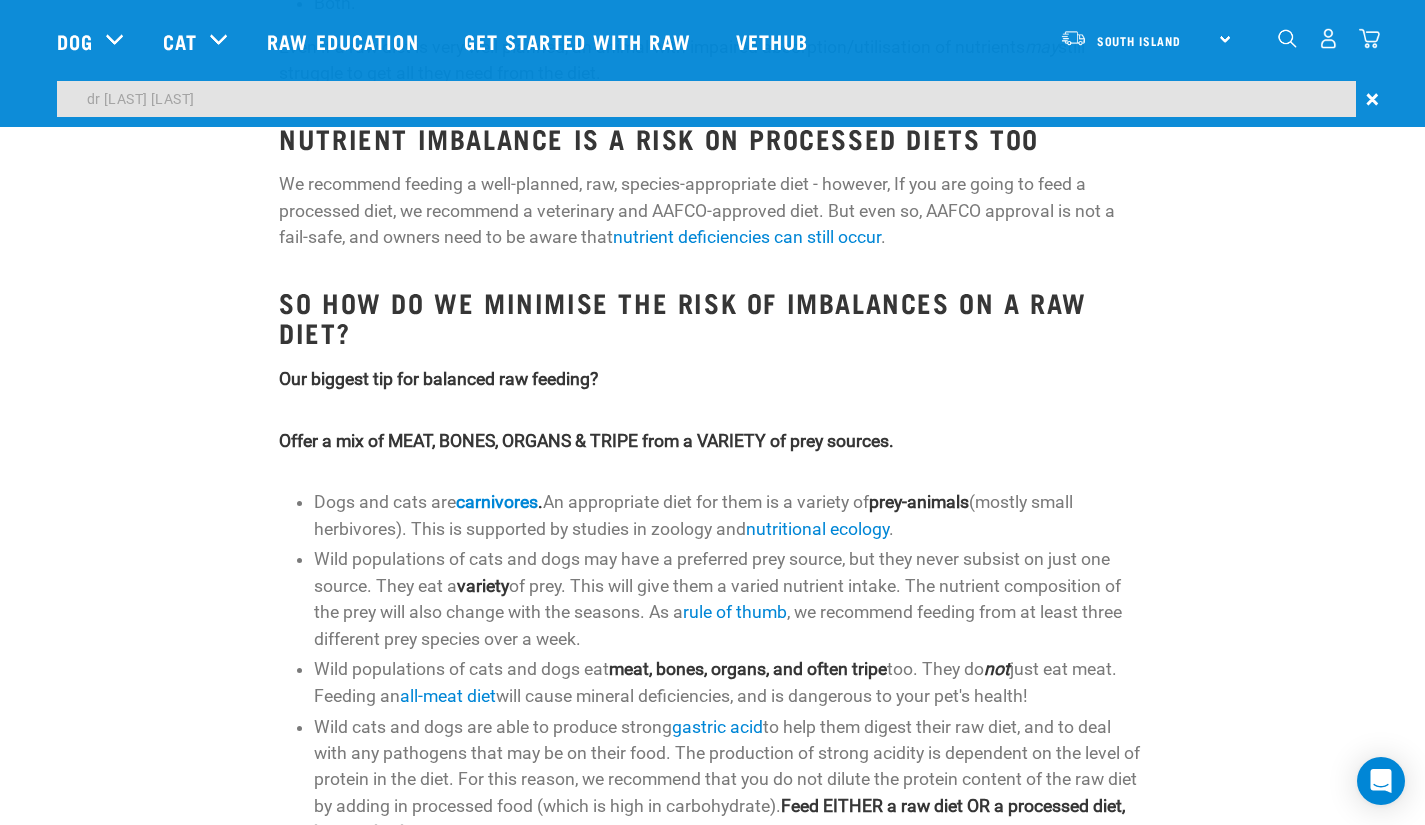 type on "dr richard patten" 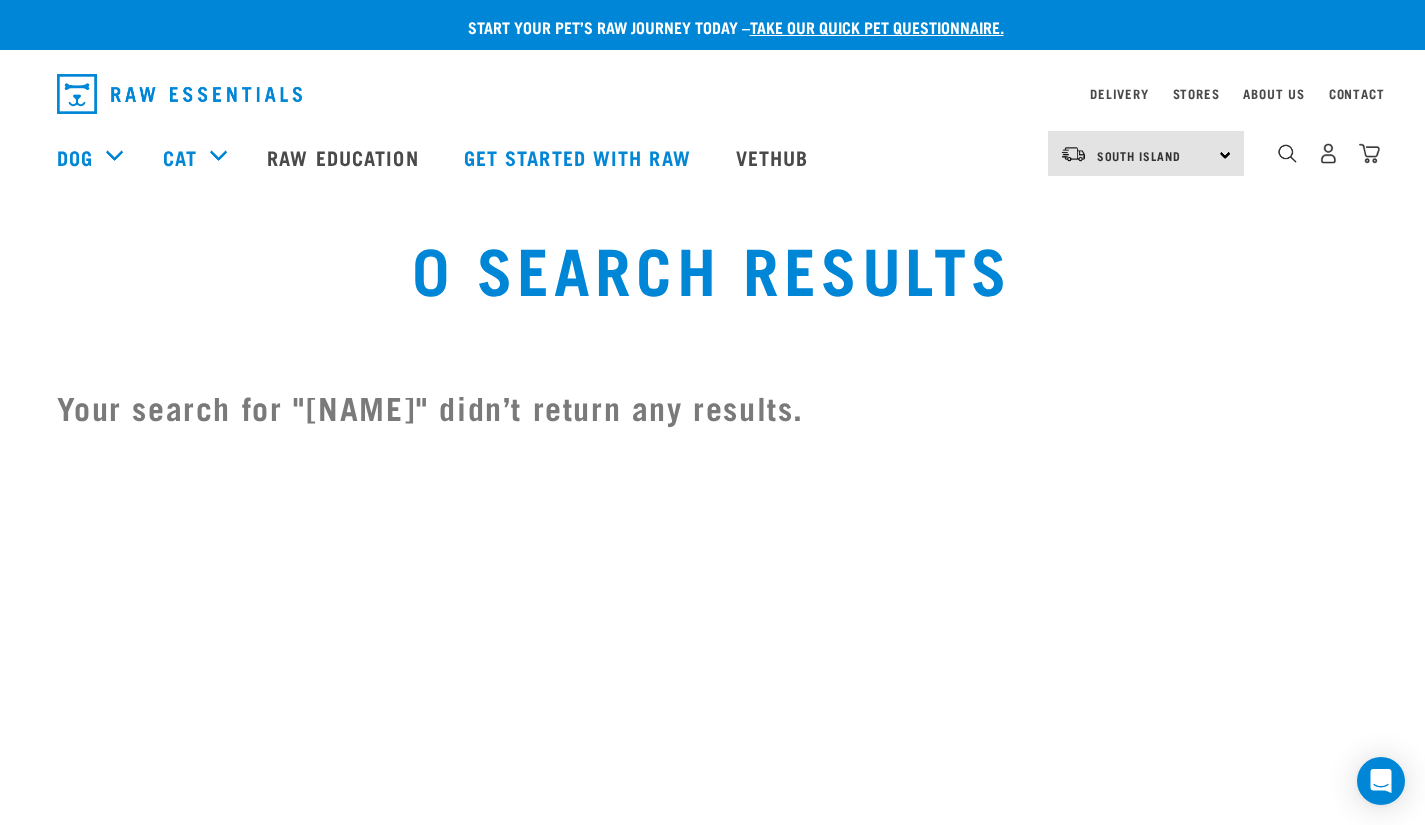 scroll, scrollTop: 0, scrollLeft: 0, axis: both 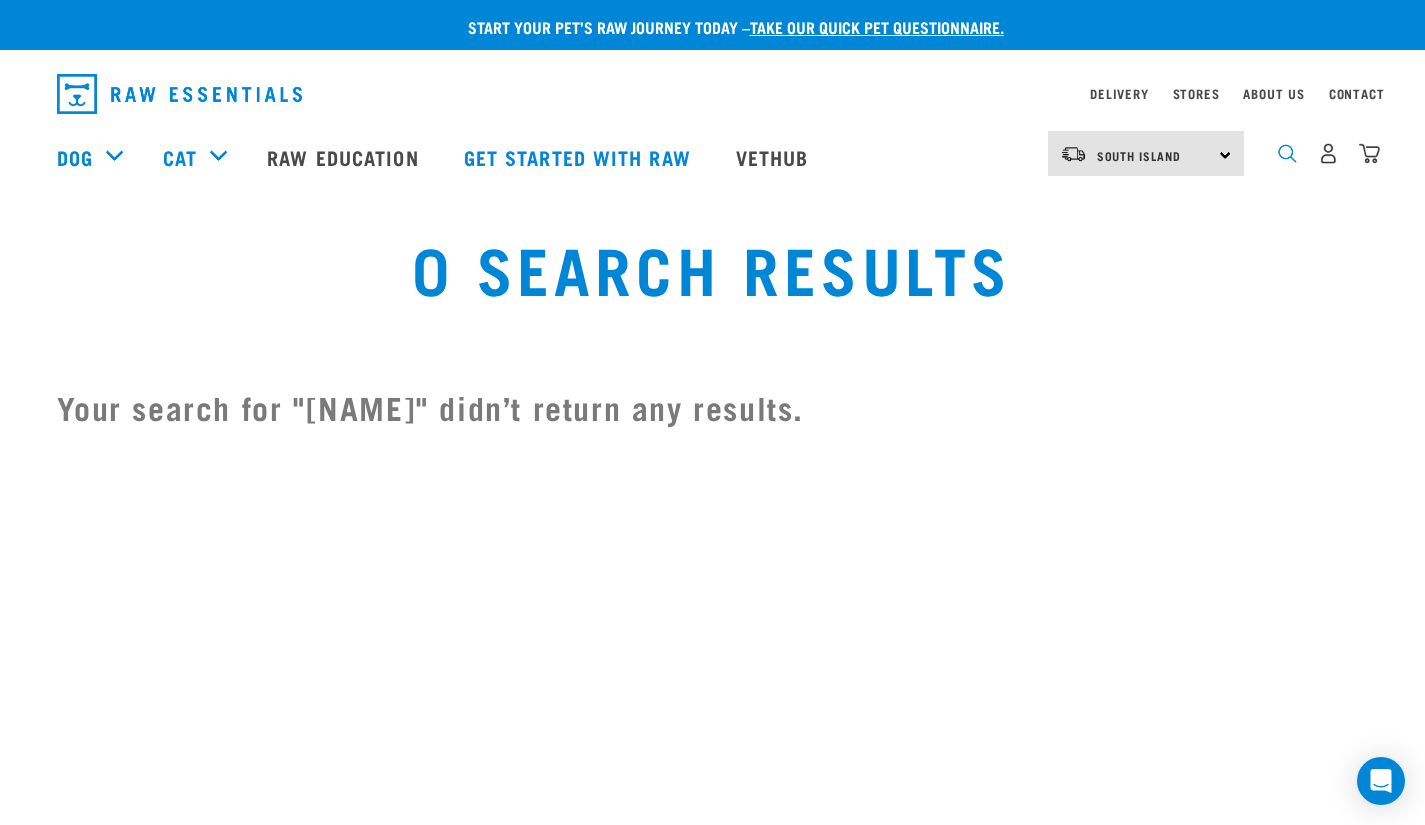 click at bounding box center (1287, 153) 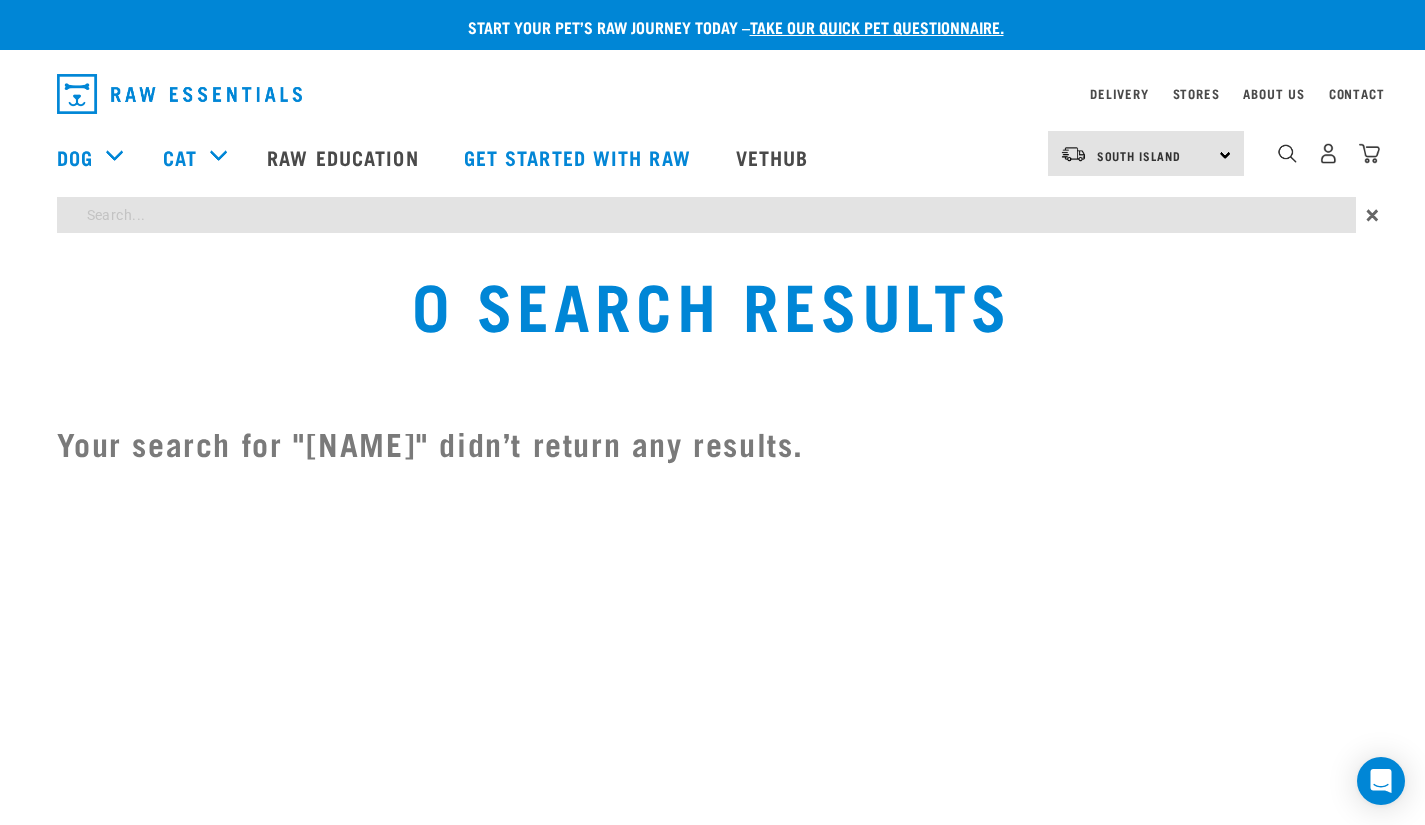 click on "Start your pet’s raw journey today –  take our quick pet questionnaire.
Delivery
Stores
About Us
Contact" at bounding box center (712, 245) 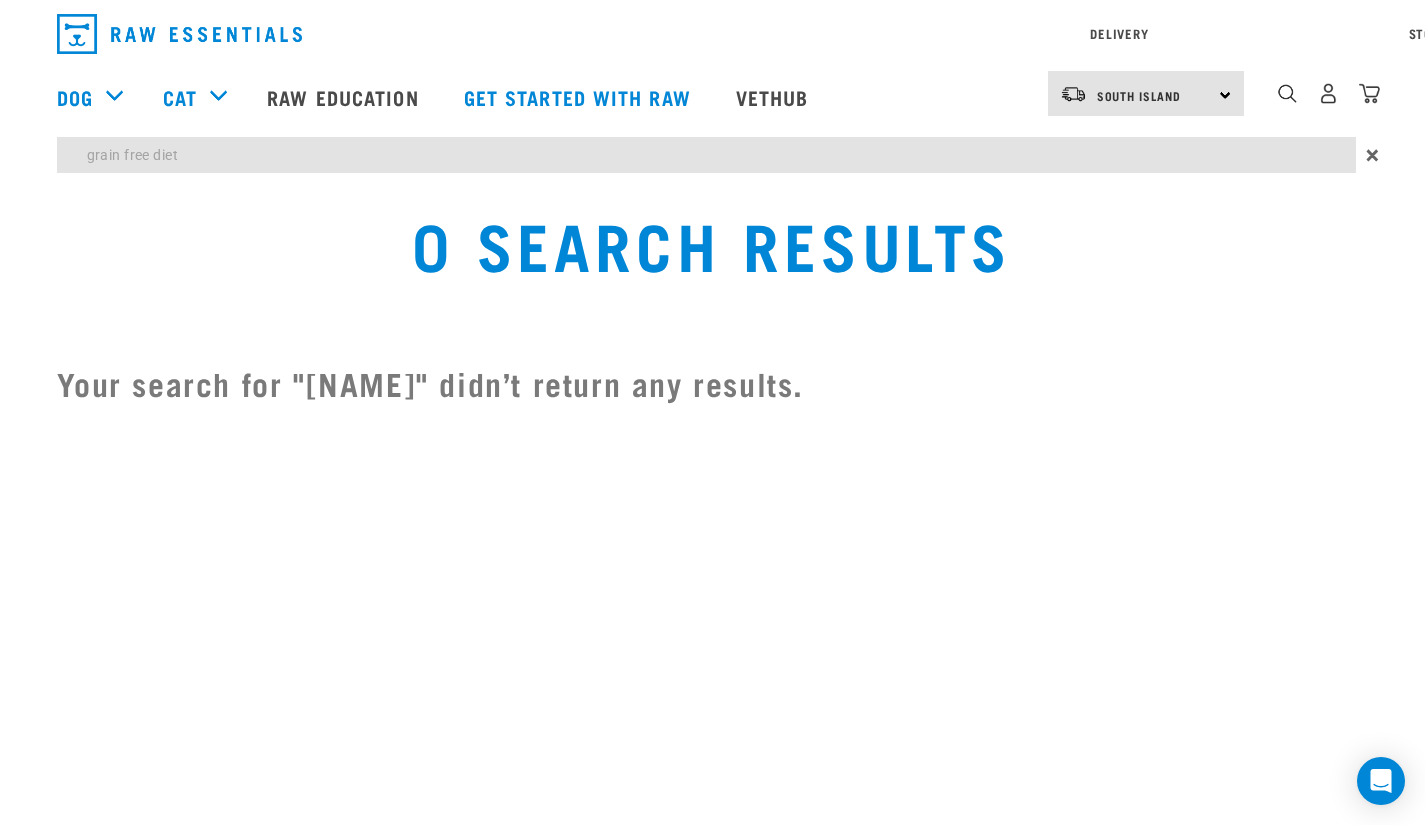 type on "grain free diet" 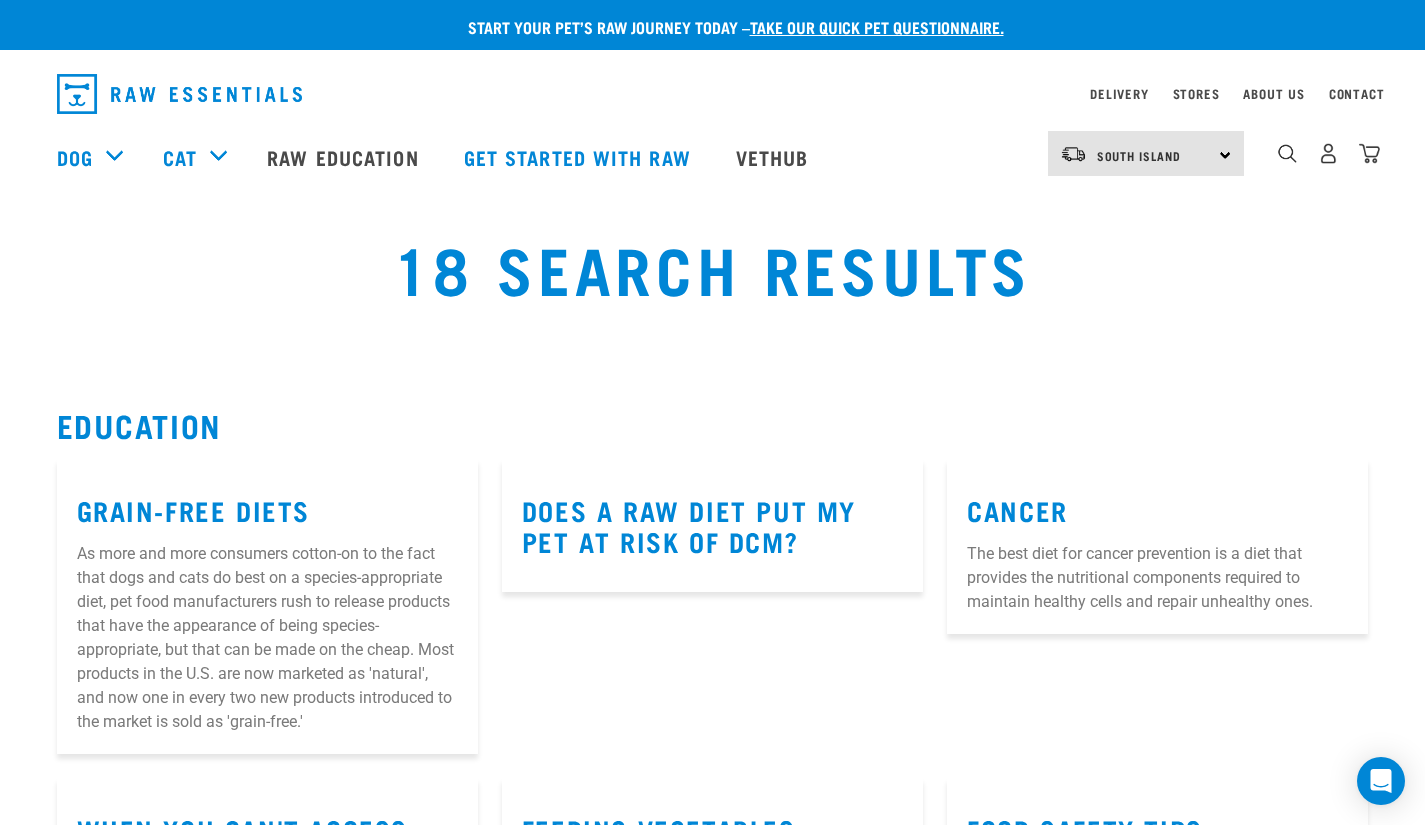 scroll, scrollTop: 0, scrollLeft: 0, axis: both 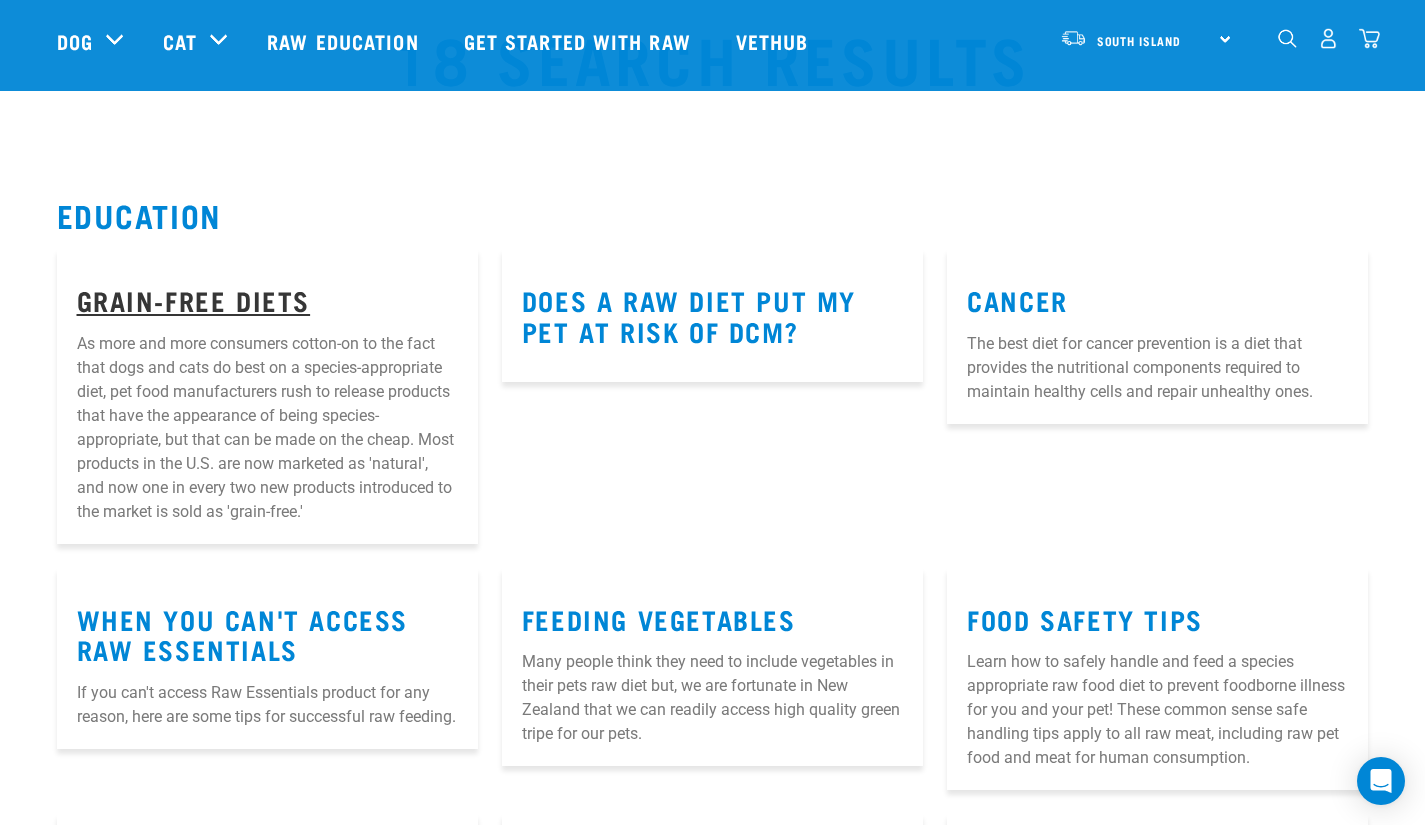 click on "Grain-Free Diets" at bounding box center [194, 299] 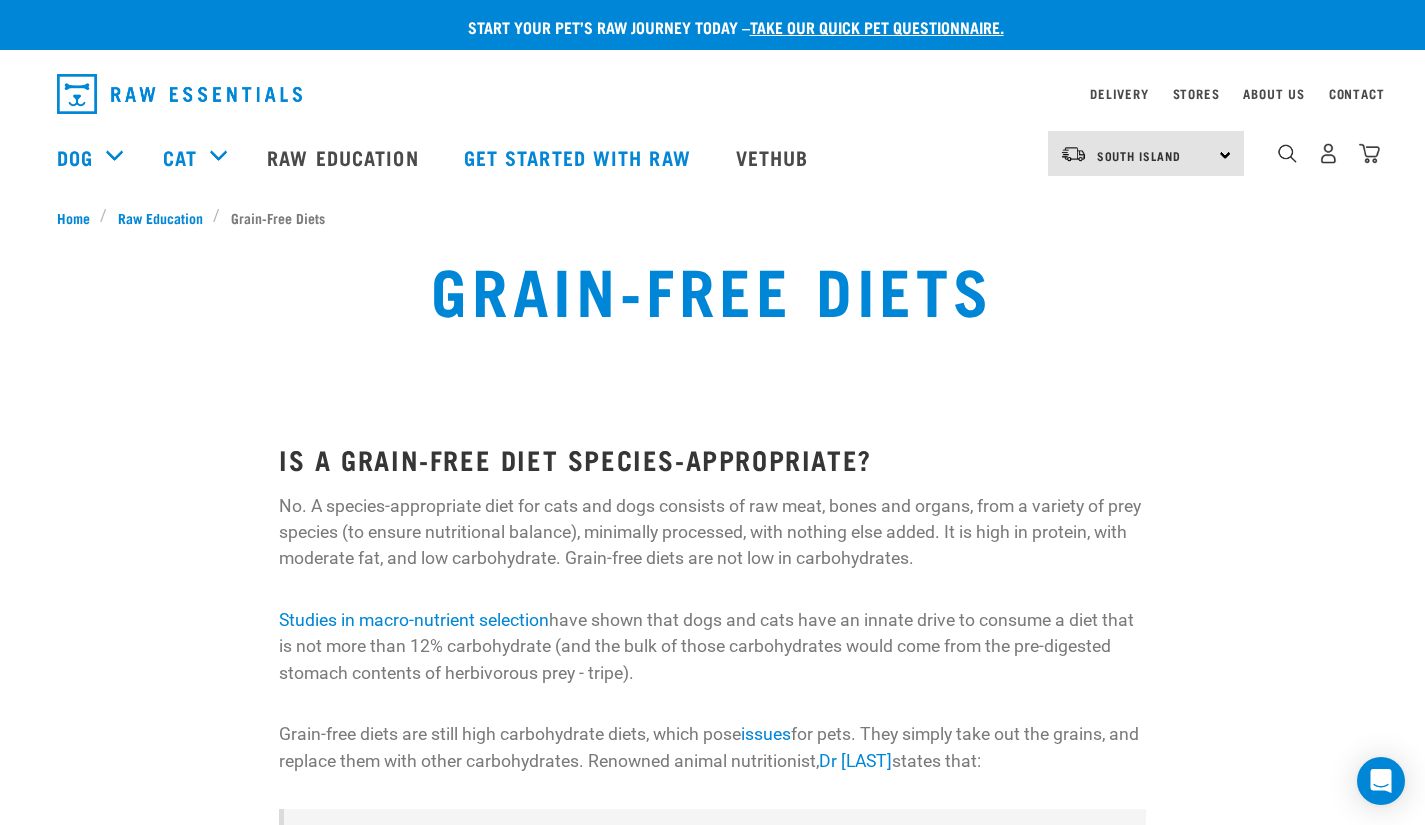 scroll, scrollTop: 0, scrollLeft: 0, axis: both 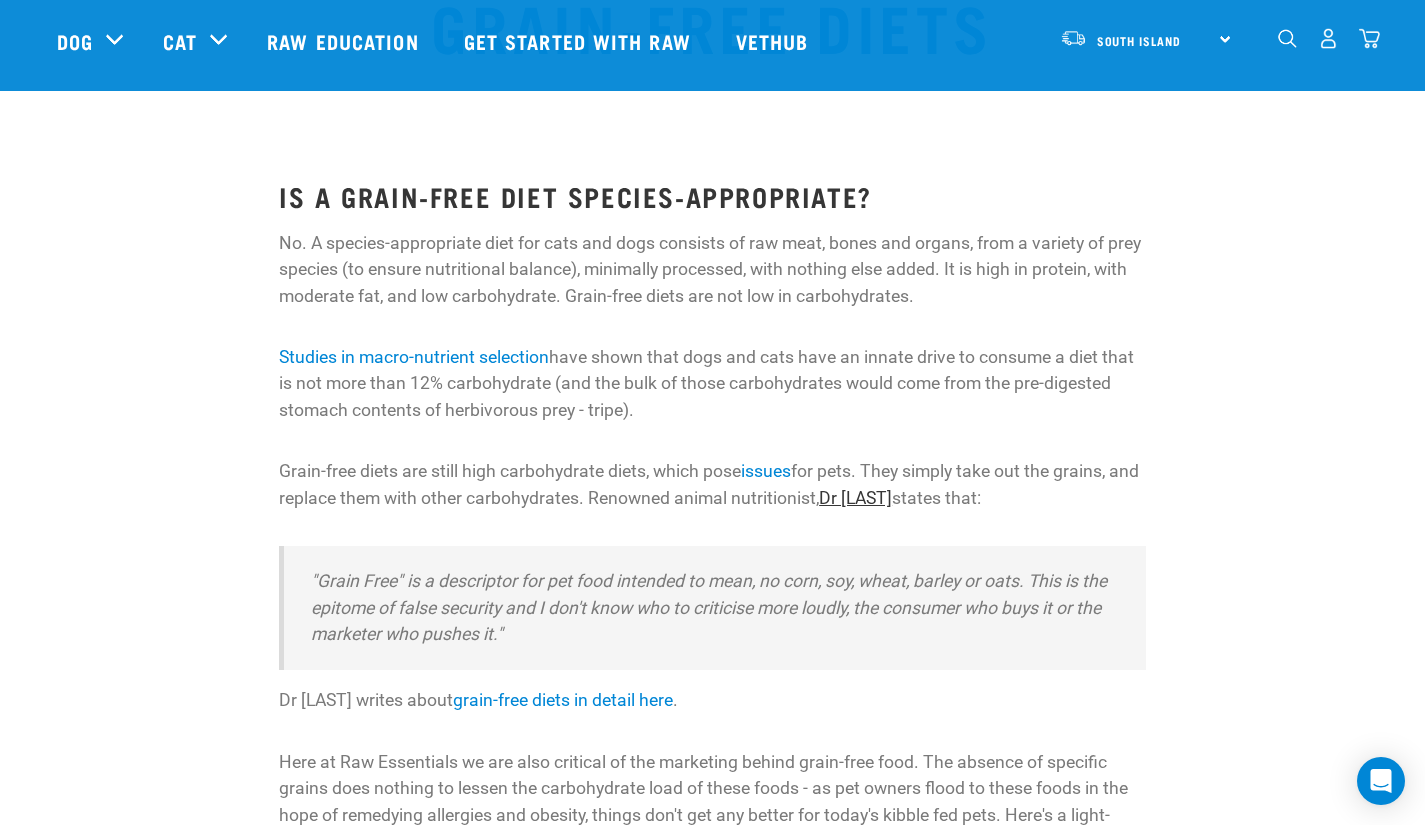 click on "Dr [LAST]" at bounding box center (855, 498) 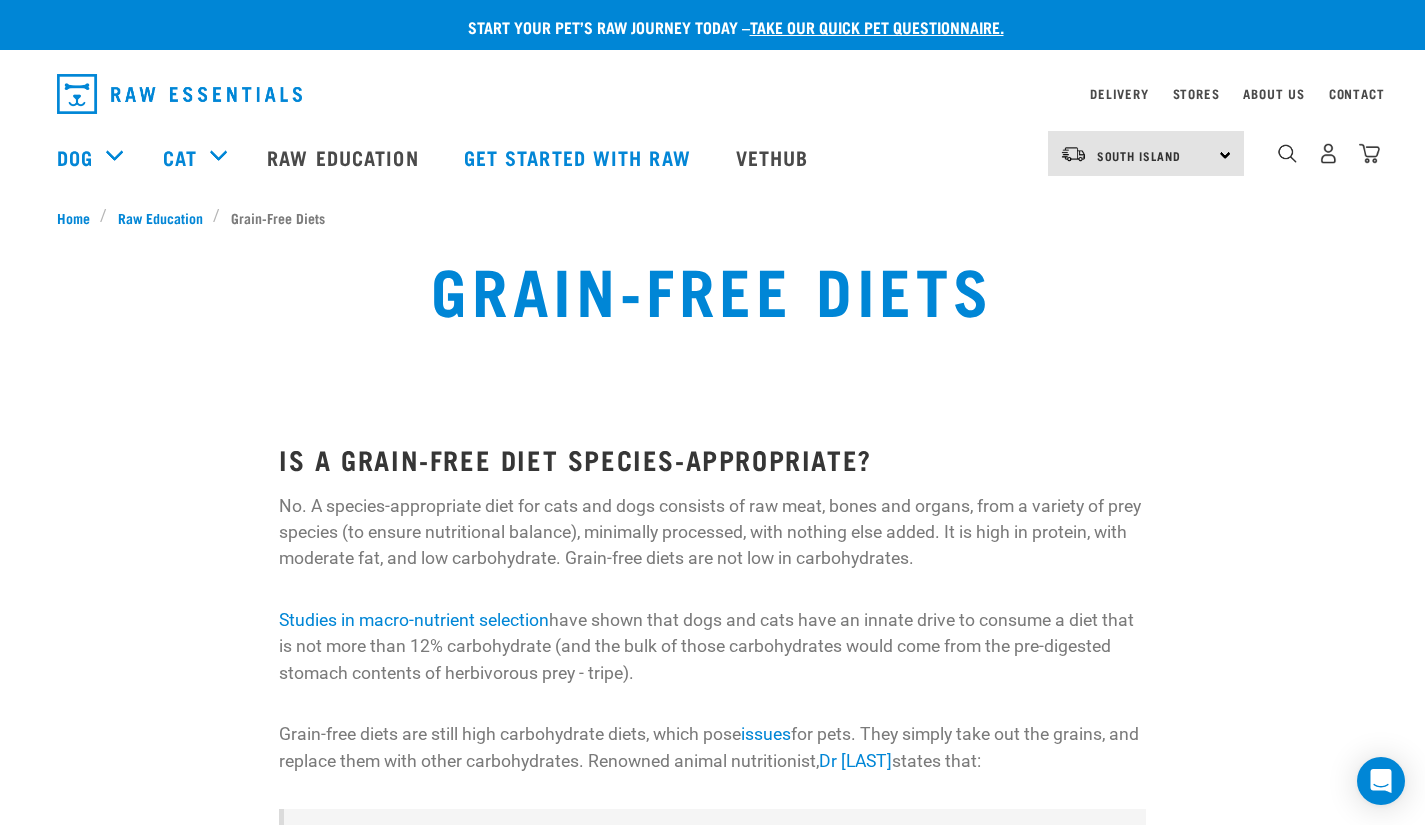 scroll, scrollTop: 0, scrollLeft: 0, axis: both 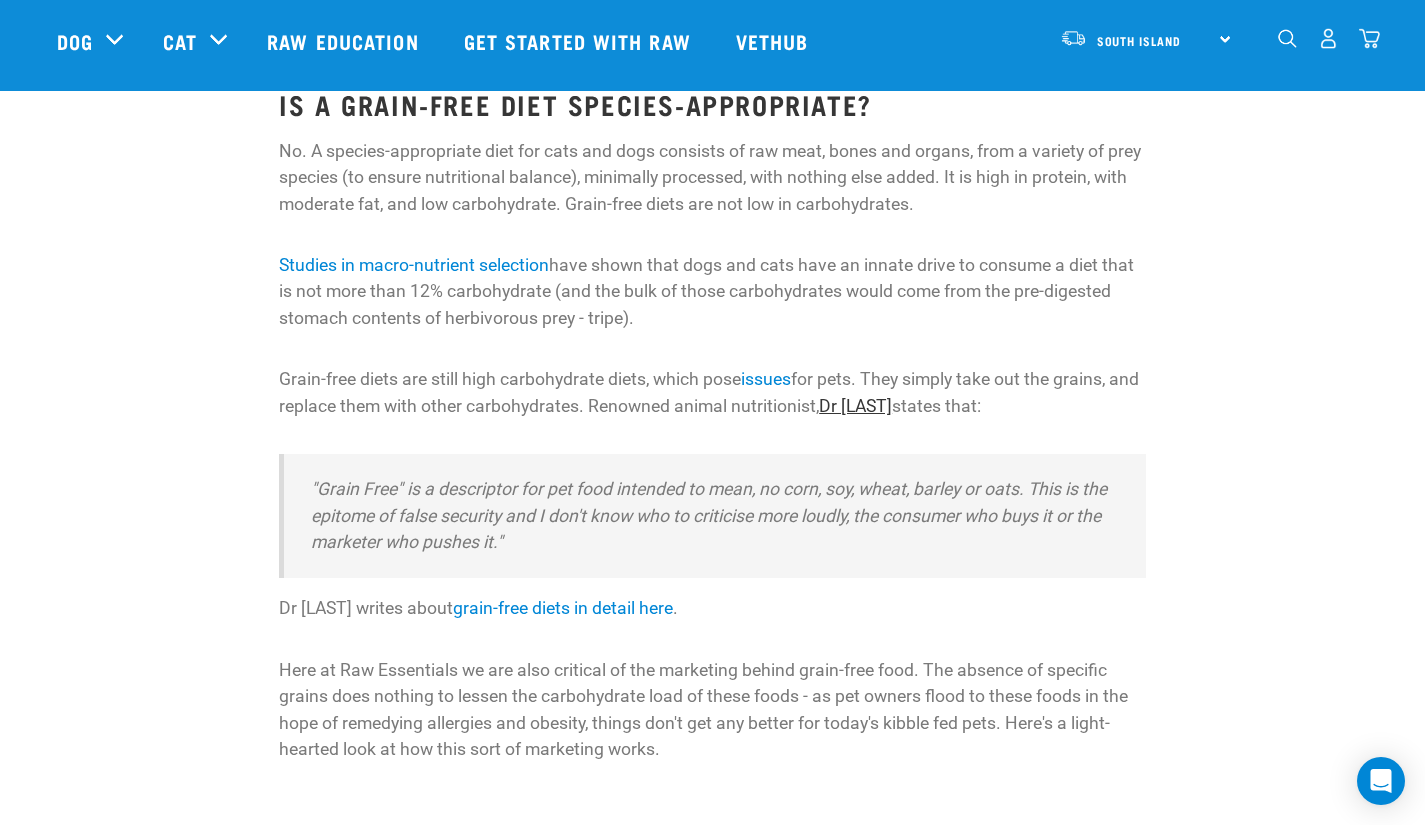 click on "Dr Richard Patton" at bounding box center [855, 406] 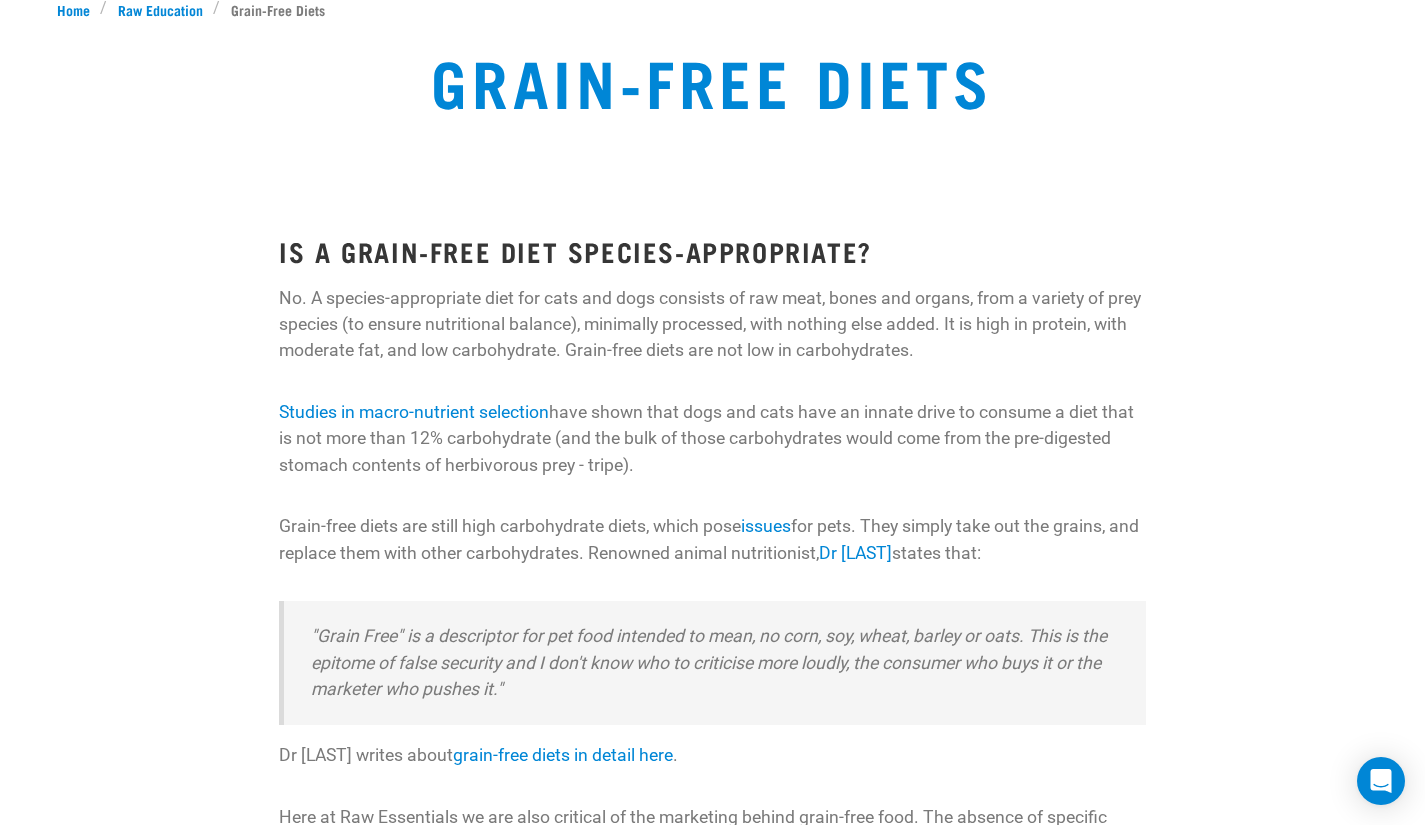 scroll, scrollTop: 0, scrollLeft: 0, axis: both 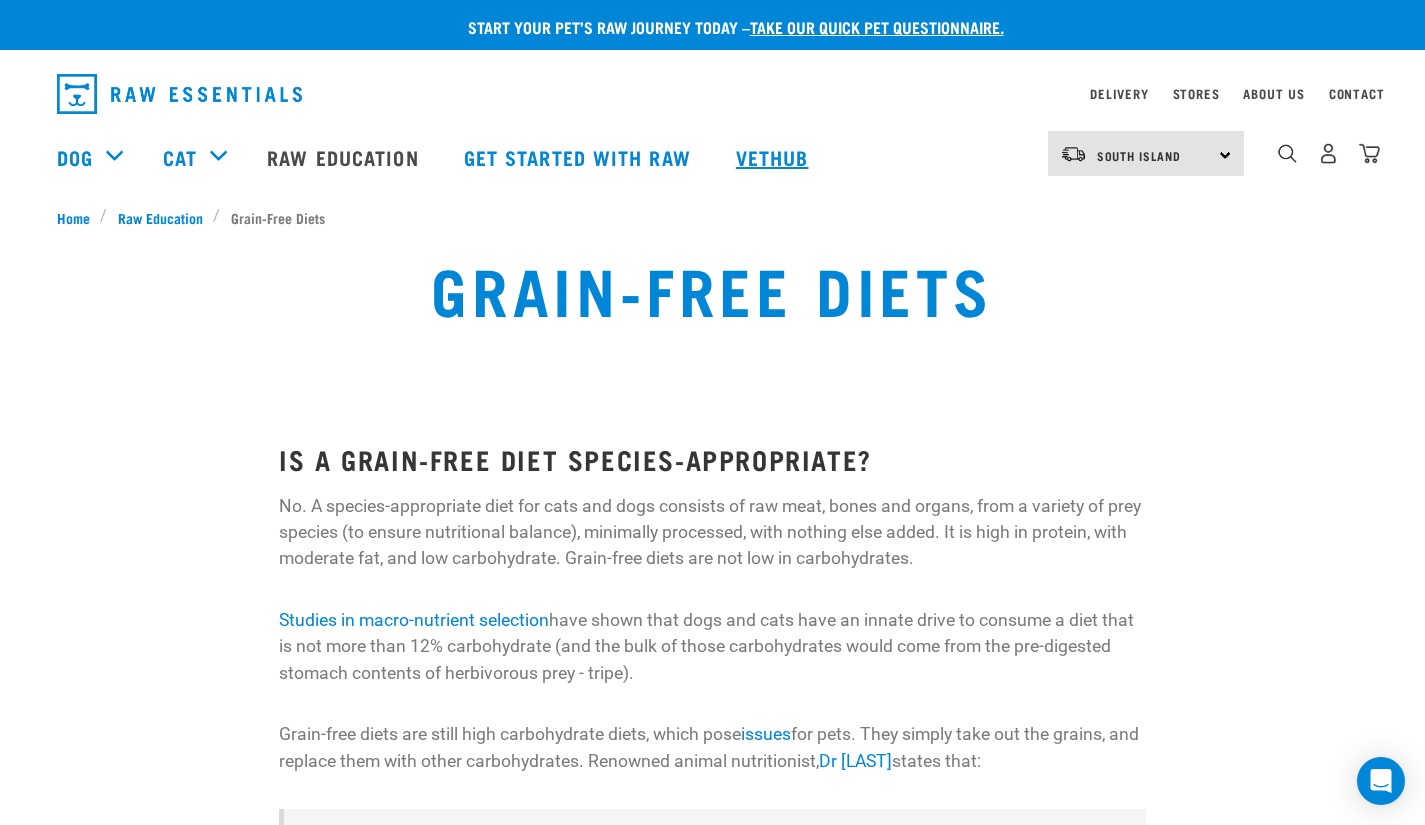 click on "Vethub" at bounding box center (775, 157) 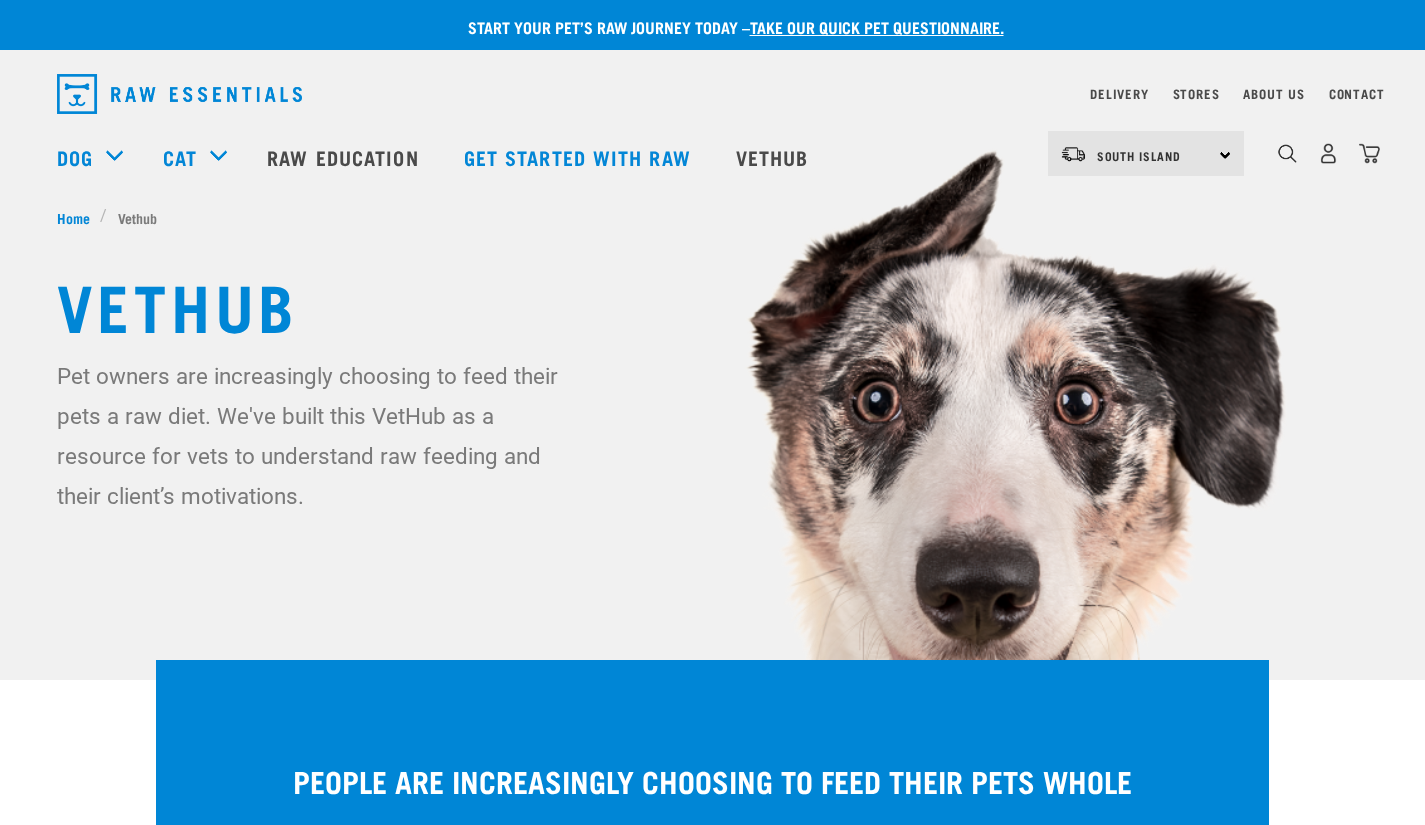 scroll, scrollTop: 0, scrollLeft: 0, axis: both 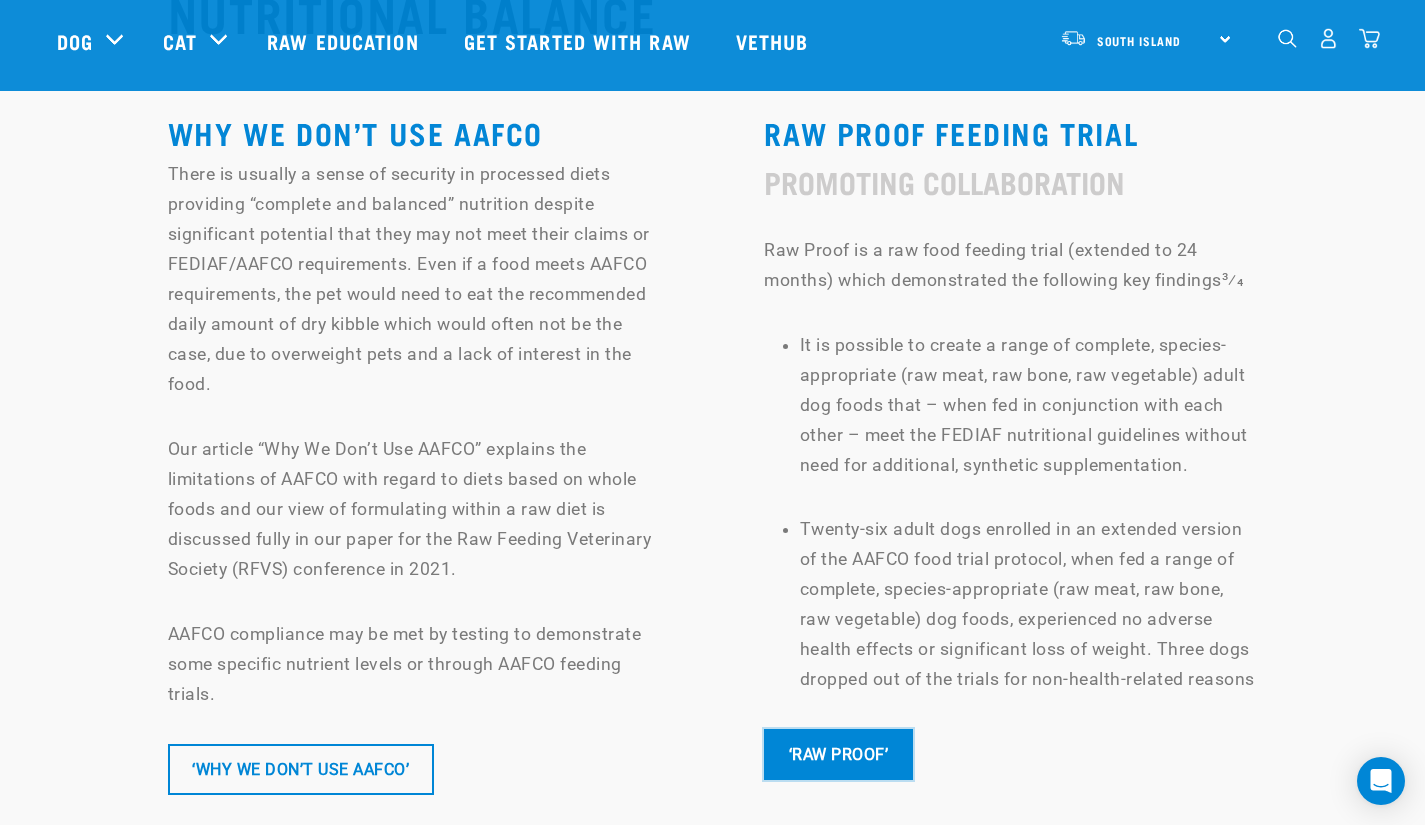 click on "‘RAW PROOF’" at bounding box center (838, 754) 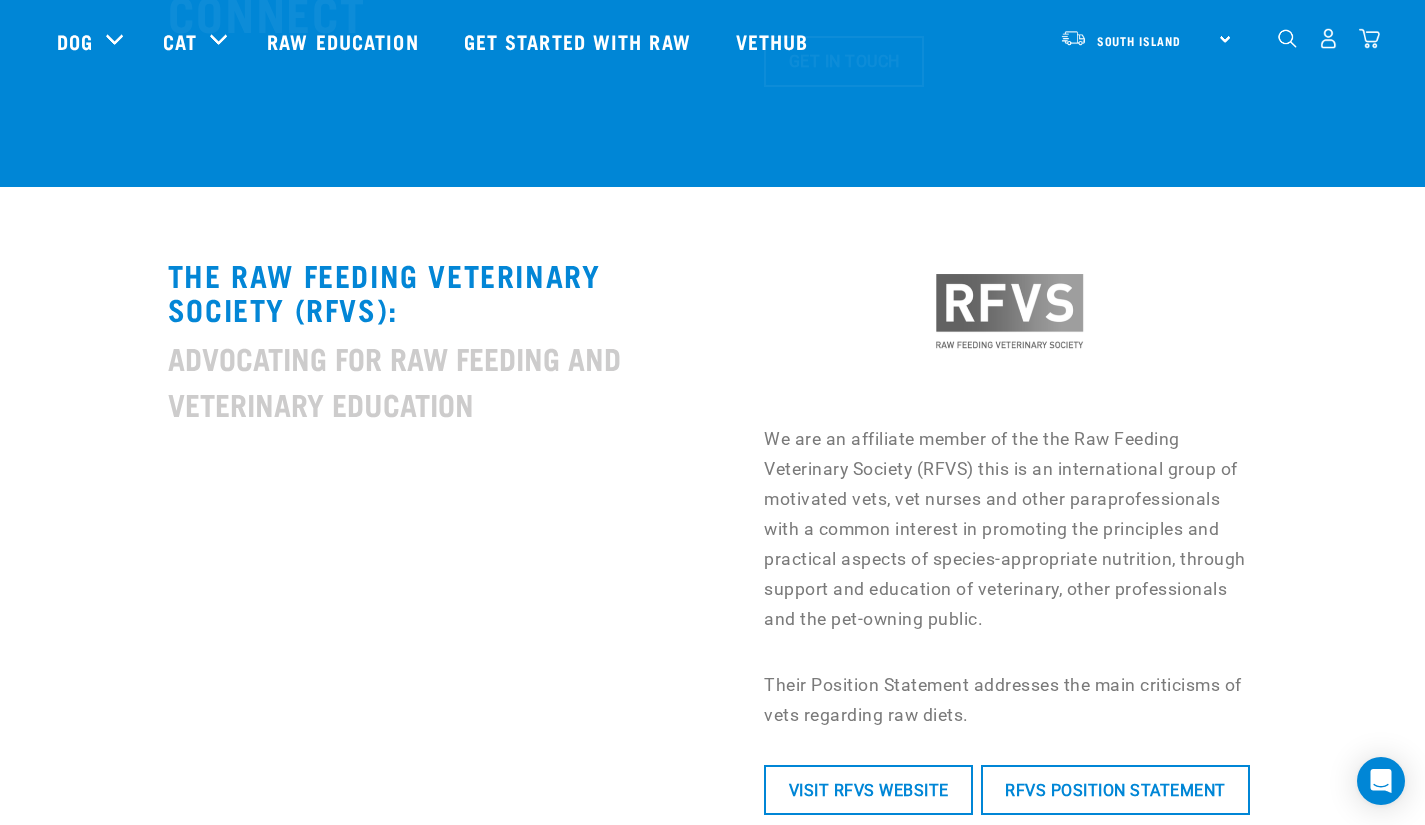 scroll, scrollTop: 7762, scrollLeft: 0, axis: vertical 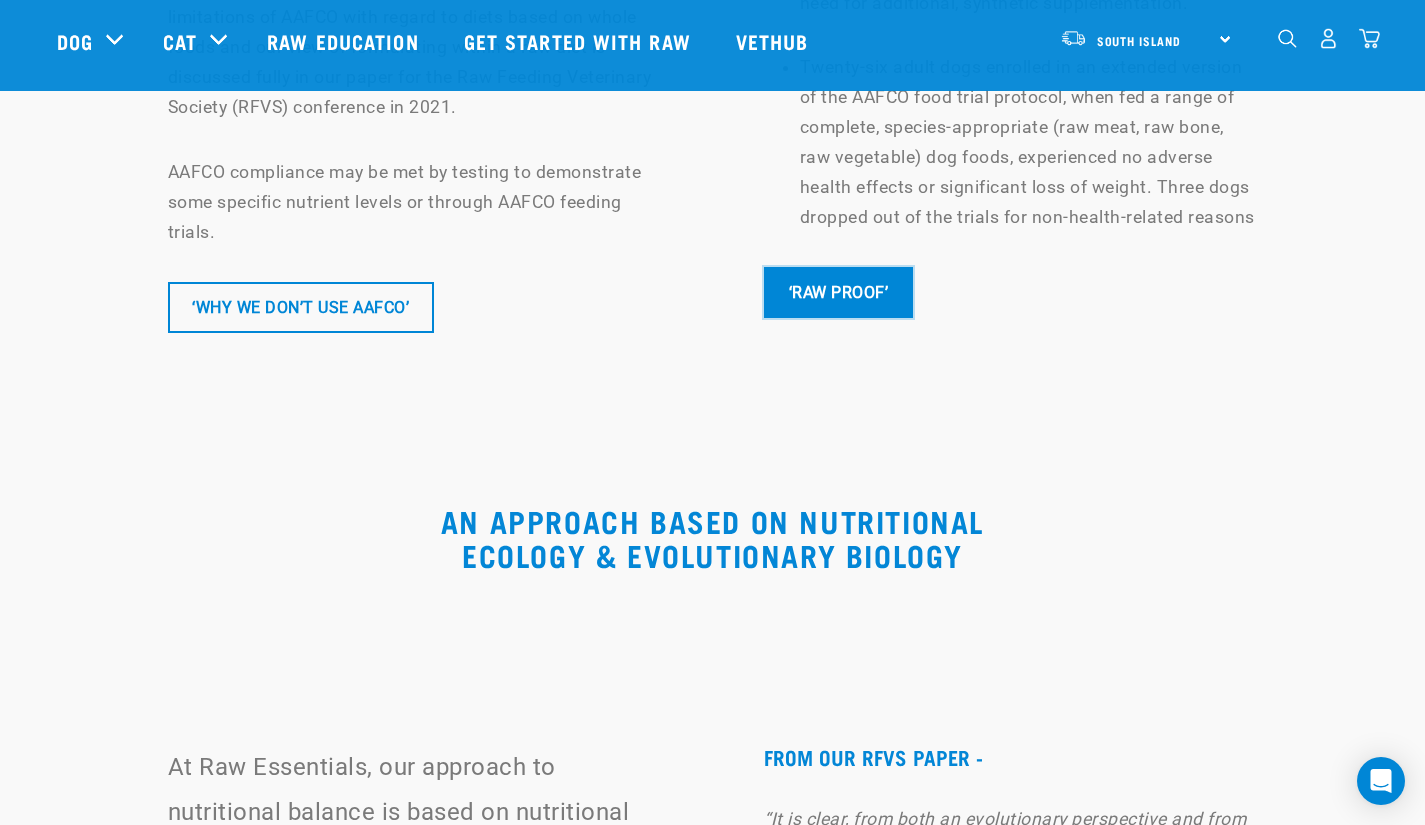 click on "‘RAW PROOF’" at bounding box center [838, 292] 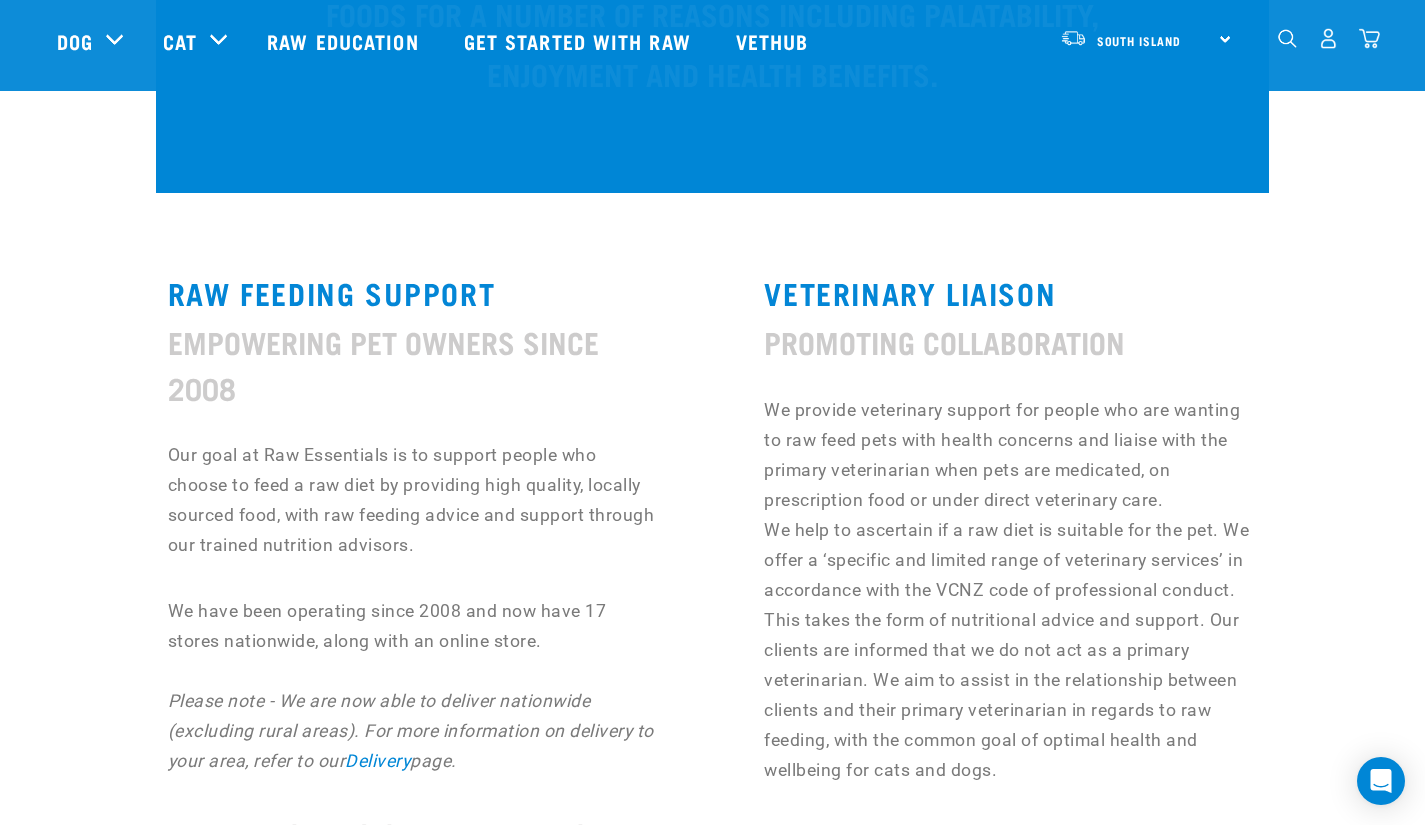 scroll, scrollTop: 0, scrollLeft: 0, axis: both 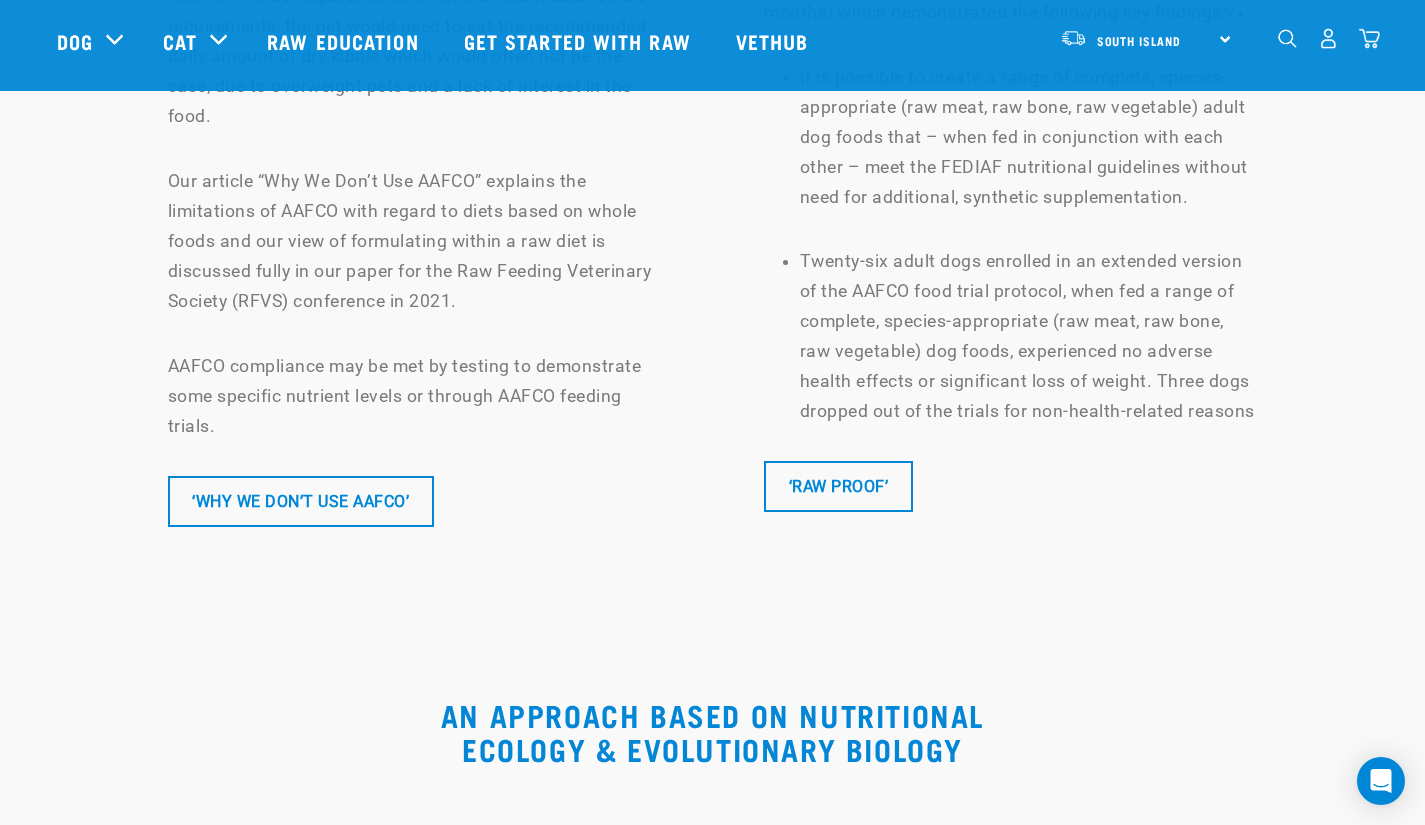 click on "NUTRITIONAL BALANCE                          WHY WE DON’T USE AAFCO
There is usually a sense of security in processed diets
providing “complete and balanced” nutrition despite
significant potential that they may not meet their claims or
FEDIAF/AAFCO requirements. Even if
a food meets AAFCO requirements, the pet would need to
eat the recommended daily amount of dry kibble which would often not be the case, due to overweight pets and
a lack of interest in the food.
Our article “Why We Don’t Use AAFCO” explains the
limitations of AAFCO with regard to diets based on whole
foods and our view of formulating within a raw diet is
discussed fully in our paper for the Raw Feeding
Veterinary Society (RFVS) conference in 2021.
AAFCO compliance may be met by testing to demonstrate
some specific nutrient levels or through AAFCO feeding
trials.
‘WHY WE DON’T USE AAFCO’" at bounding box center (712, 126) 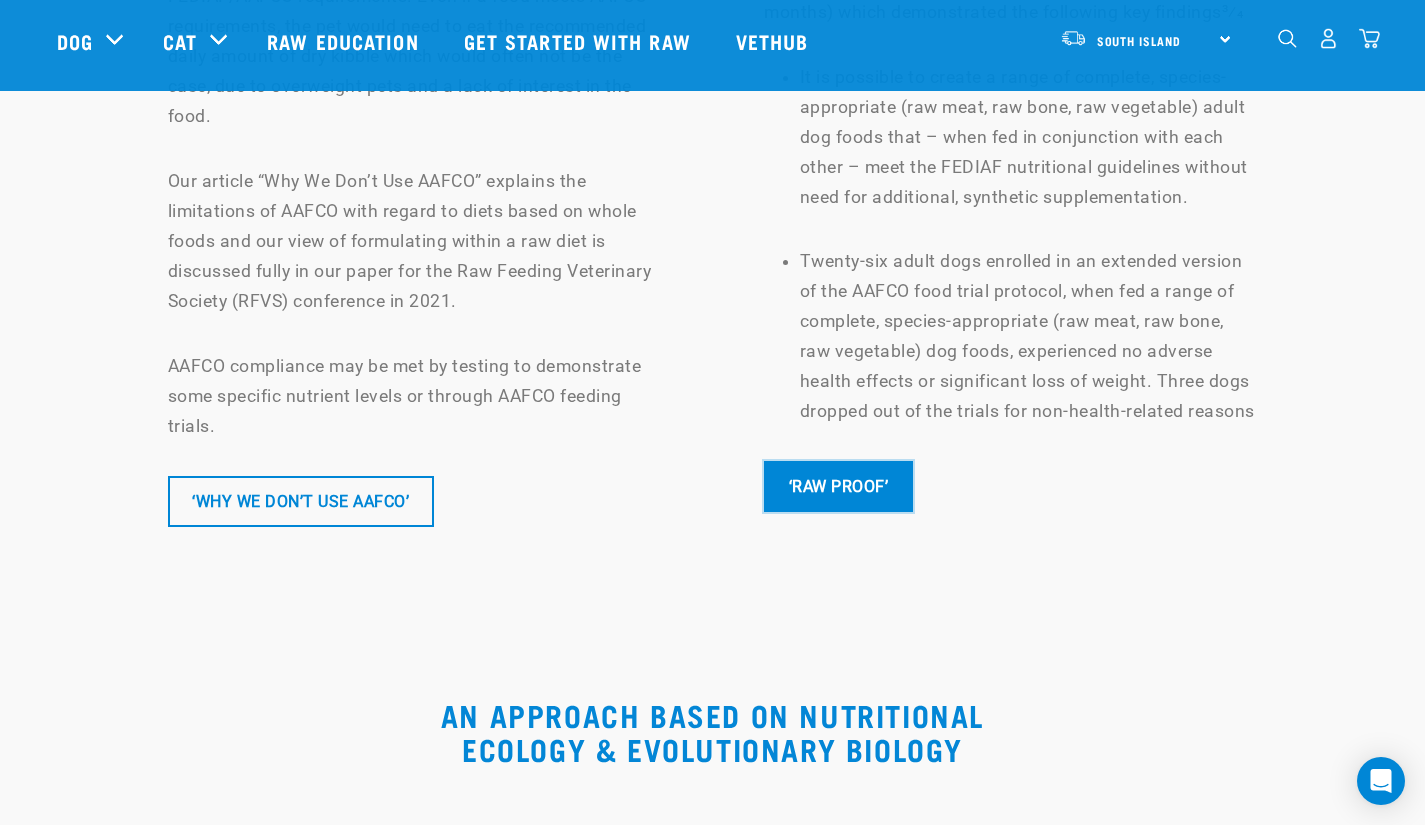 click on "‘RAW PROOF’" at bounding box center [838, 486] 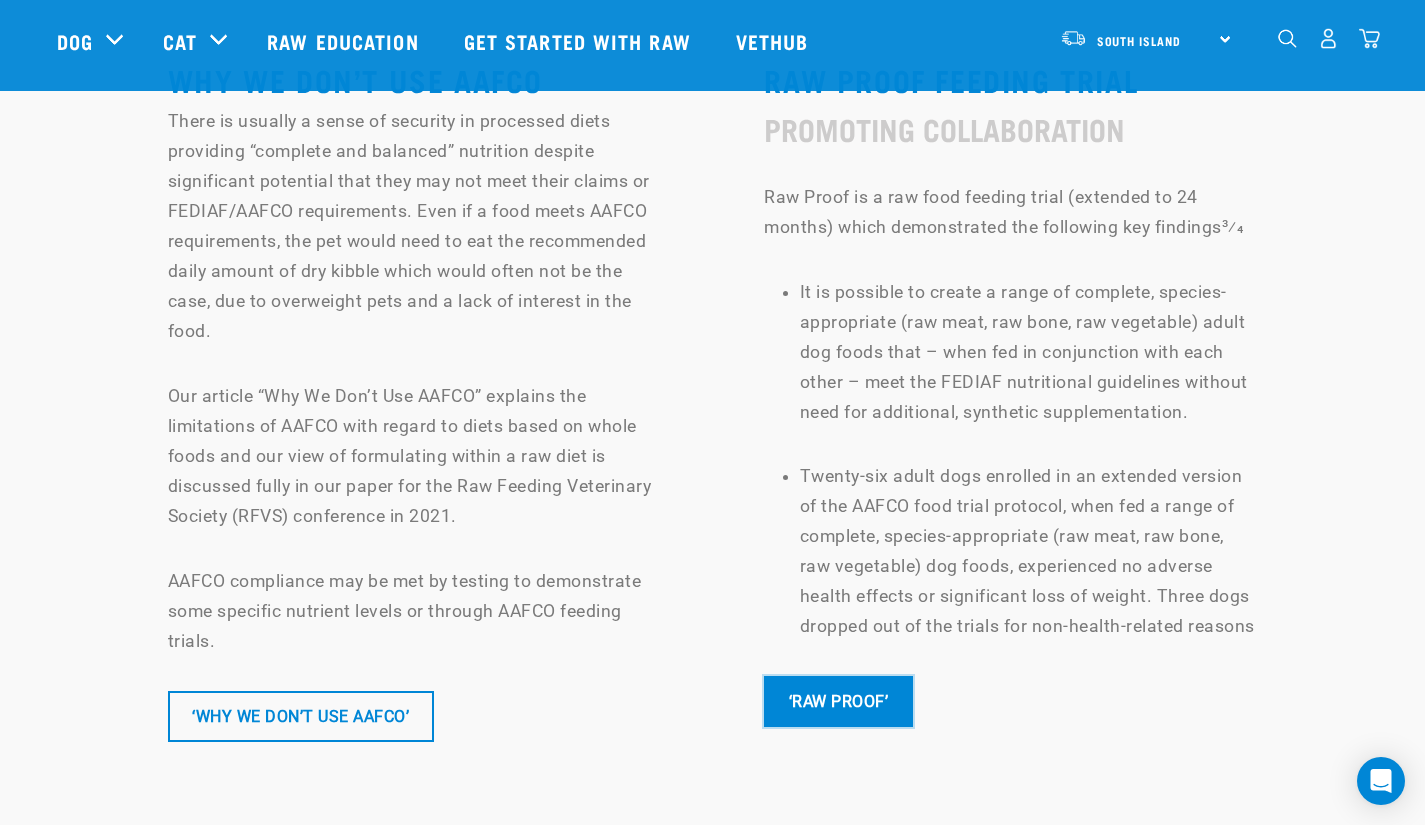 scroll, scrollTop: 11801, scrollLeft: 0, axis: vertical 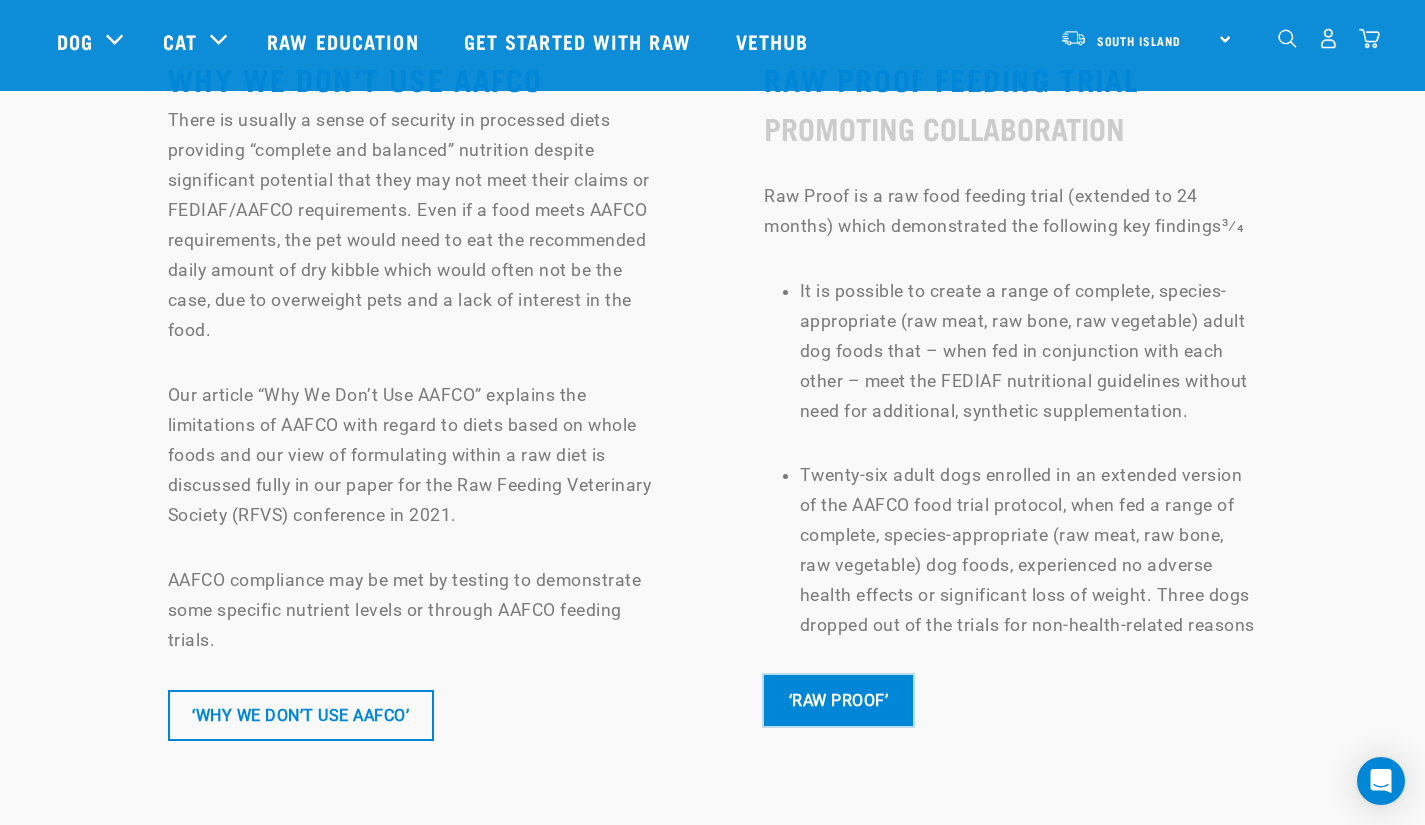 click on "‘RAW PROOF’" at bounding box center (838, 700) 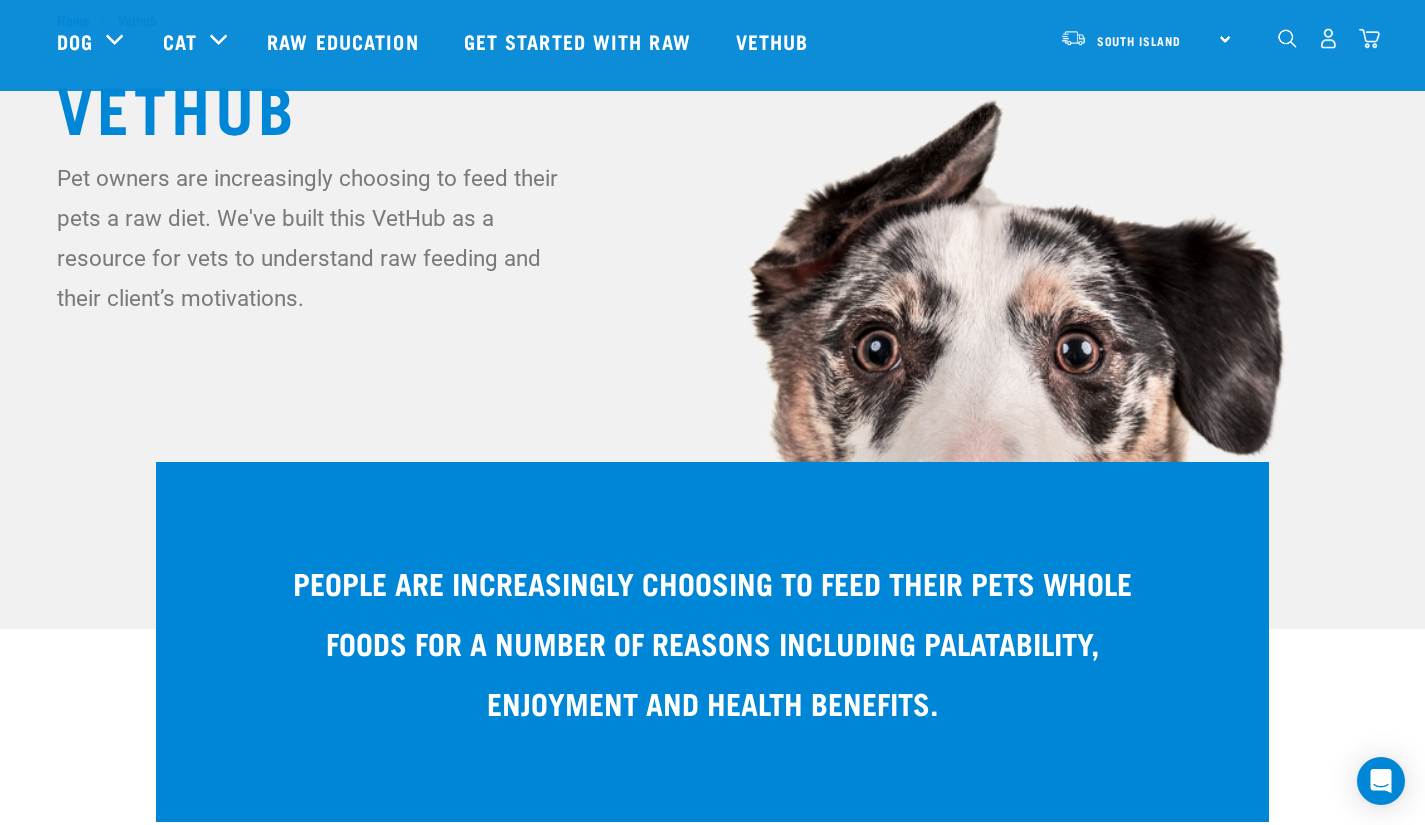 scroll, scrollTop: 0, scrollLeft: 0, axis: both 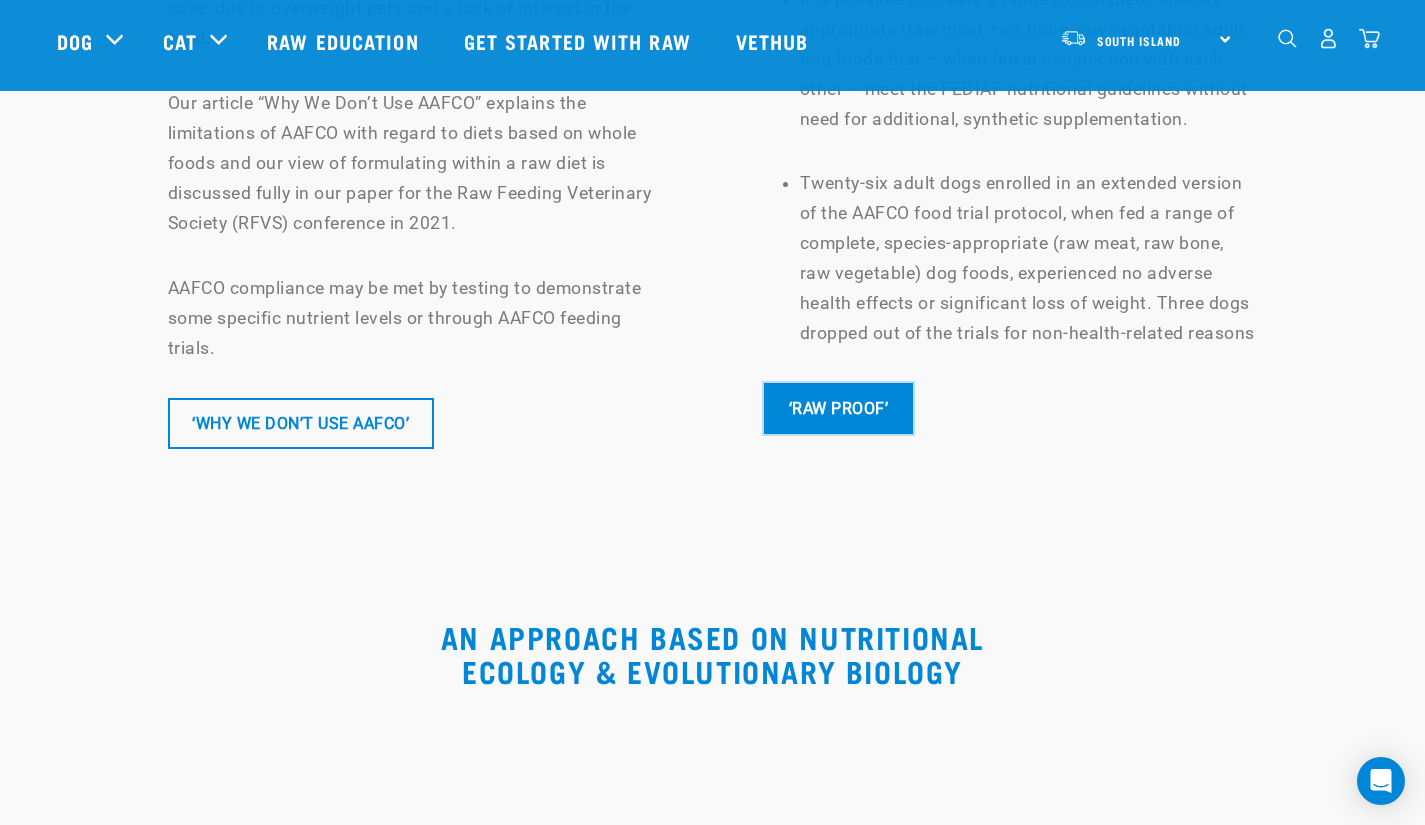 click on "‘RAW PROOF’" at bounding box center (838, 408) 